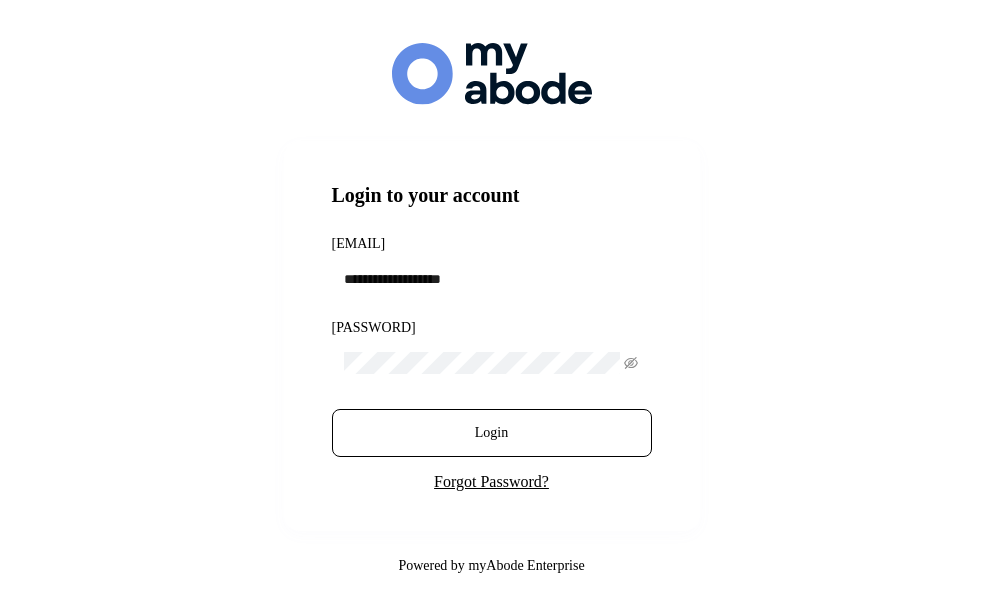 scroll, scrollTop: 0, scrollLeft: 0, axis: both 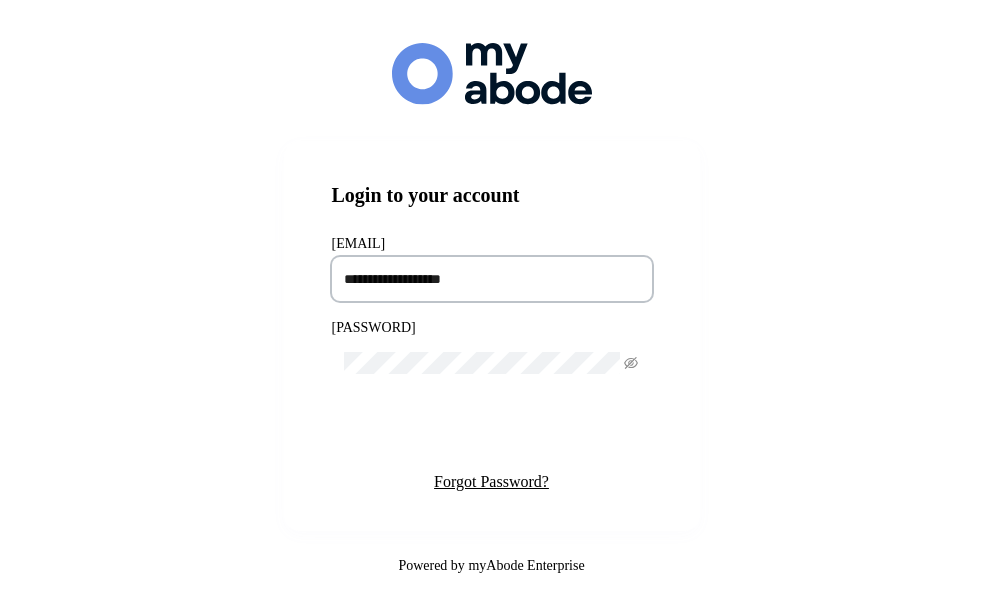 type on "**********" 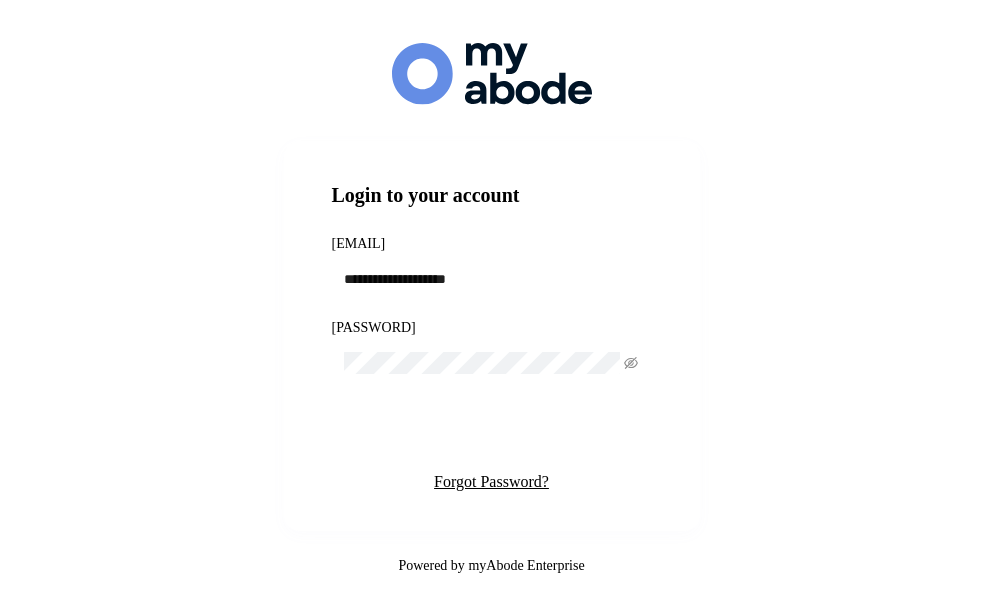click on "Login" at bounding box center [491, 433] 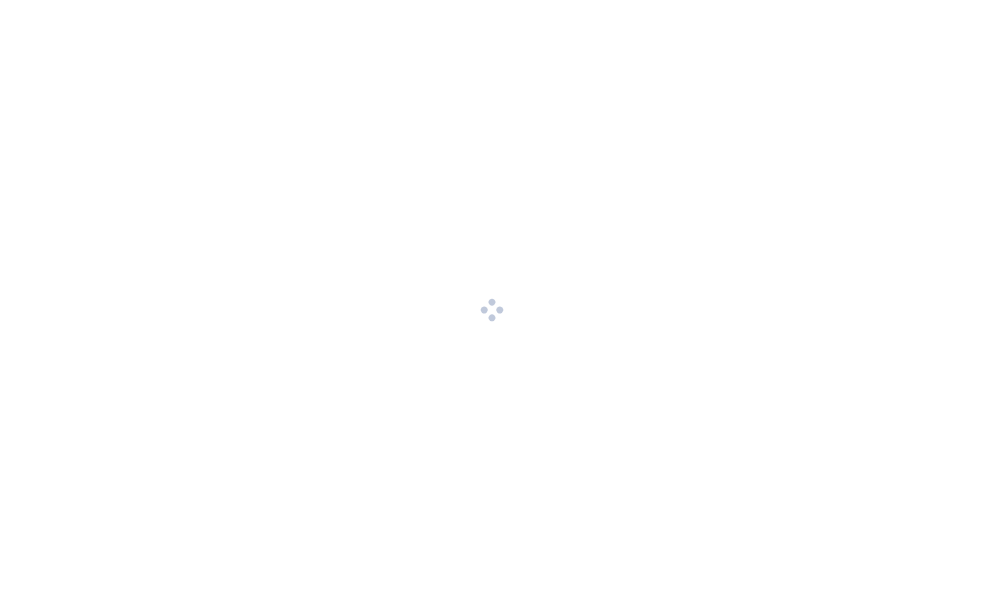 scroll, scrollTop: 0, scrollLeft: 0, axis: both 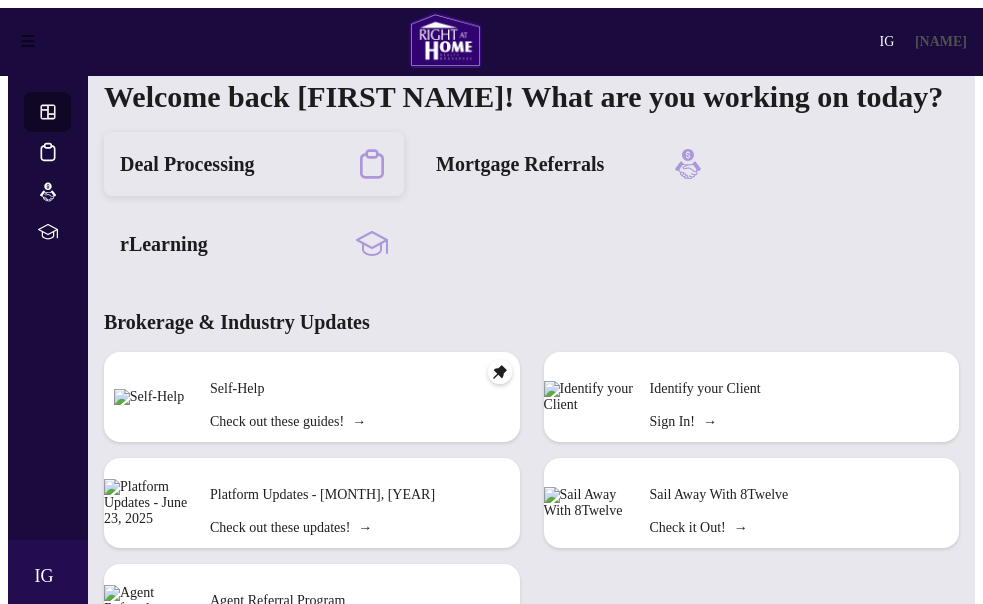click on "Deal Processing" at bounding box center [187, 164] 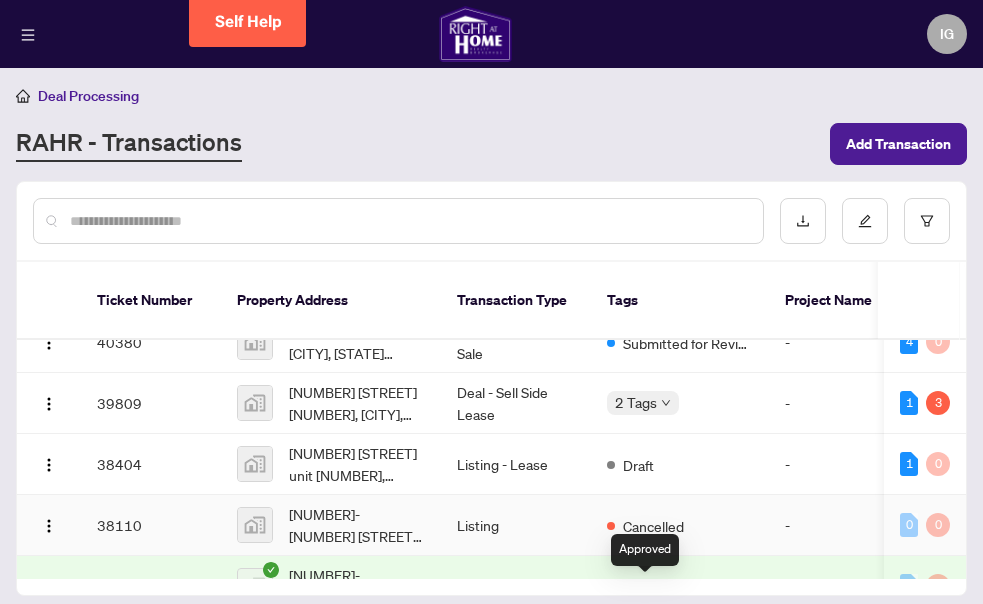 scroll, scrollTop: 0, scrollLeft: 0, axis: both 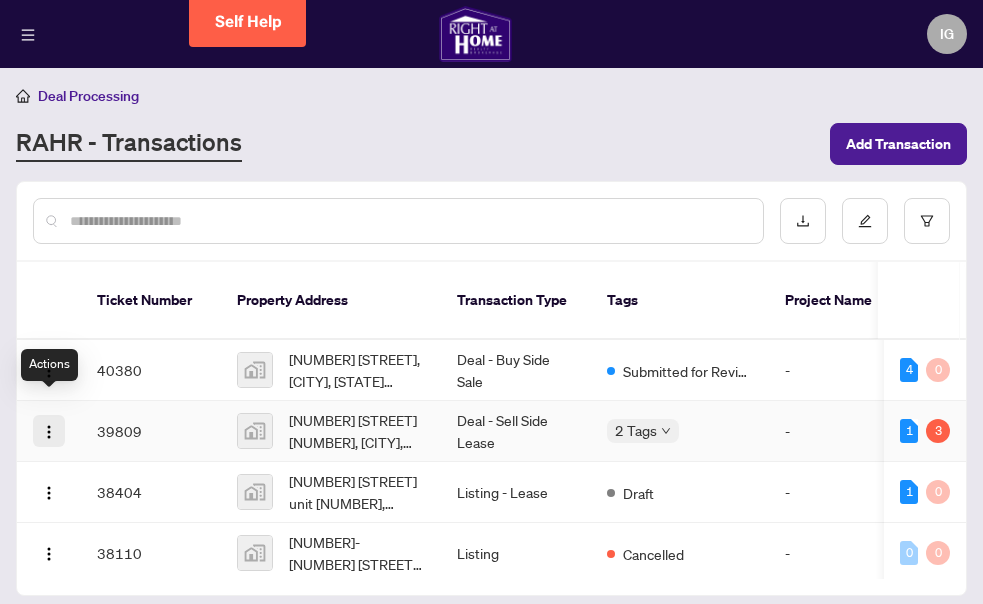 click at bounding box center [49, 432] 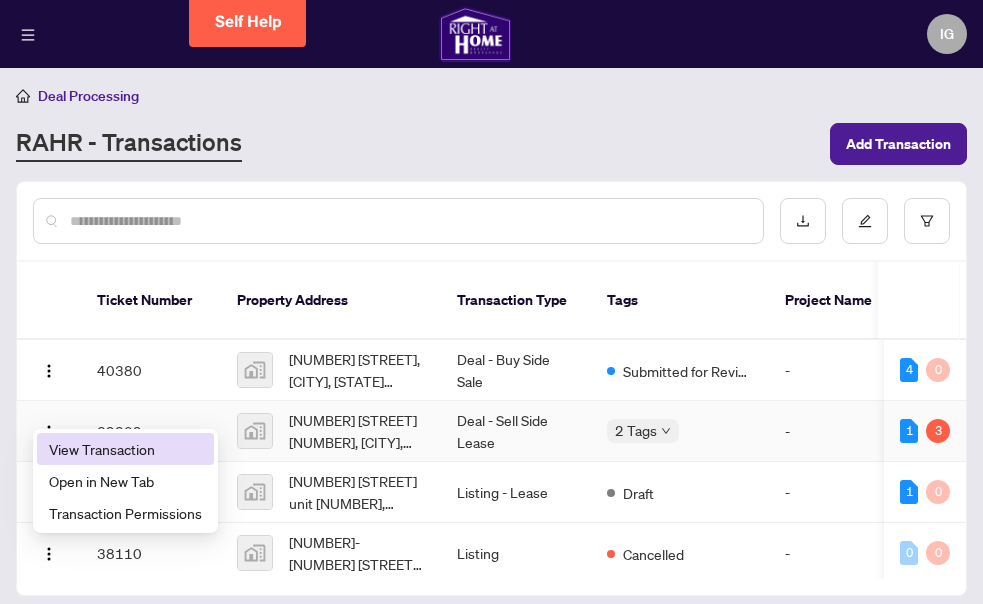 click on "View Transaction" at bounding box center [125, 449] 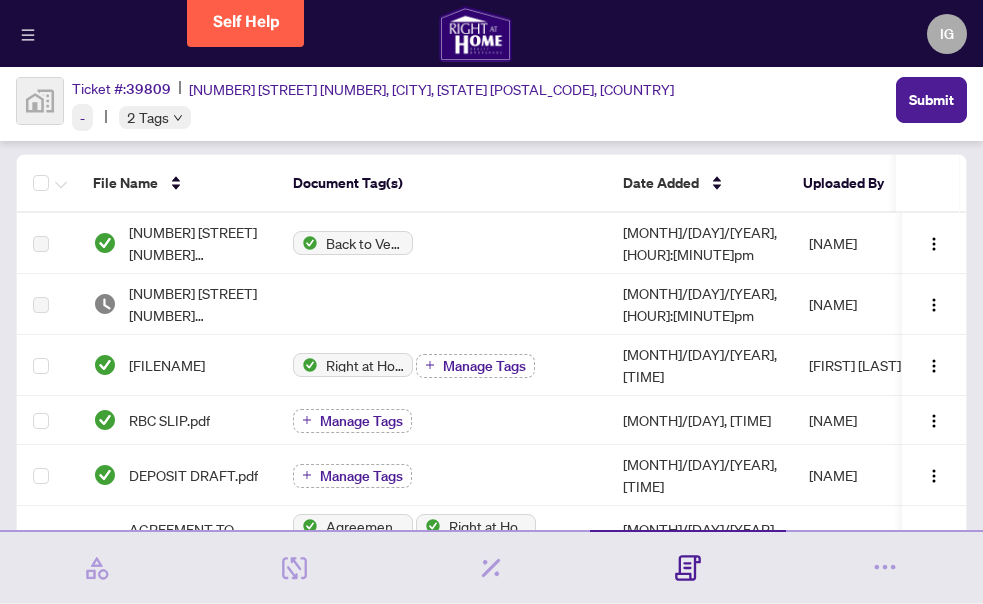 scroll, scrollTop: 100, scrollLeft: 0, axis: vertical 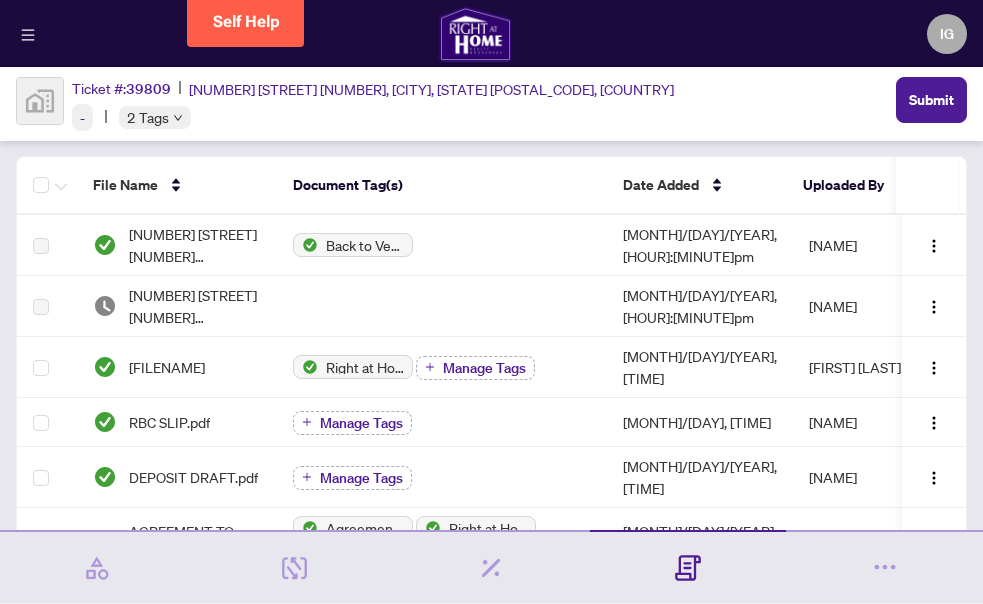 click on "2 Tags" at bounding box center (148, 117) 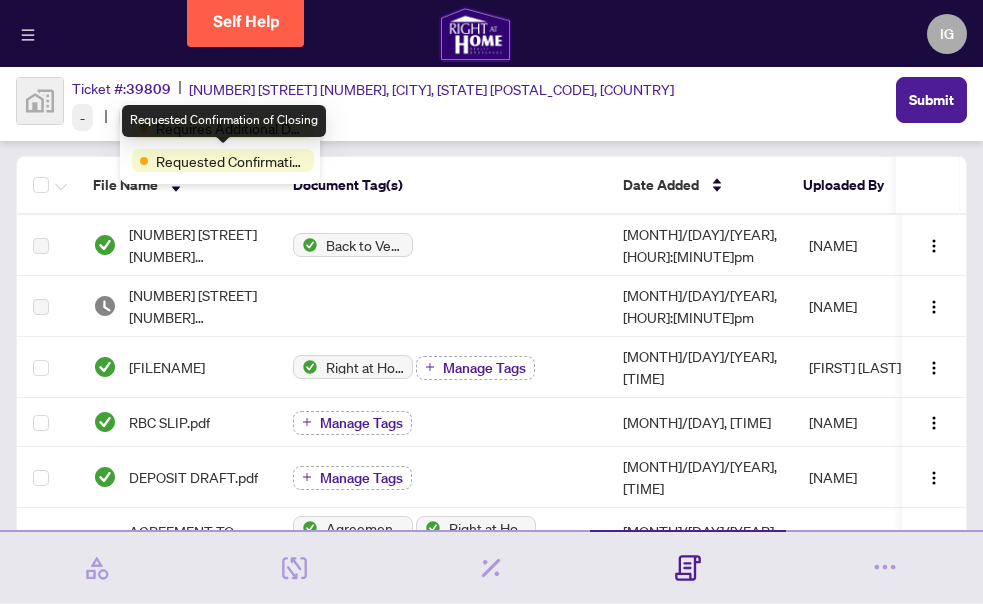 click on "Requested Confirmation of Closing" at bounding box center [231, 161] 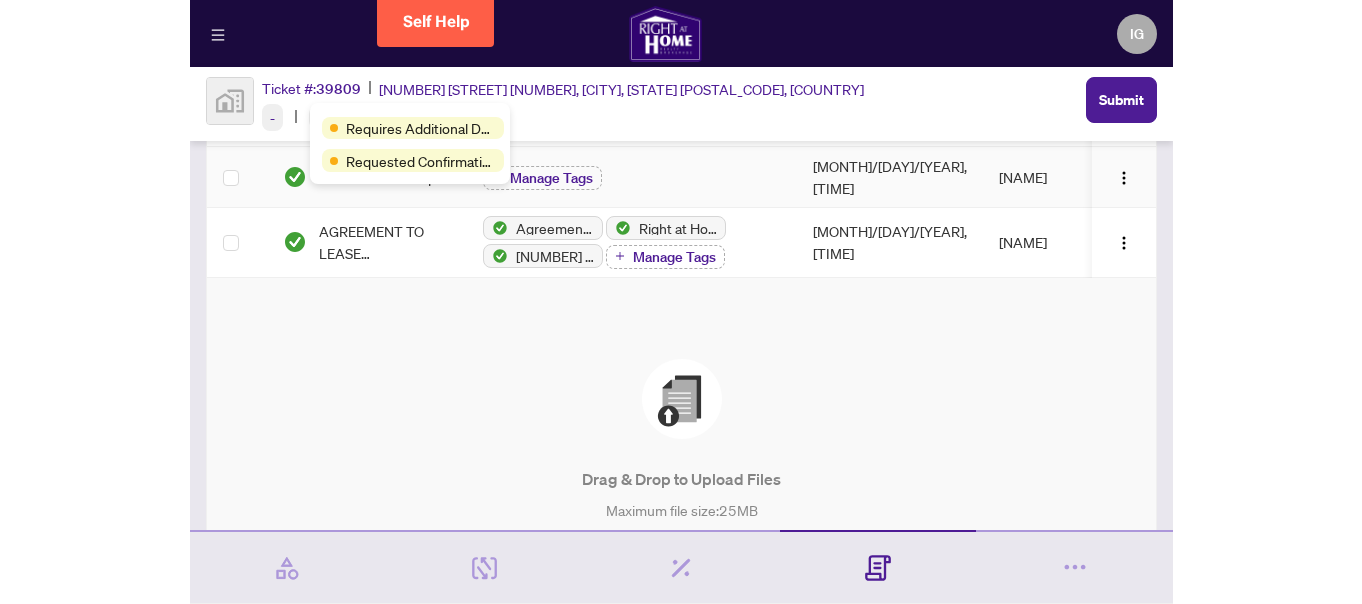 scroll, scrollTop: 0, scrollLeft: 0, axis: both 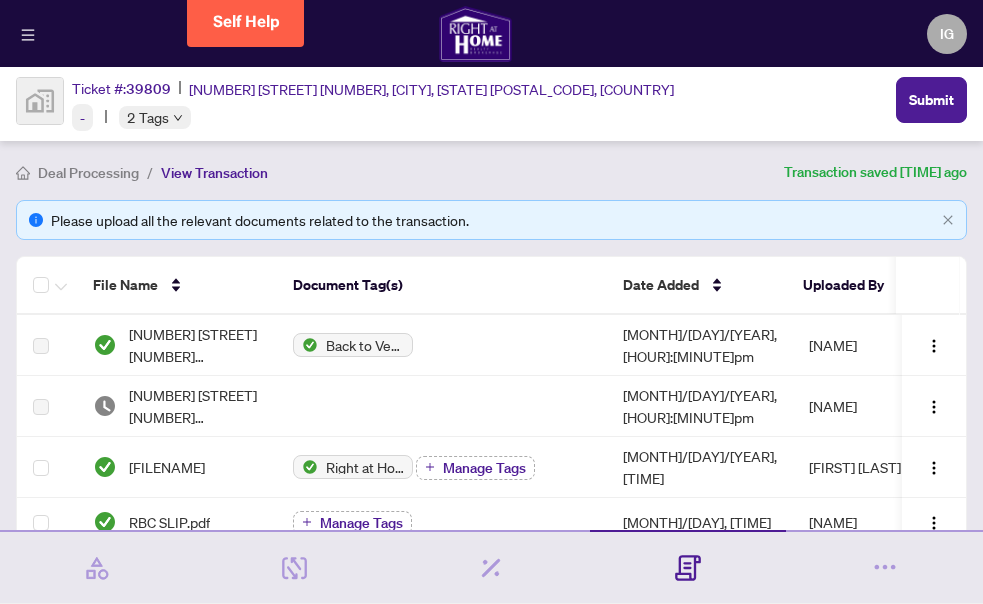 click on "Deal Processing" at bounding box center [88, 173] 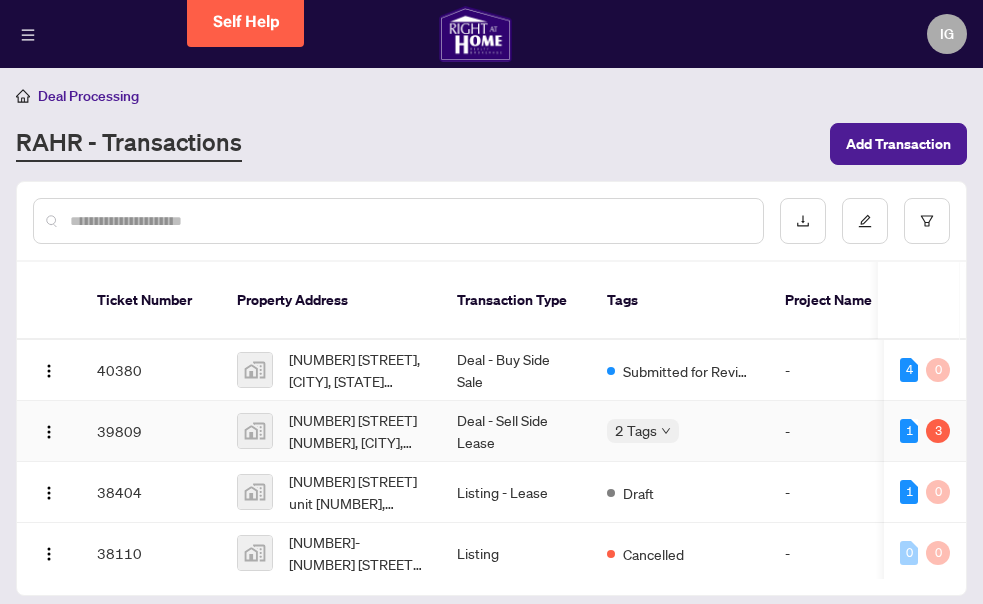 click on "39809" at bounding box center (151, 431) 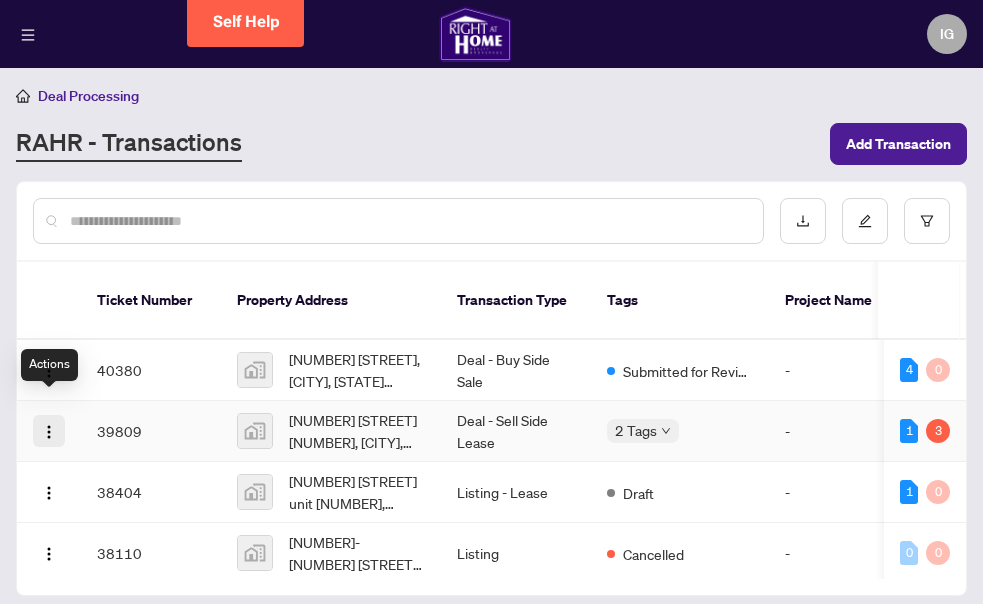 click at bounding box center [49, 432] 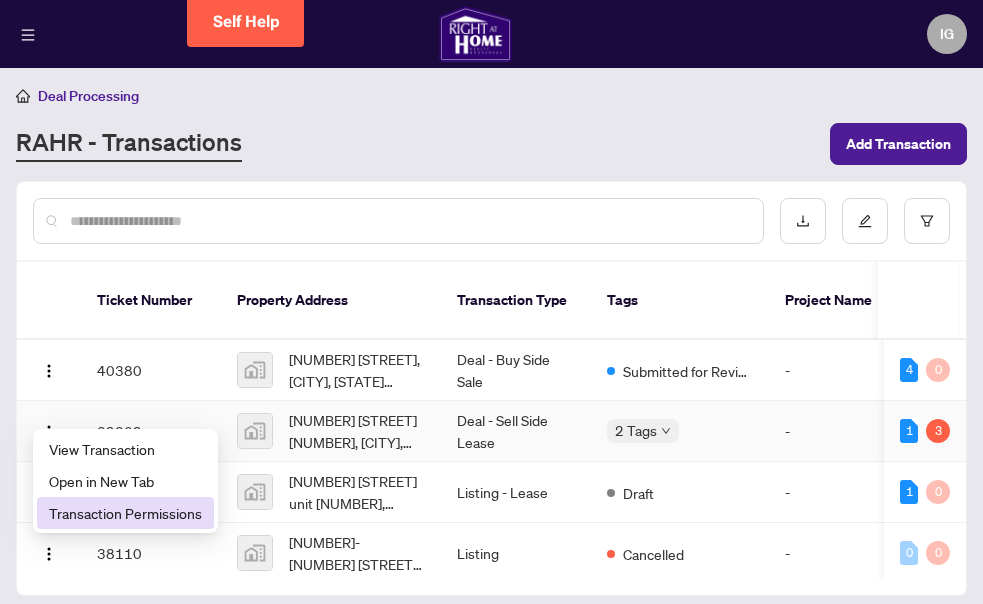 click on "Transaction Permissions" at bounding box center (125, 513) 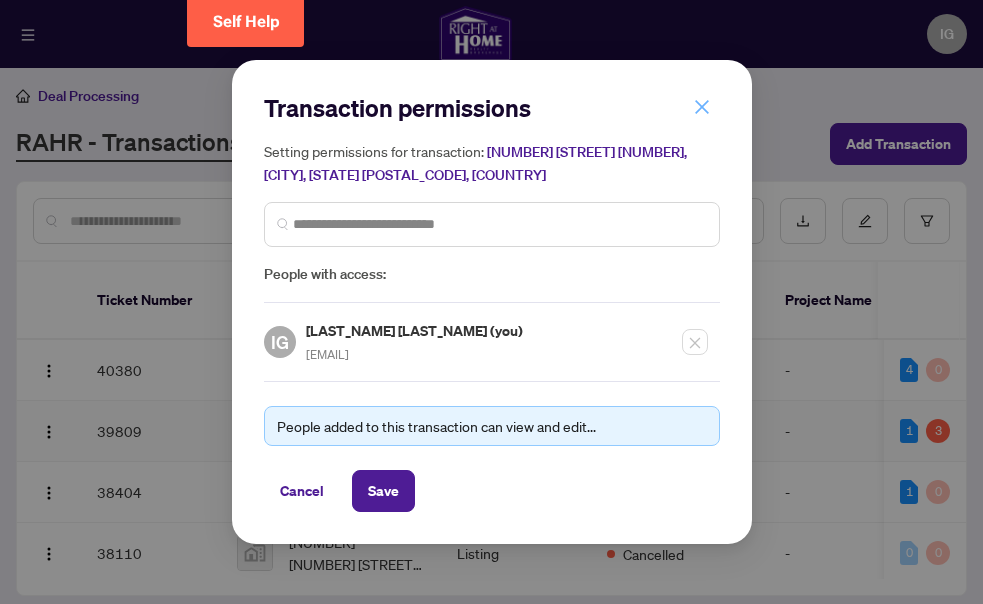 click at bounding box center [702, 107] 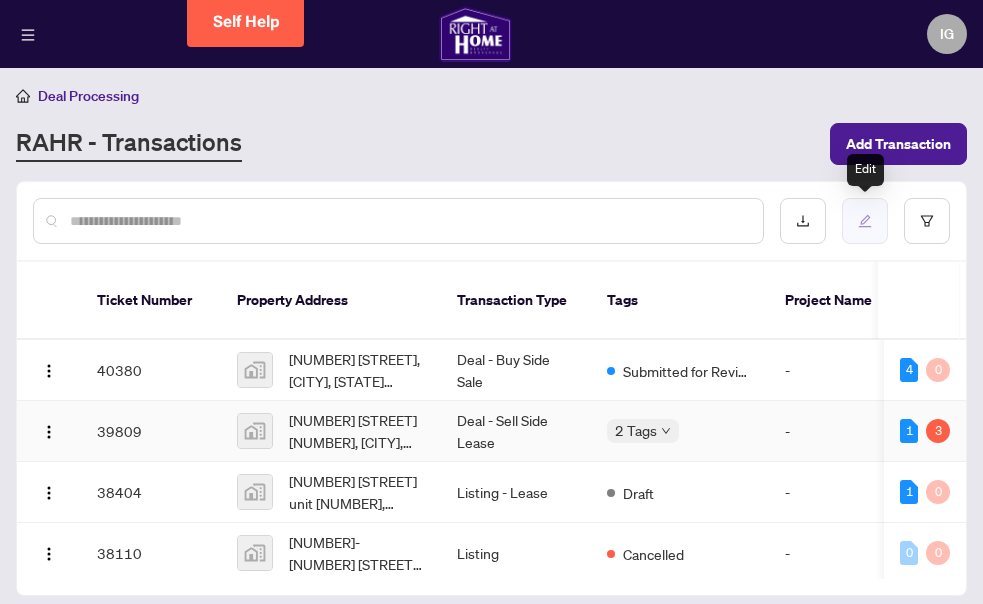 click at bounding box center (865, 221) 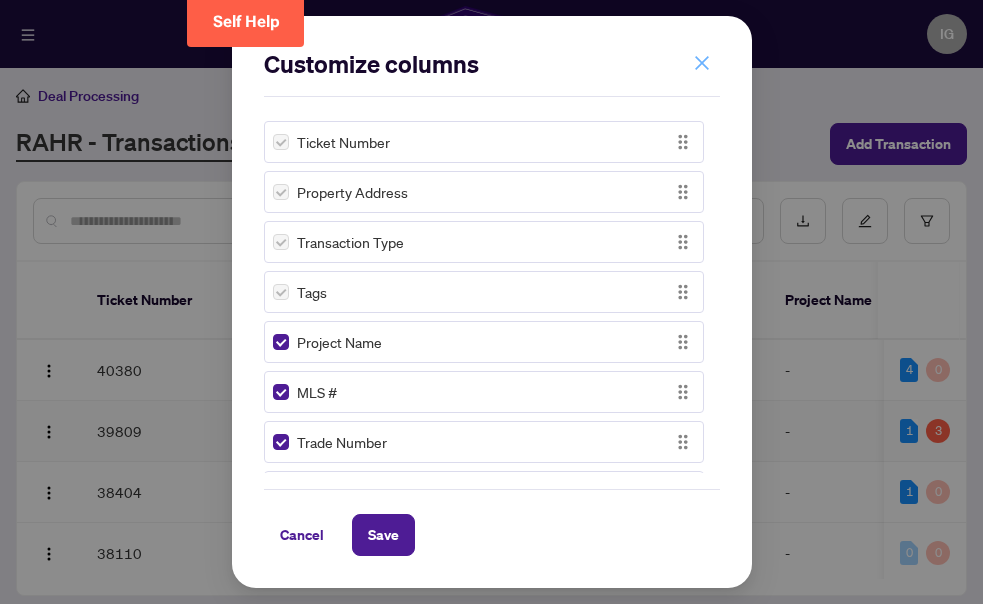 click at bounding box center [702, 63] 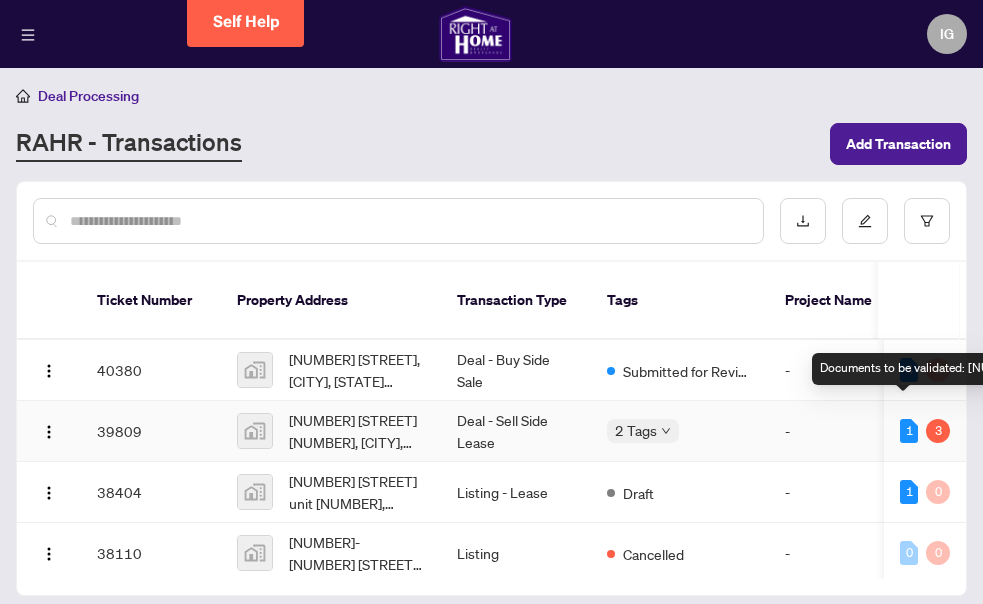 click on "1" at bounding box center (909, 431) 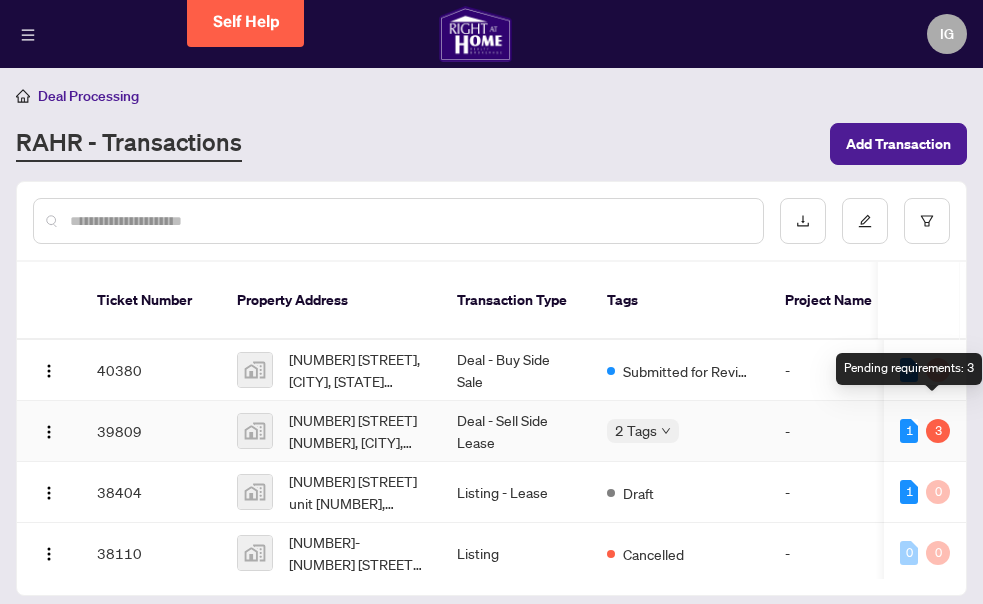 click on "3" at bounding box center [938, 431] 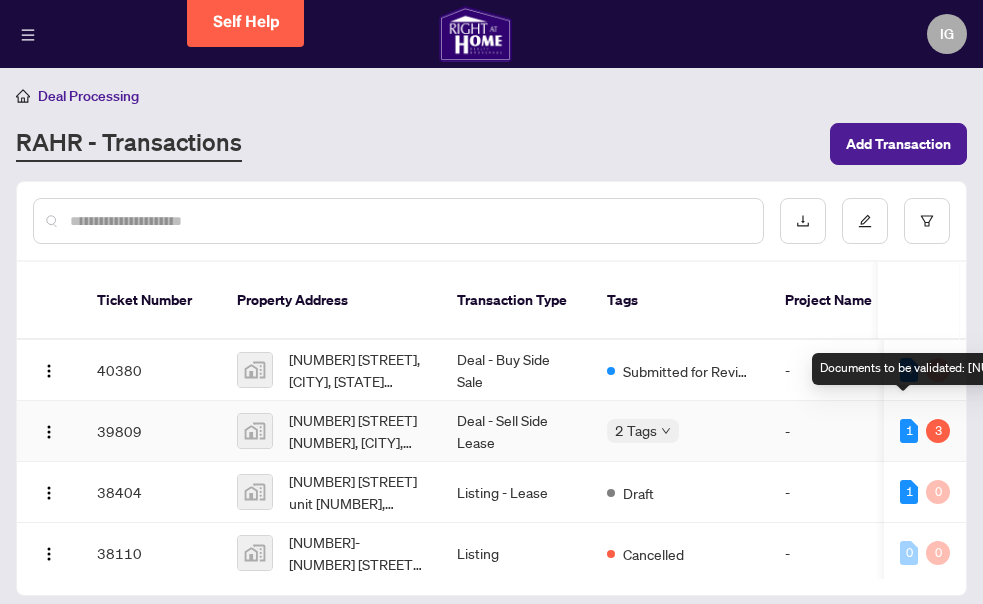 click on "1" at bounding box center (909, 431) 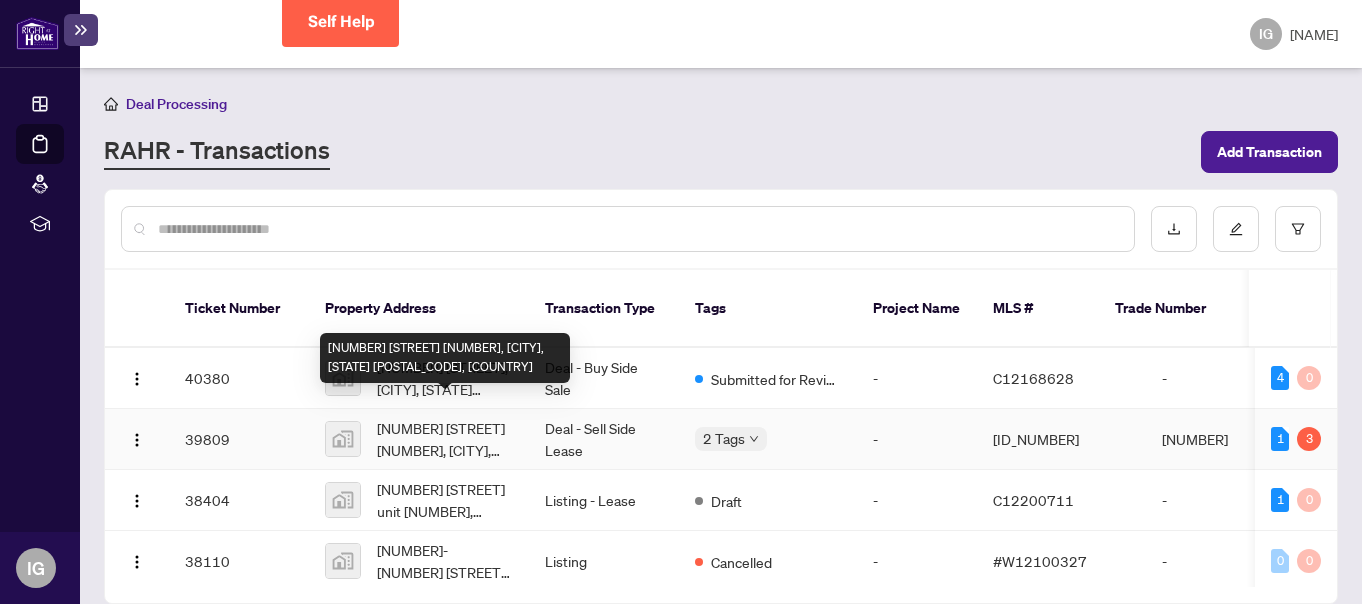 click on "[NUMBER] [STREET] [NUMBER], [CITY], [STATE] [POSTAL_CODE], [COUNTRY]" at bounding box center (445, 439) 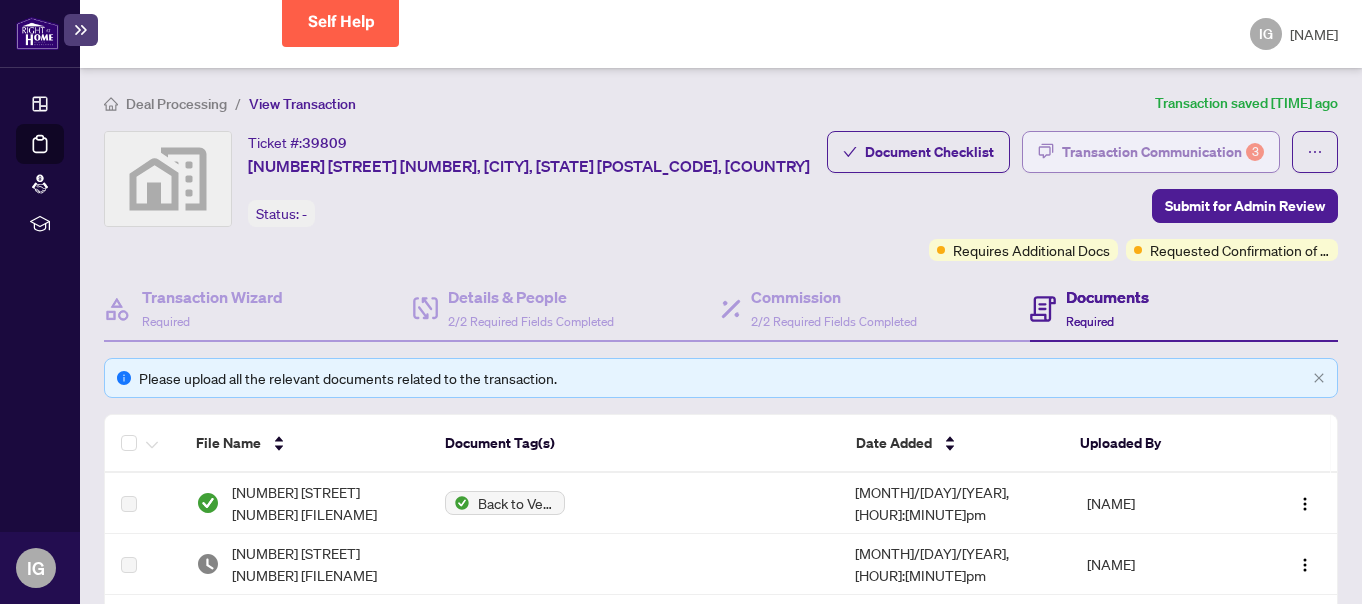 click on "Transaction Communication 3" at bounding box center (1163, 152) 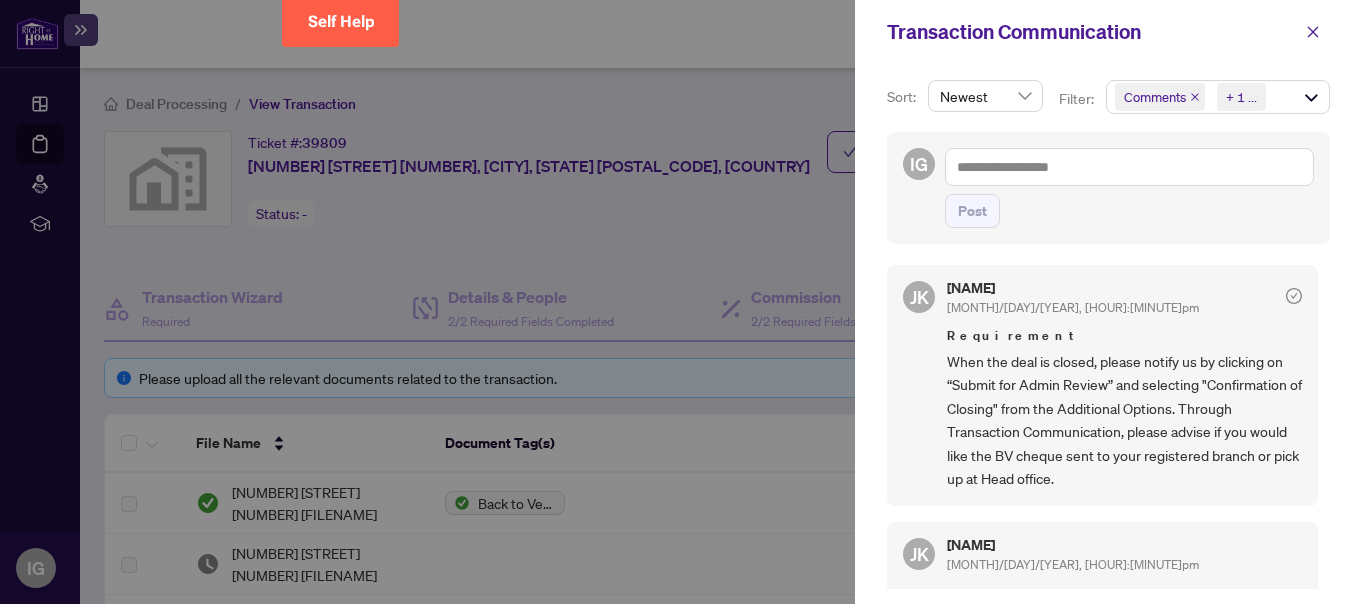 scroll, scrollTop: 4, scrollLeft: 0, axis: vertical 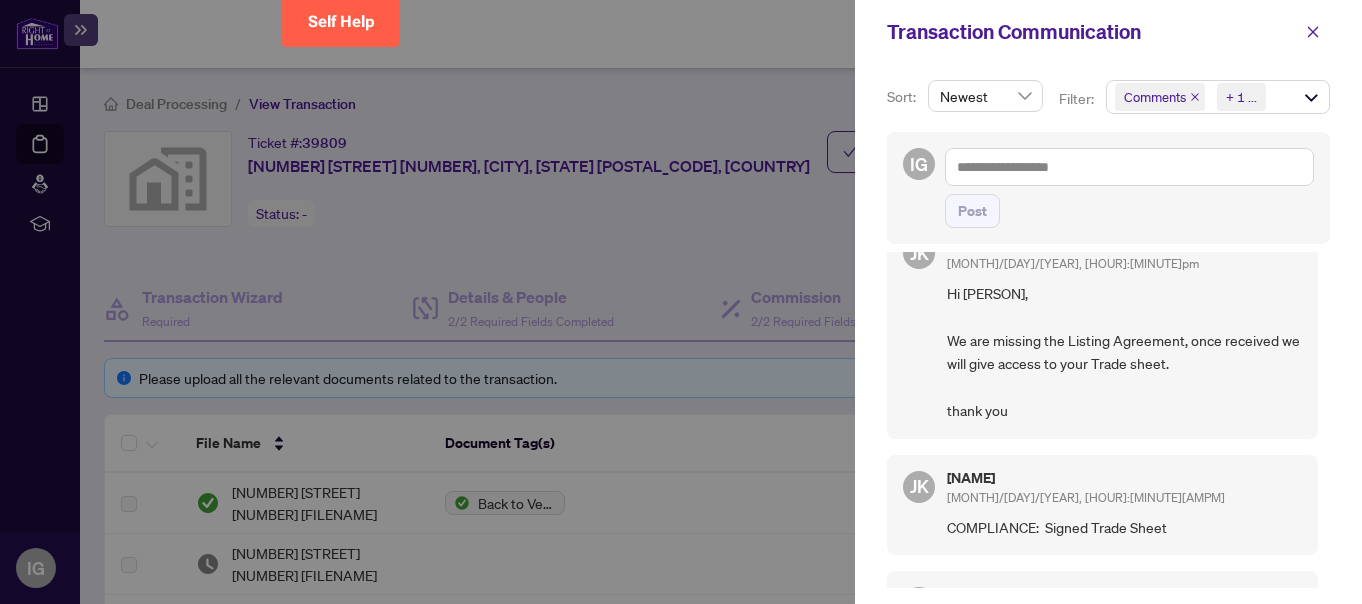 click at bounding box center [681, 302] 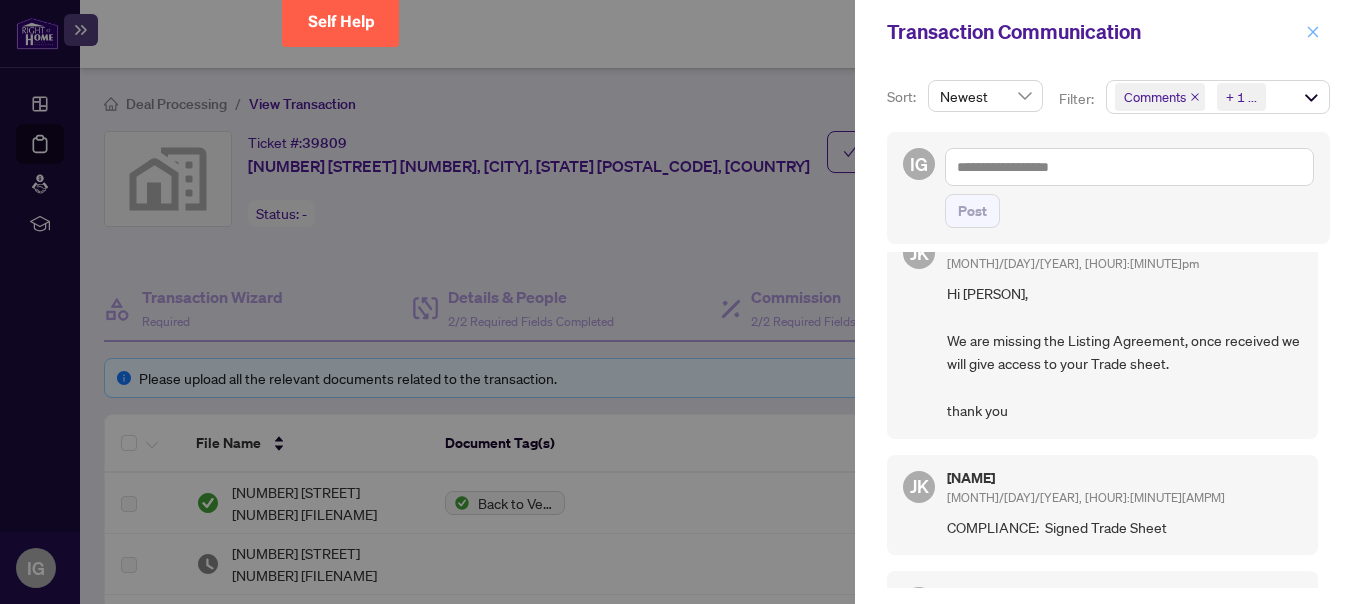 click at bounding box center (1313, 32) 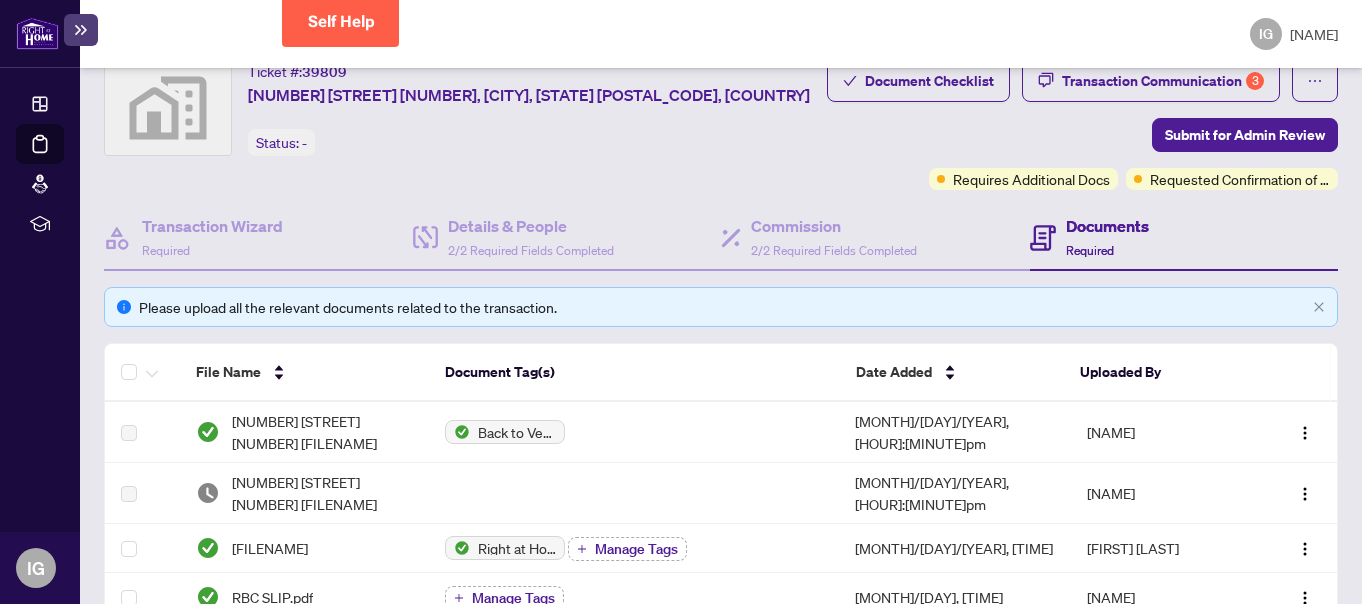 scroll, scrollTop: 100, scrollLeft: 0, axis: vertical 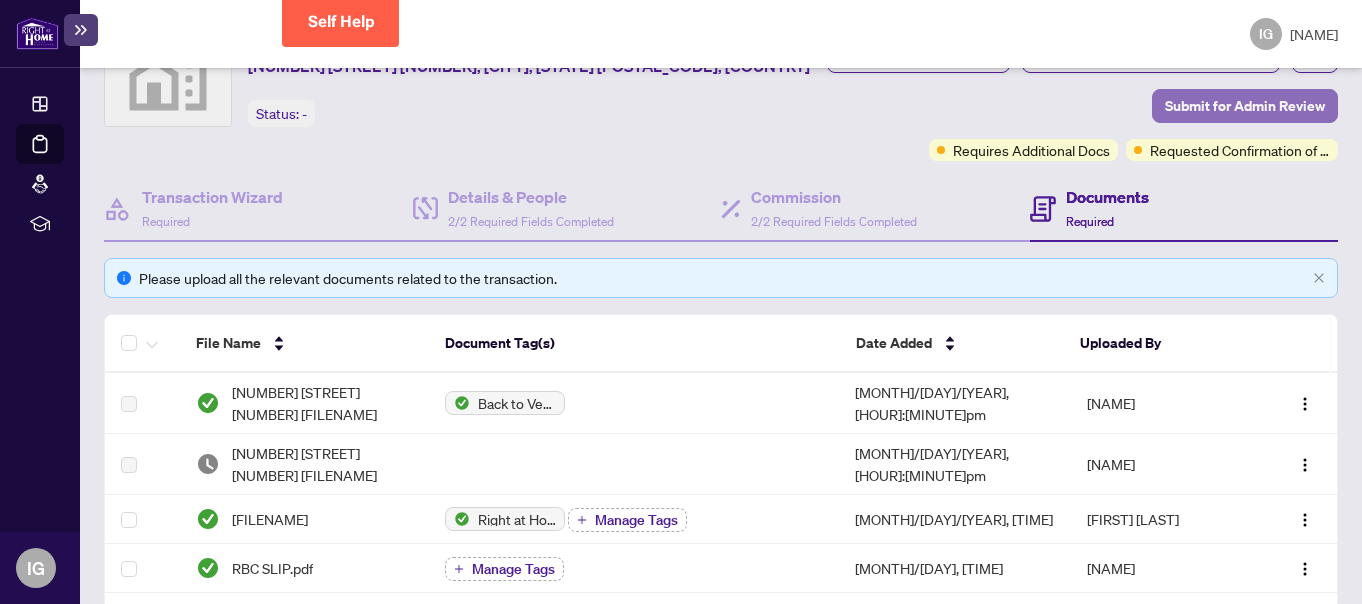 click on "Submit for Admin Review" at bounding box center [1245, 106] 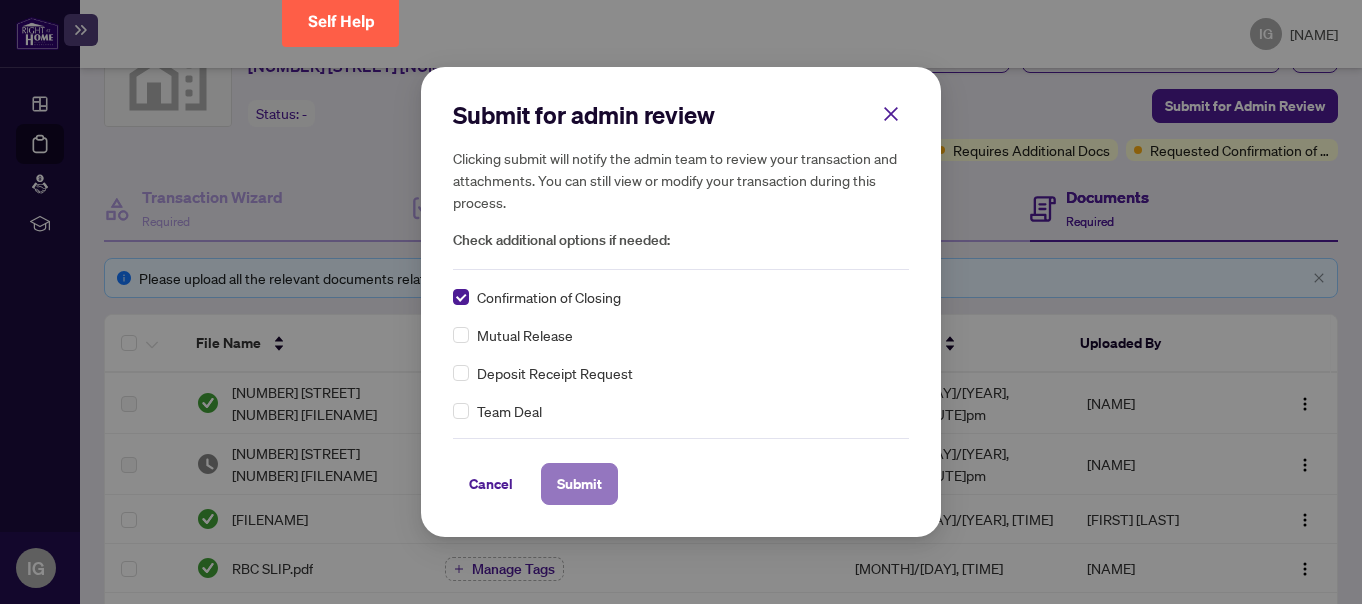 click on "Submit" at bounding box center [579, 484] 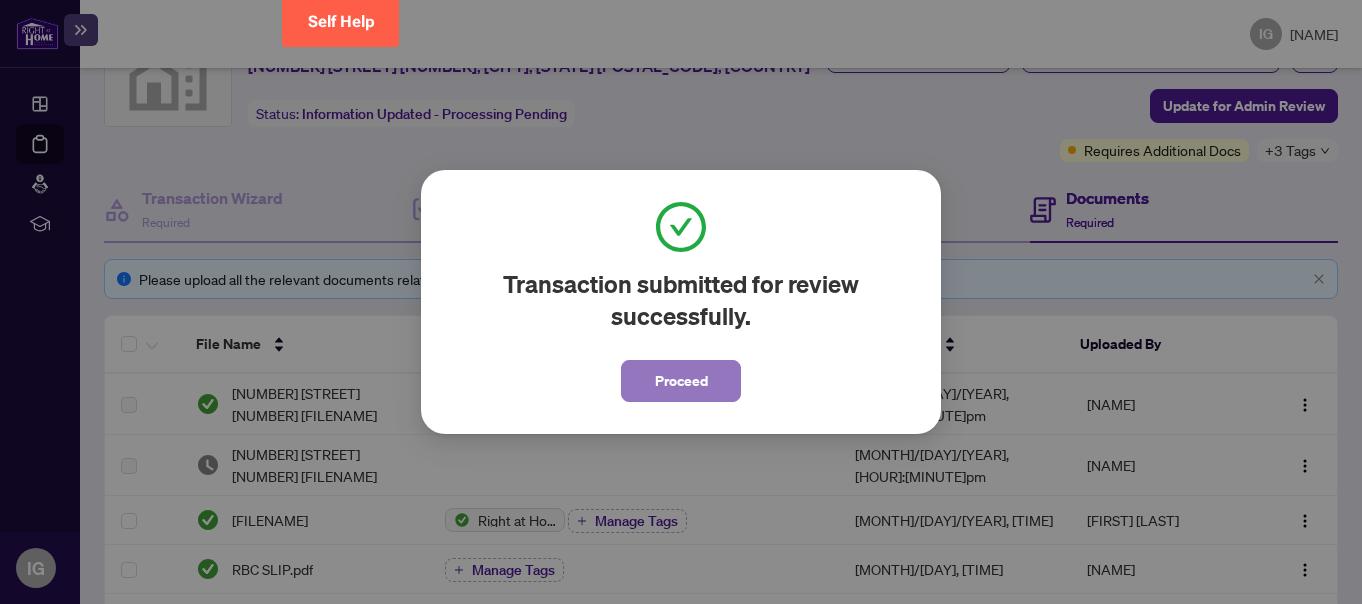 click on "Proceed" at bounding box center [681, 381] 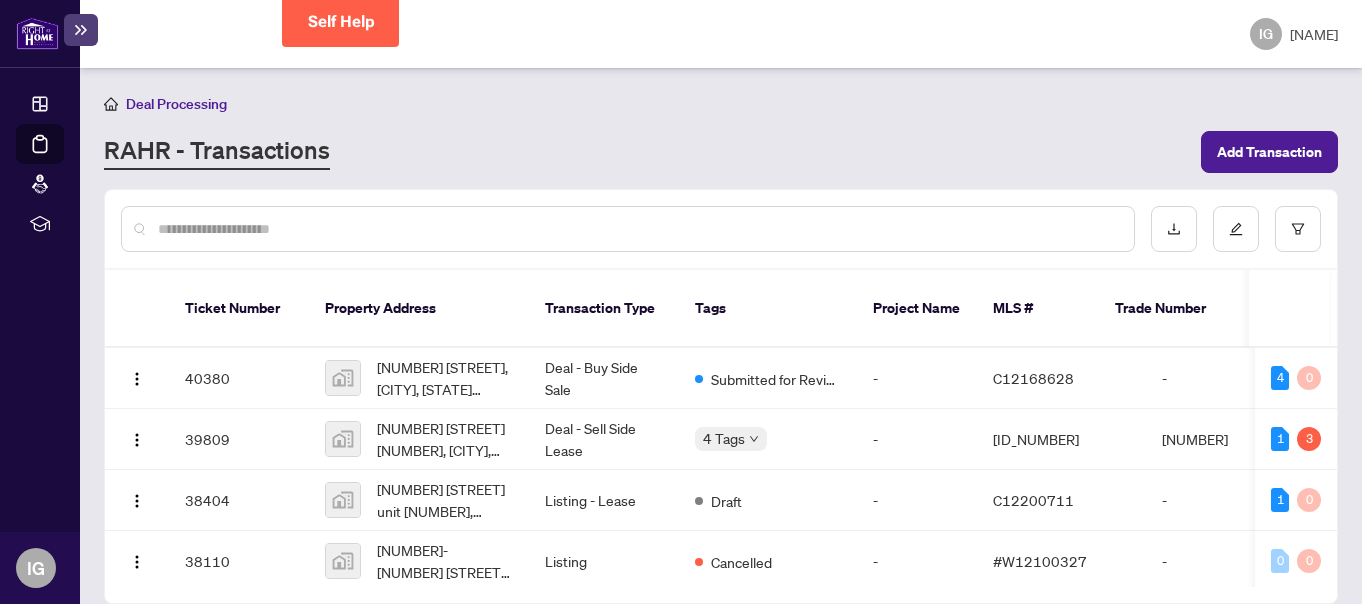 scroll, scrollTop: 2, scrollLeft: 0, axis: vertical 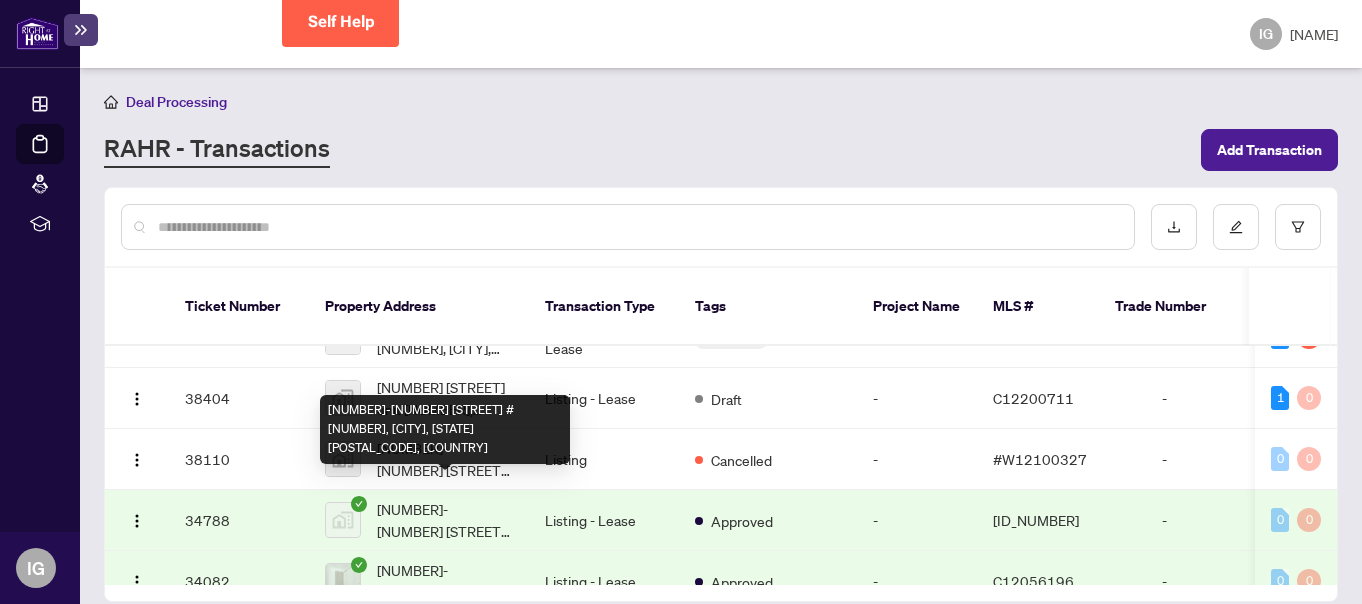 click on "[NUMBER]-[NUMBER] [STREET] #[NUMBER], [CITY], [STATE] [POSTAL_CODE], [COUNTRY]" at bounding box center [445, 520] 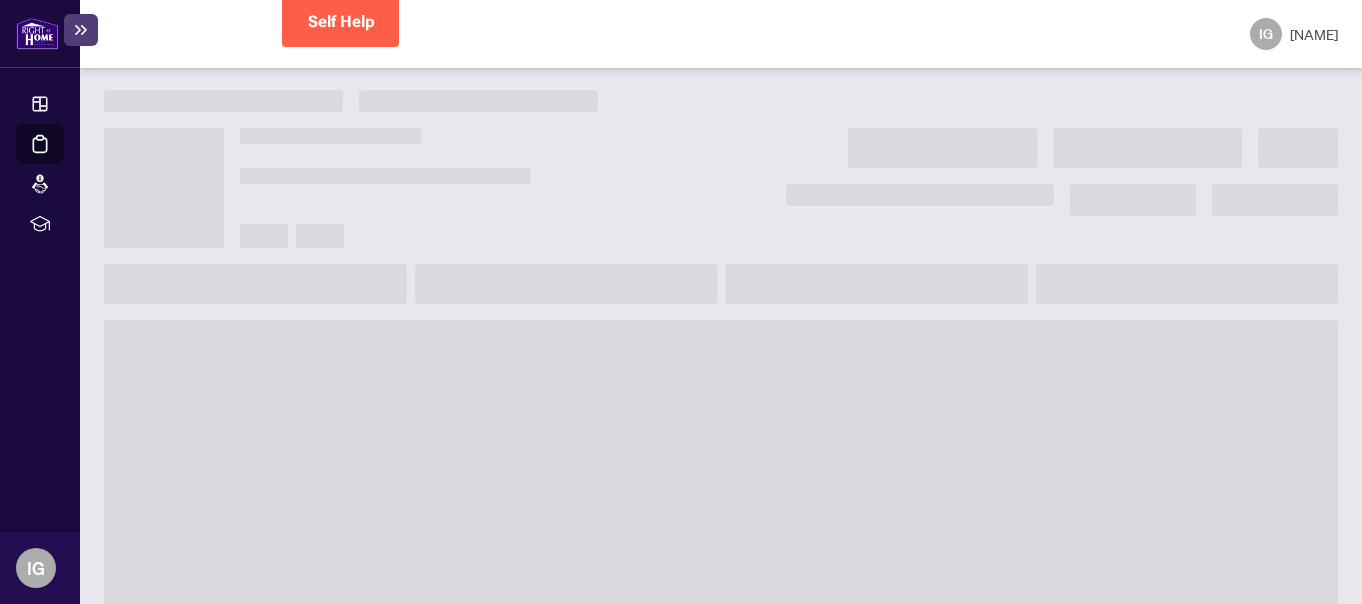 click at bounding box center [721, 480] 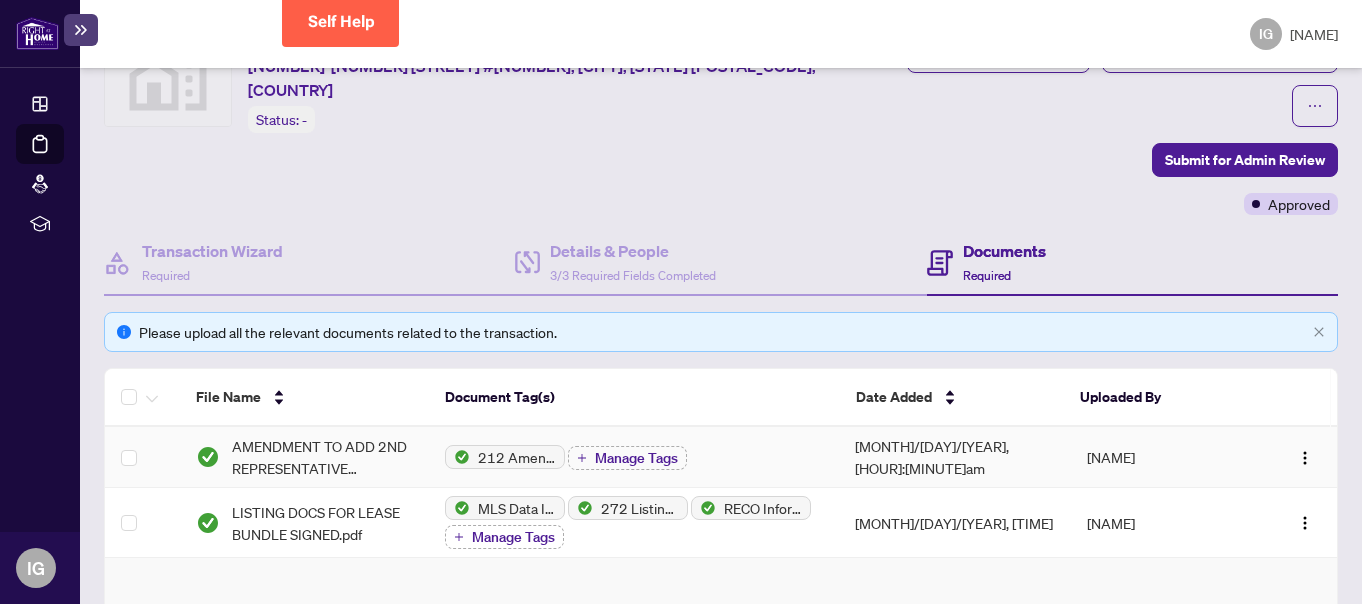 scroll, scrollTop: 0, scrollLeft: 0, axis: both 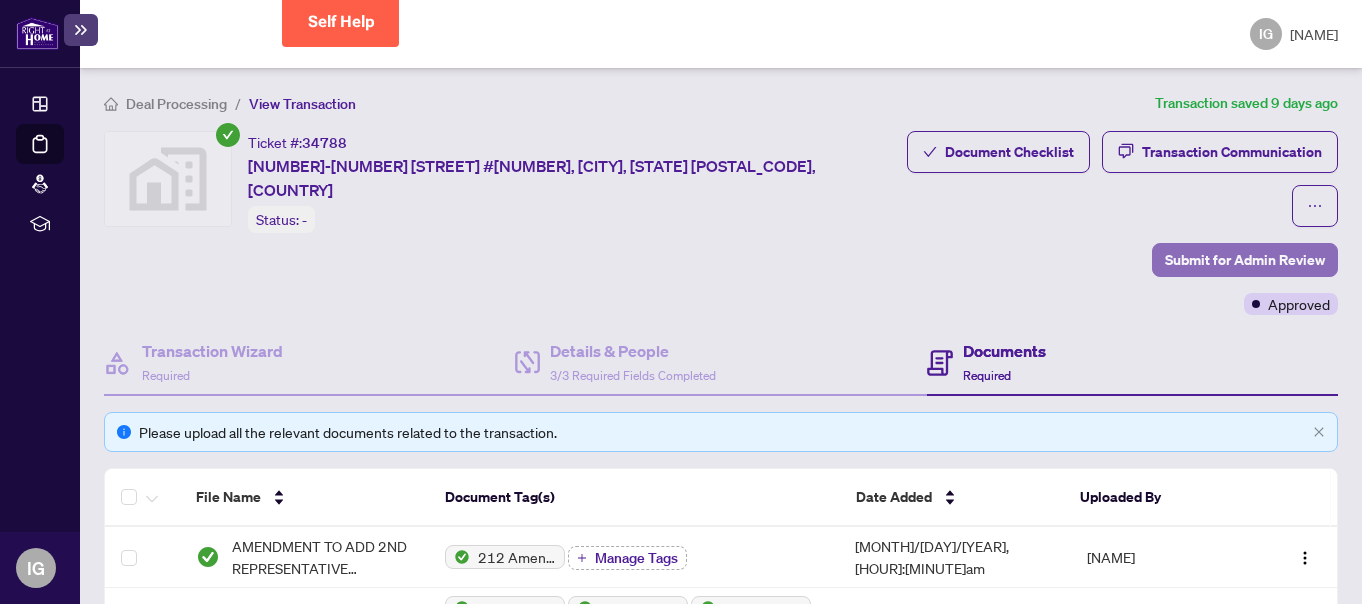 click on "Submit for Admin Review" at bounding box center (1245, 260) 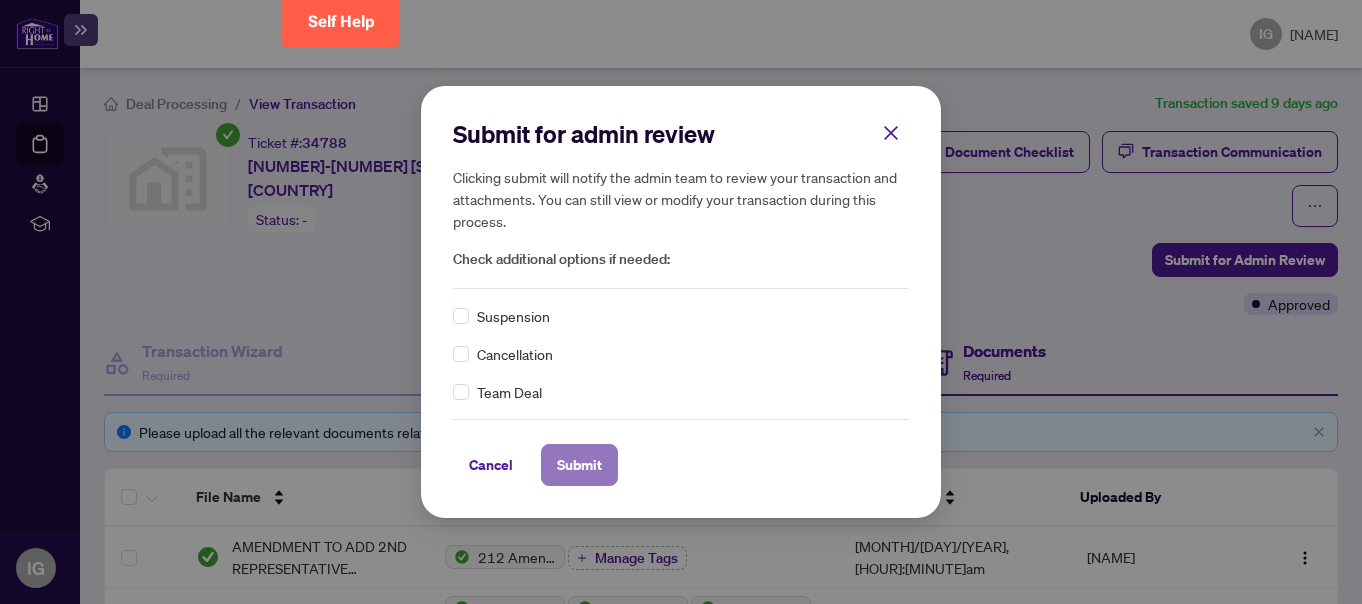 click on "Submit" at bounding box center [579, 465] 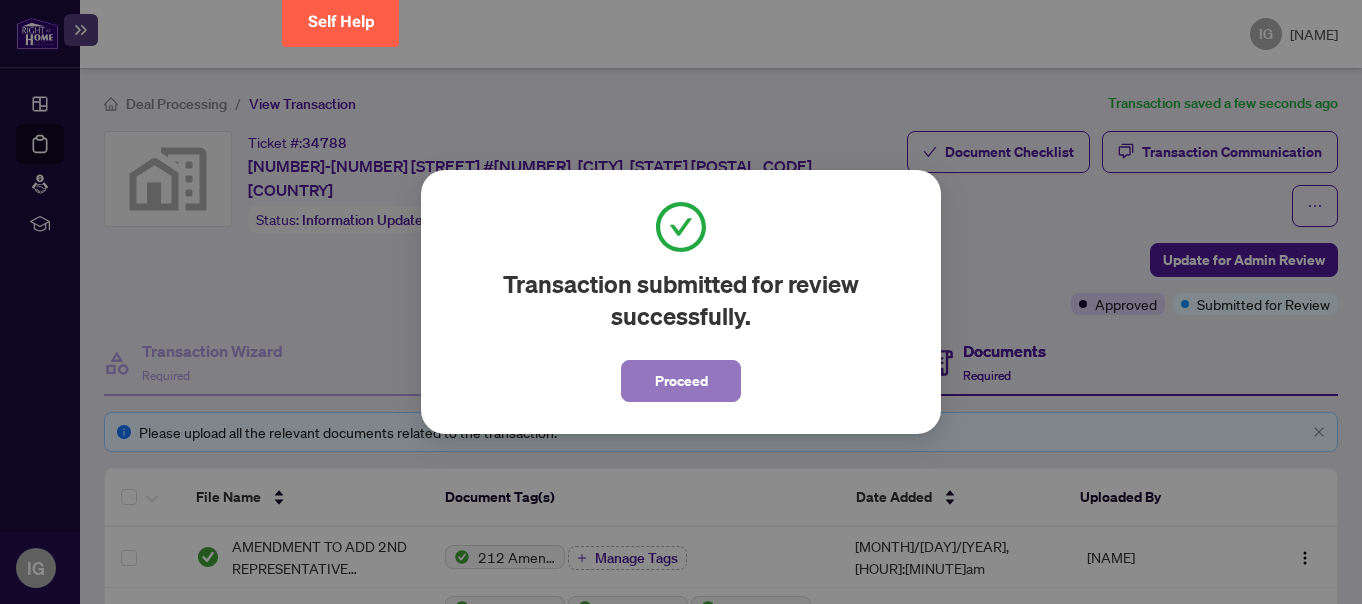 click on "Proceed" at bounding box center (681, 381) 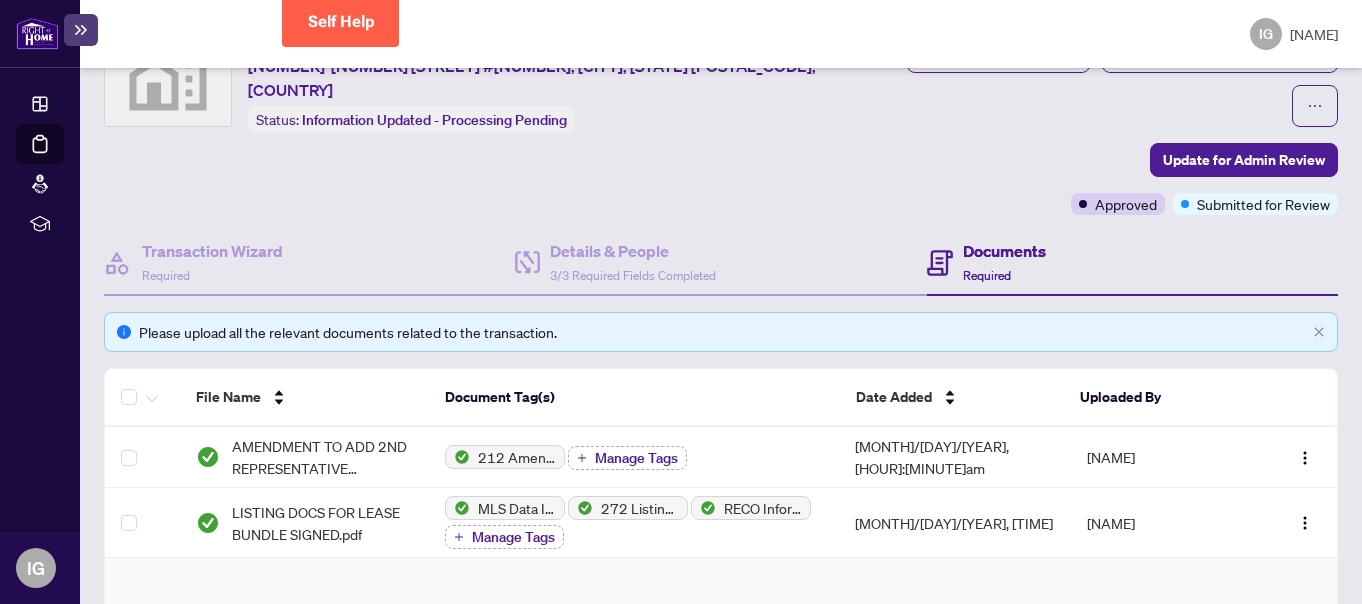 scroll, scrollTop: 200, scrollLeft: 0, axis: vertical 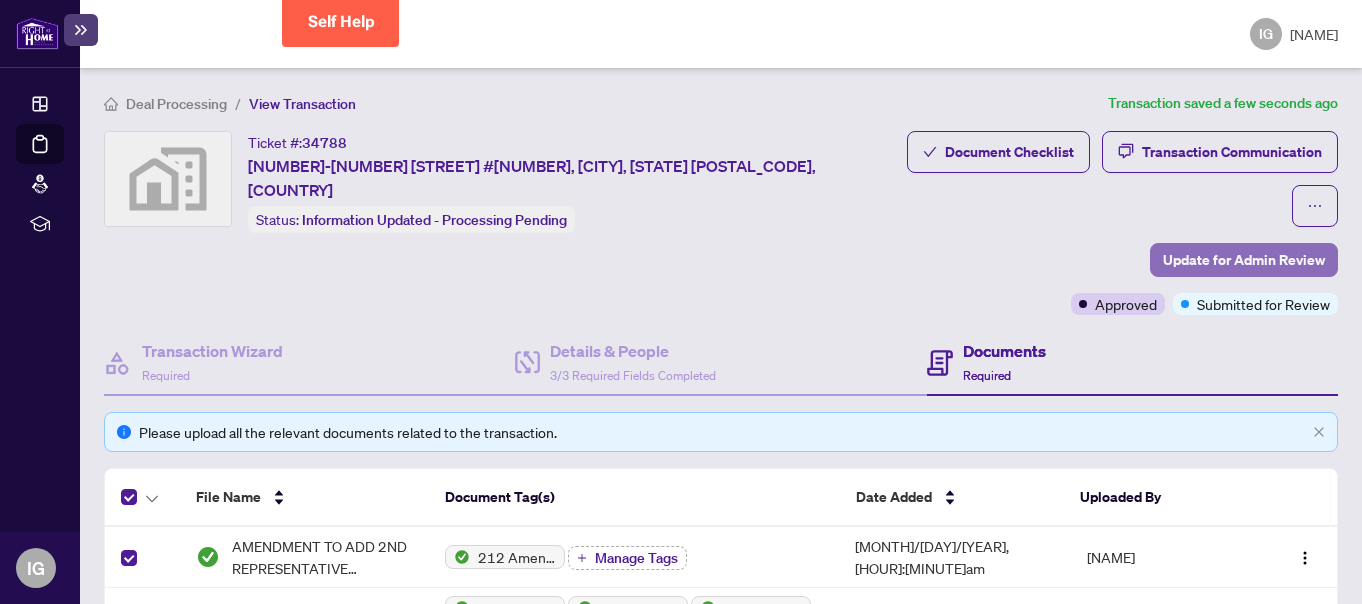 click on "Update for Admin Review" at bounding box center (1244, 260) 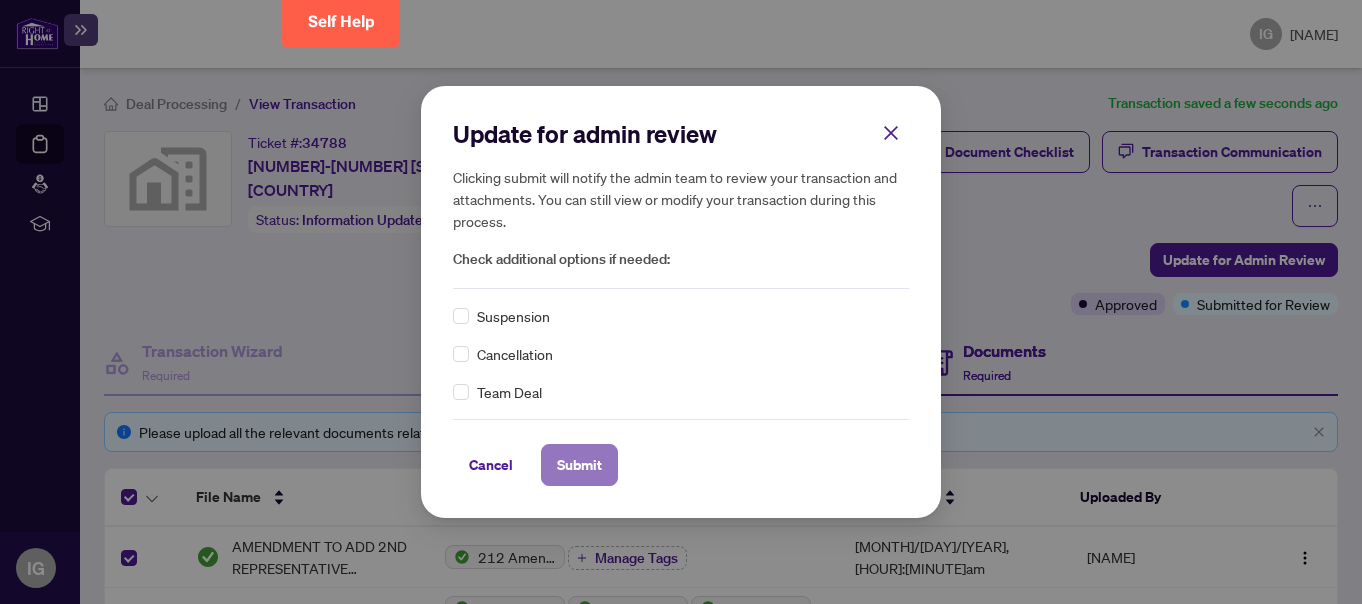click on "Submit" at bounding box center (579, 465) 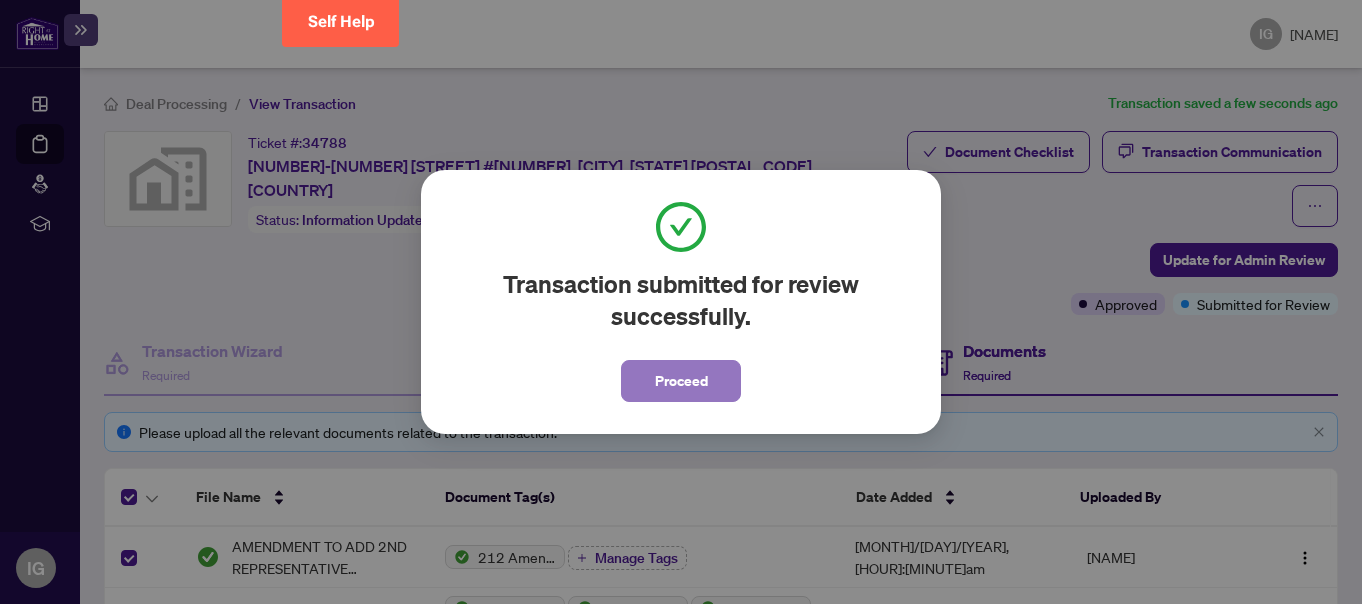 click on "Proceed" at bounding box center (681, 381) 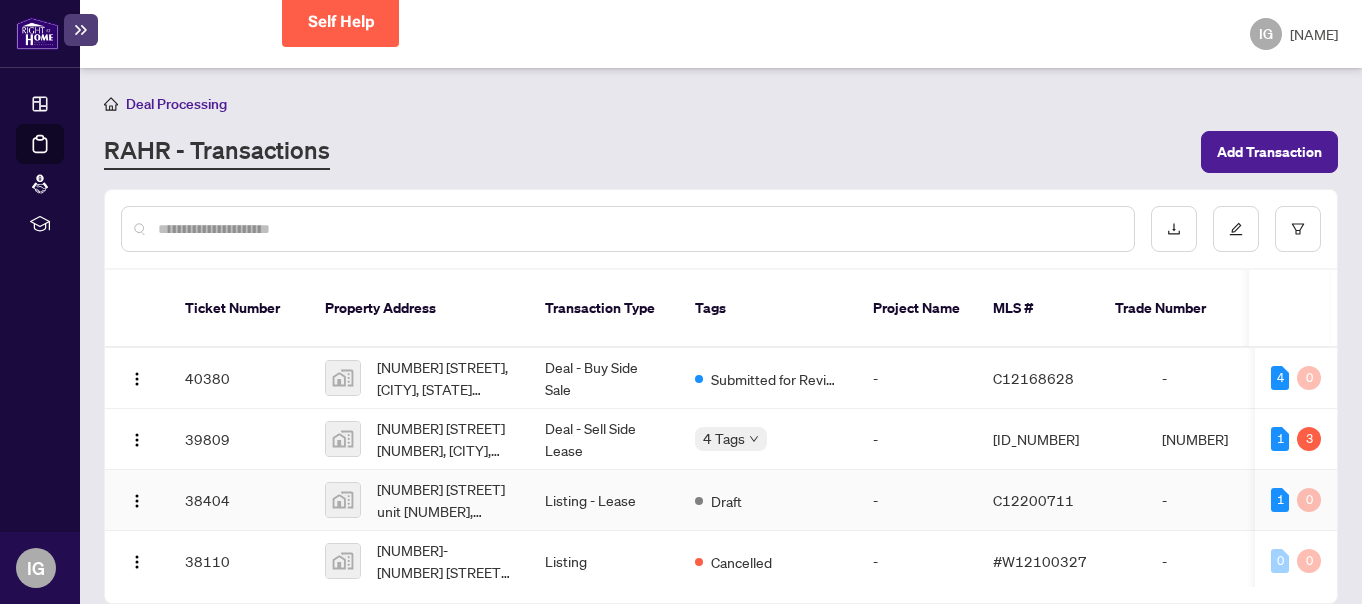 click on "38404" at bounding box center [239, 500] 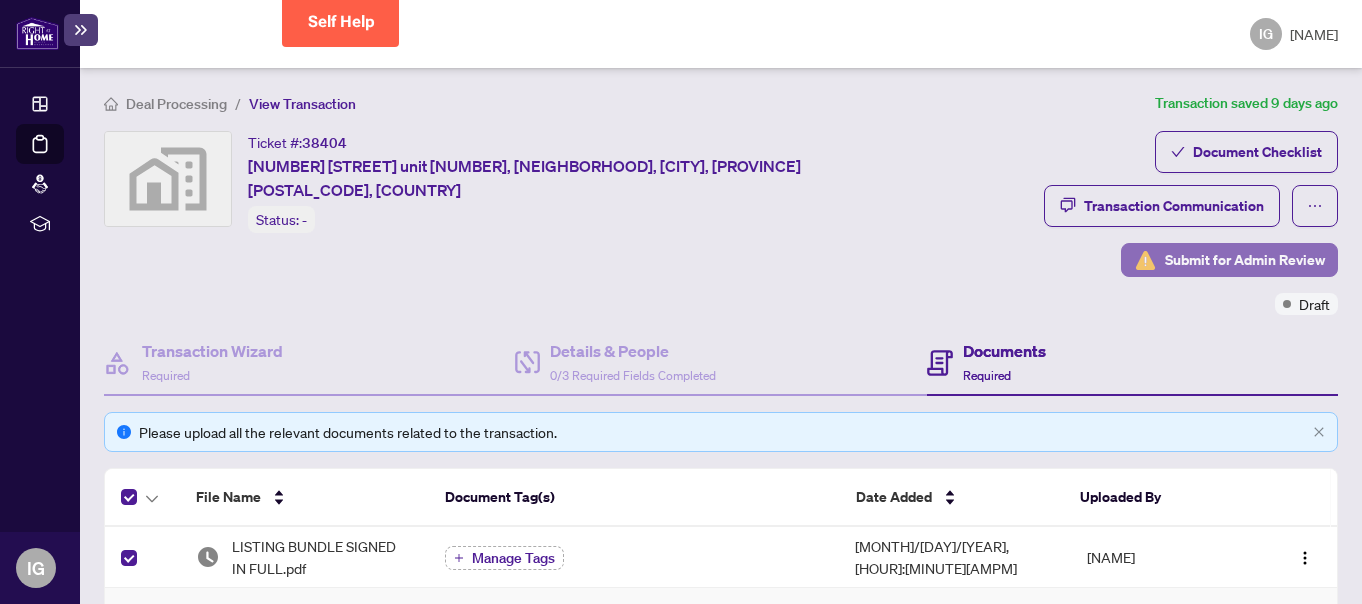 click on "Submit for Admin Review" at bounding box center [1245, 260] 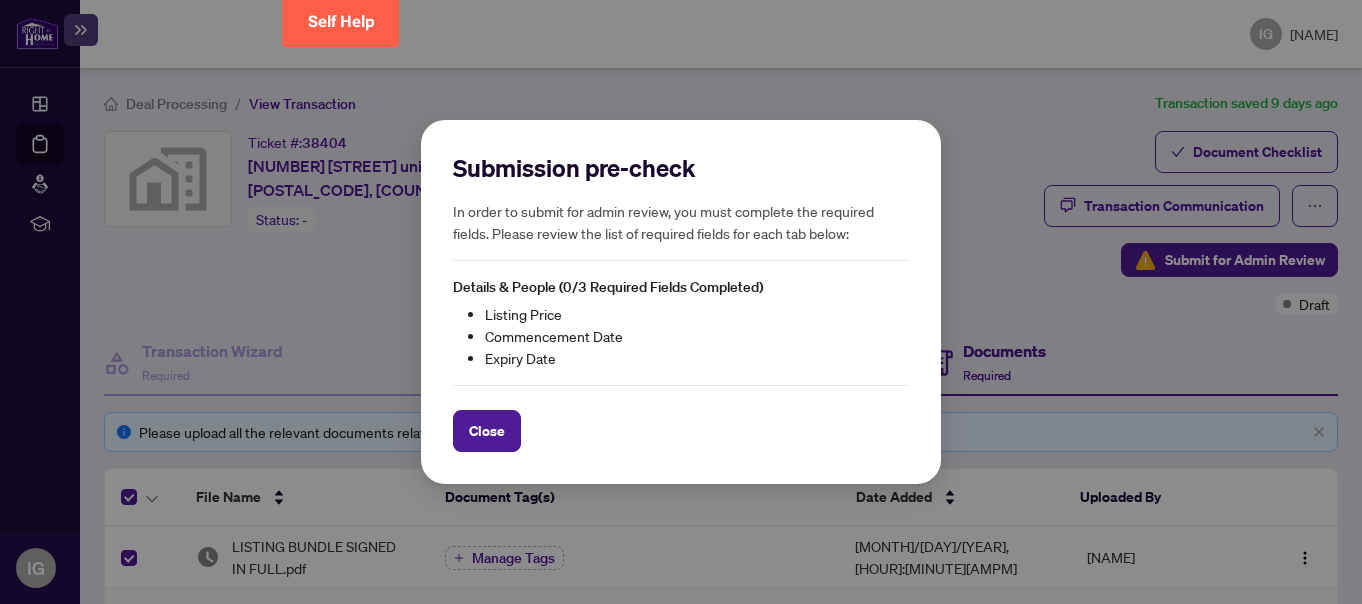 click on "Details & People (0/3 Required Fields Completed) Listing Price Commencement Date Expiry Date Close Cancel OK" at bounding box center [681, 302] 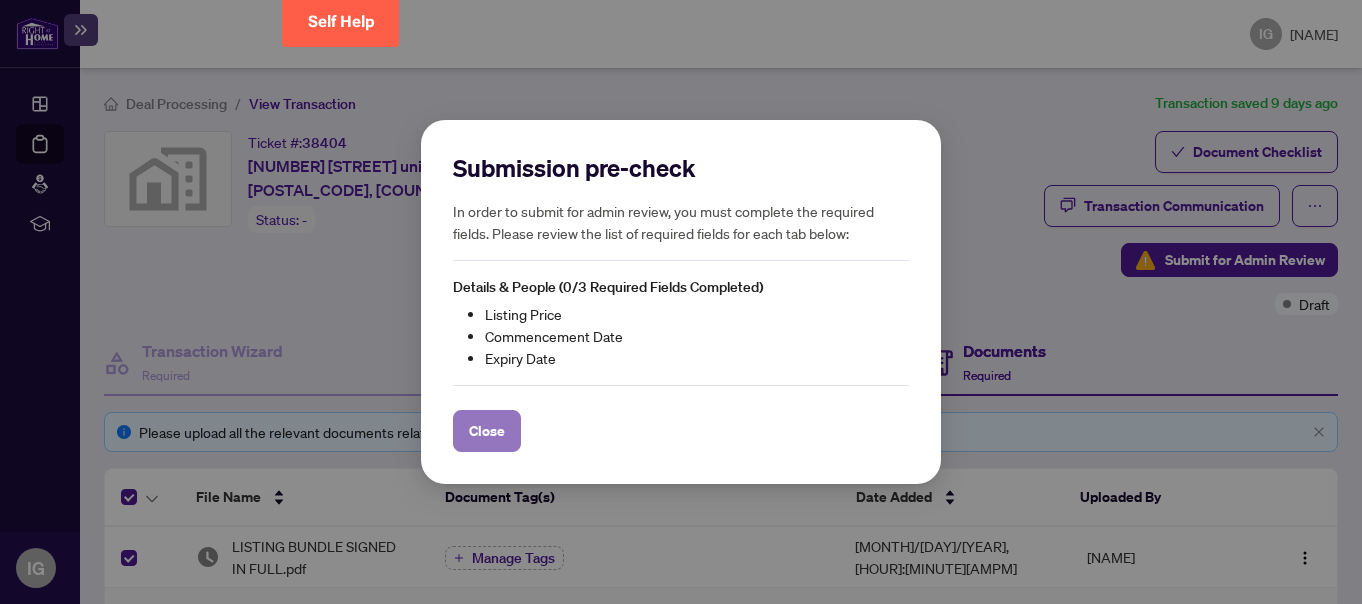 click on "Close" at bounding box center [487, 431] 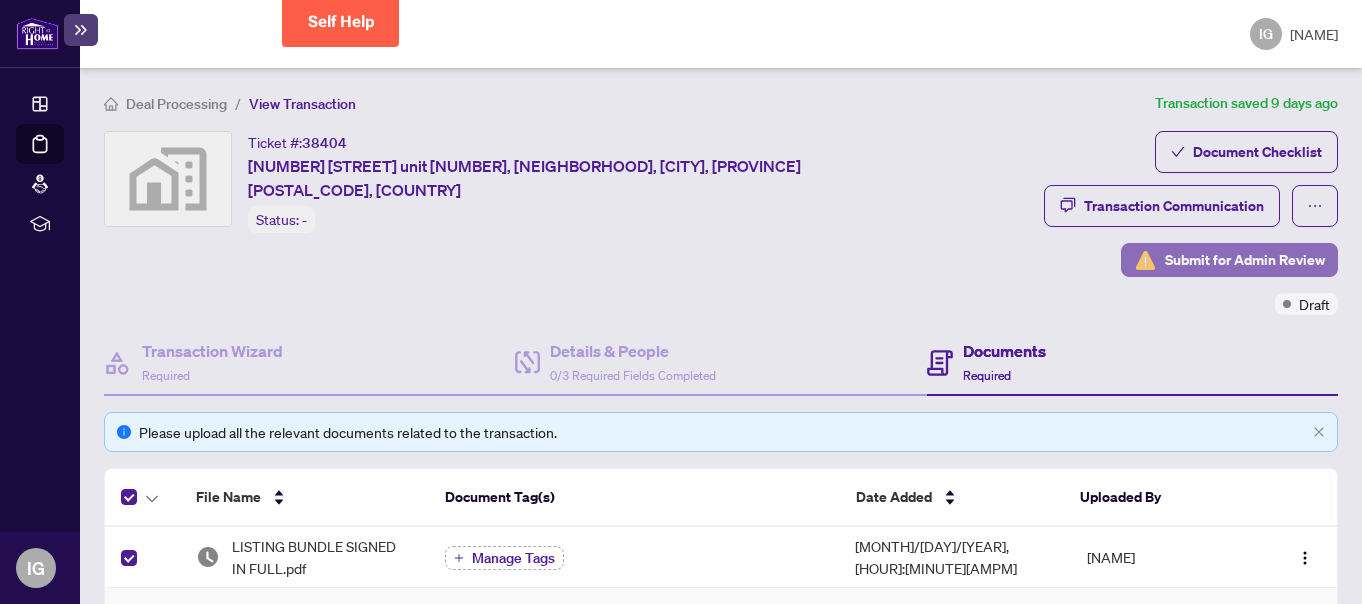 click on "Submit for Admin Review" at bounding box center (1245, 260) 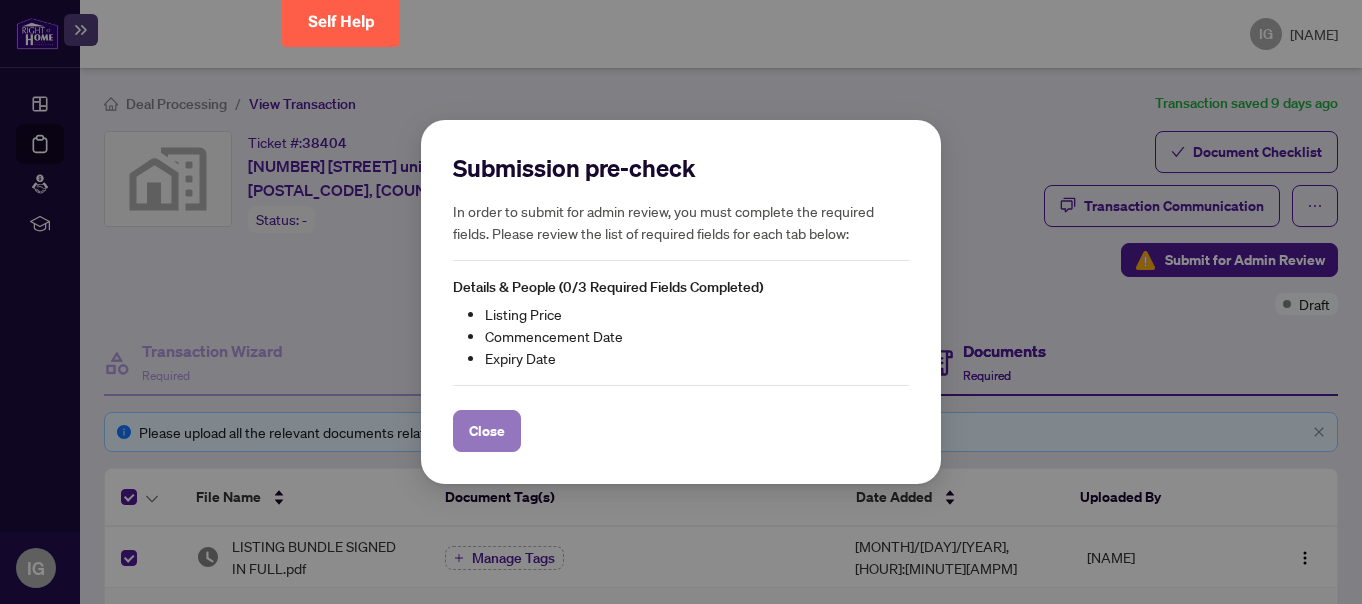 click on "Close" at bounding box center [487, 431] 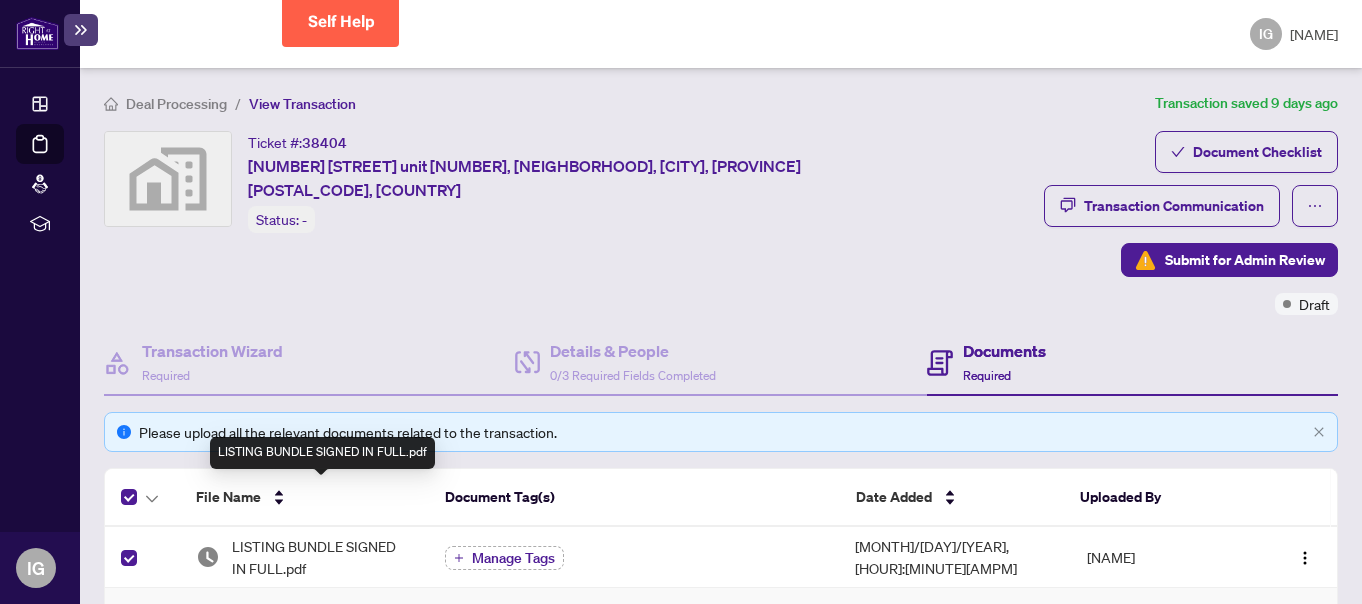 click on "LISTING BUNDLE SIGNED IN FULL.pdf" at bounding box center (322, 557) 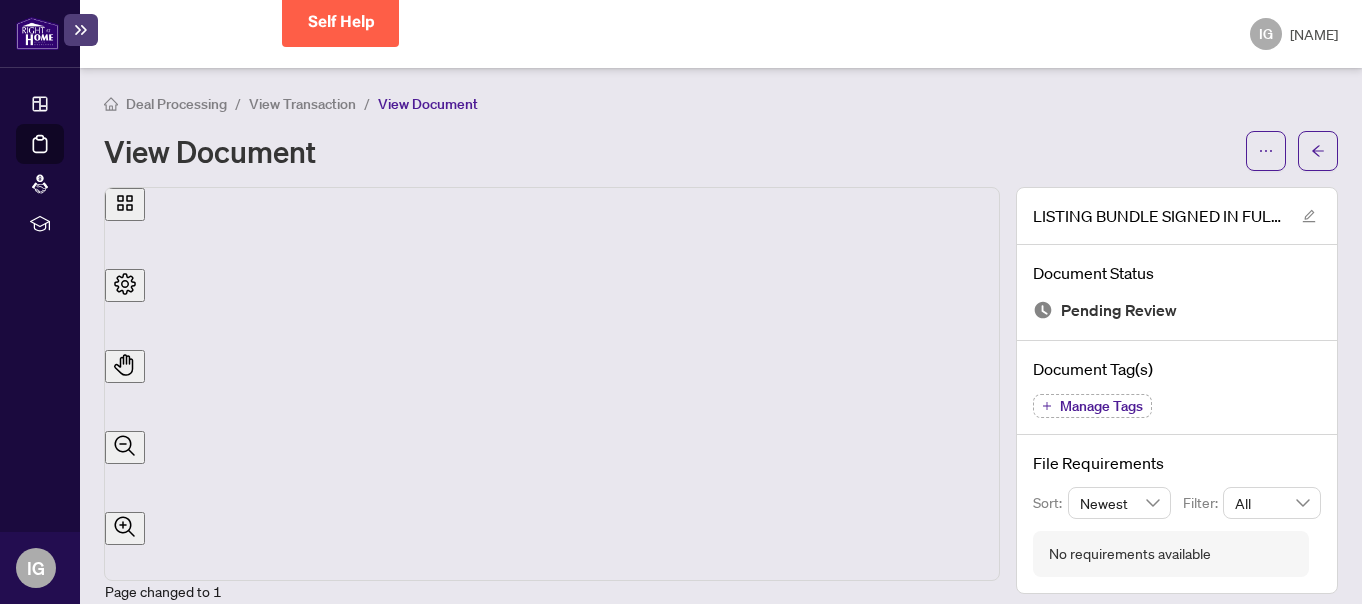 scroll, scrollTop: 0, scrollLeft: 0, axis: both 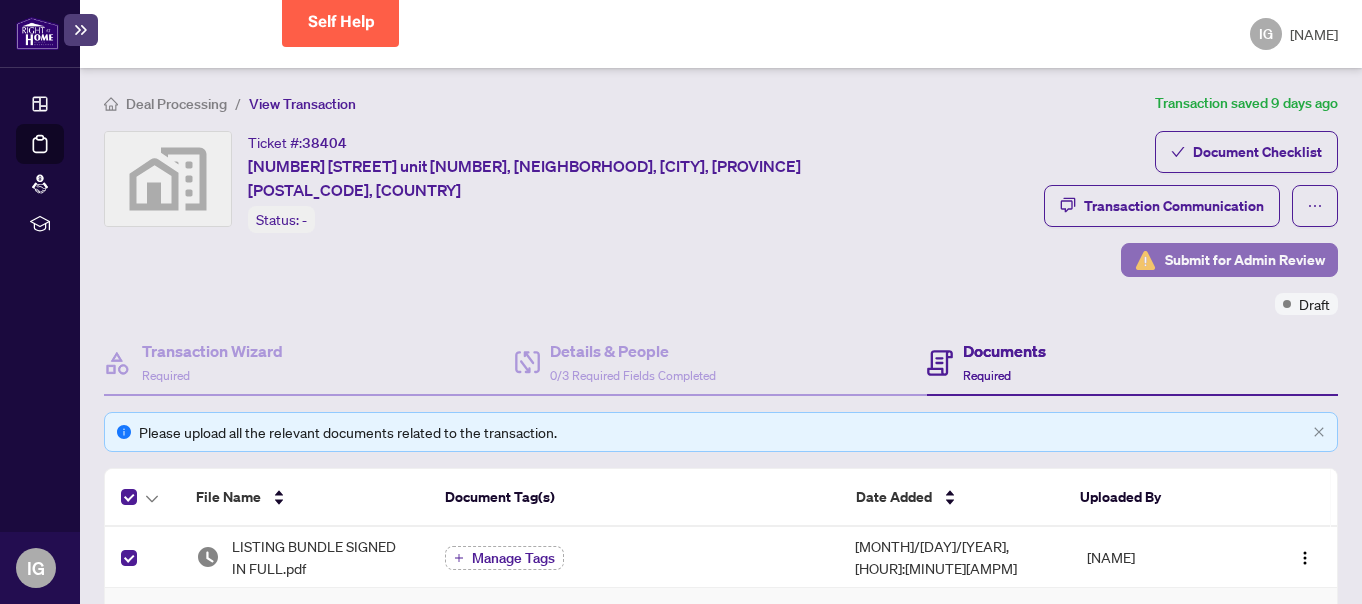 click on "Submit for Admin Review" at bounding box center (1245, 260) 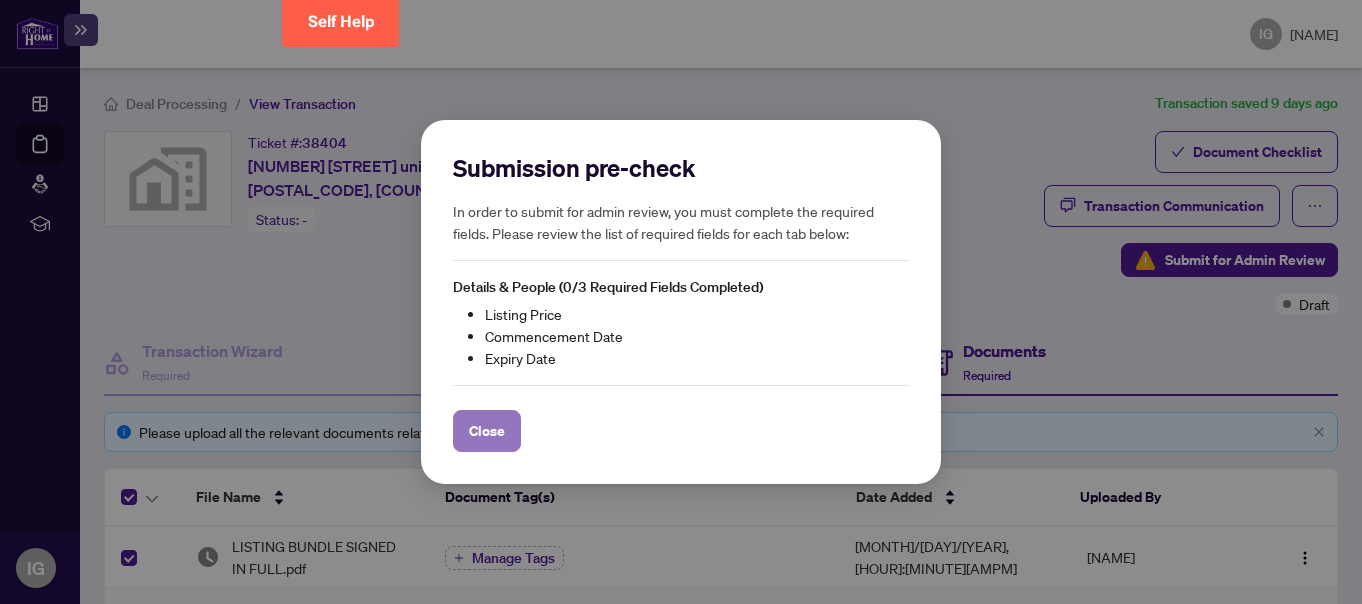 click on "Close" at bounding box center (487, 431) 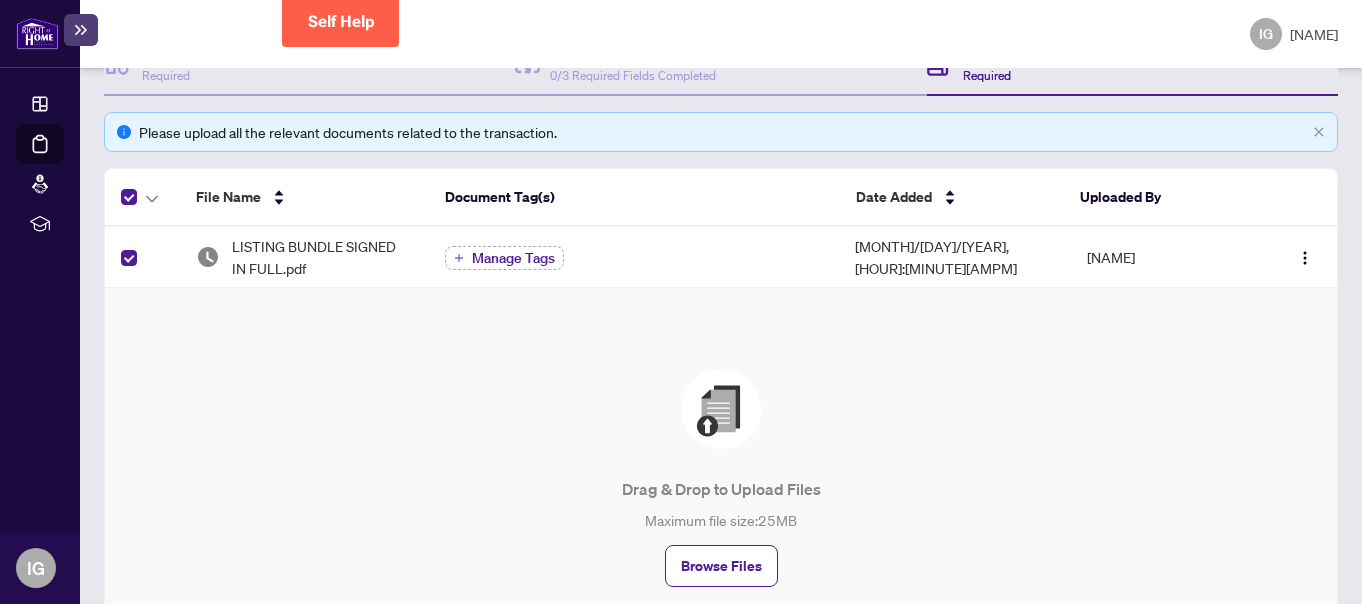 scroll, scrollTop: 200, scrollLeft: 0, axis: vertical 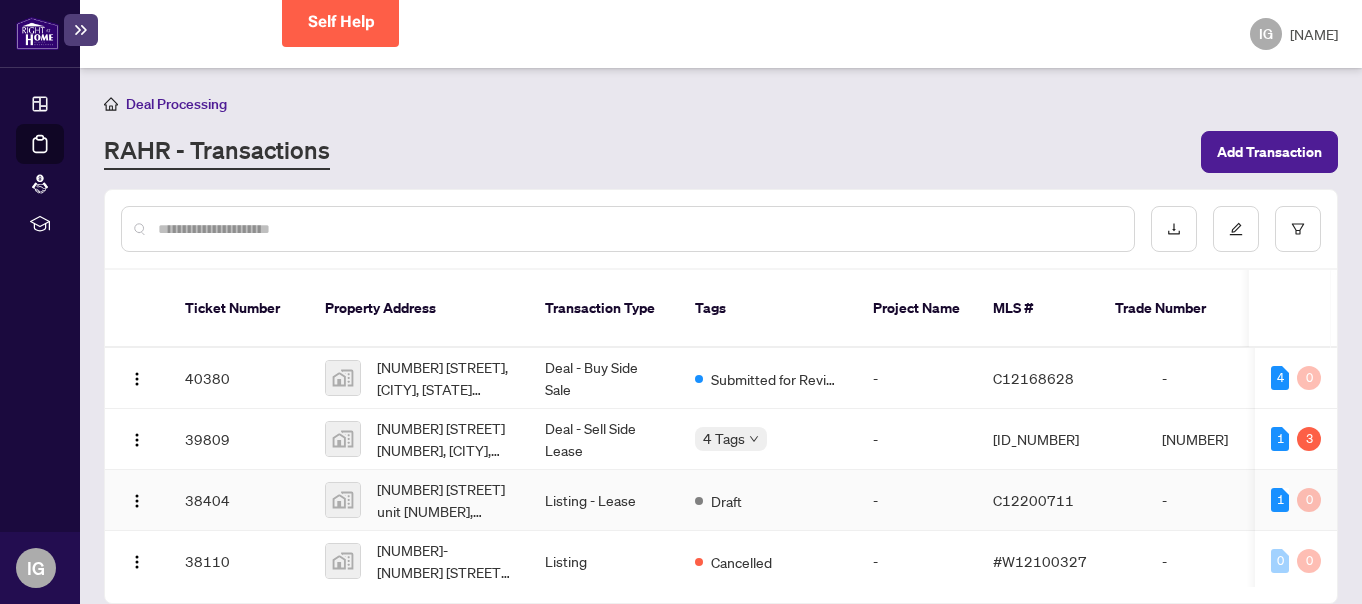 click on "Listing - Lease" at bounding box center (604, 500) 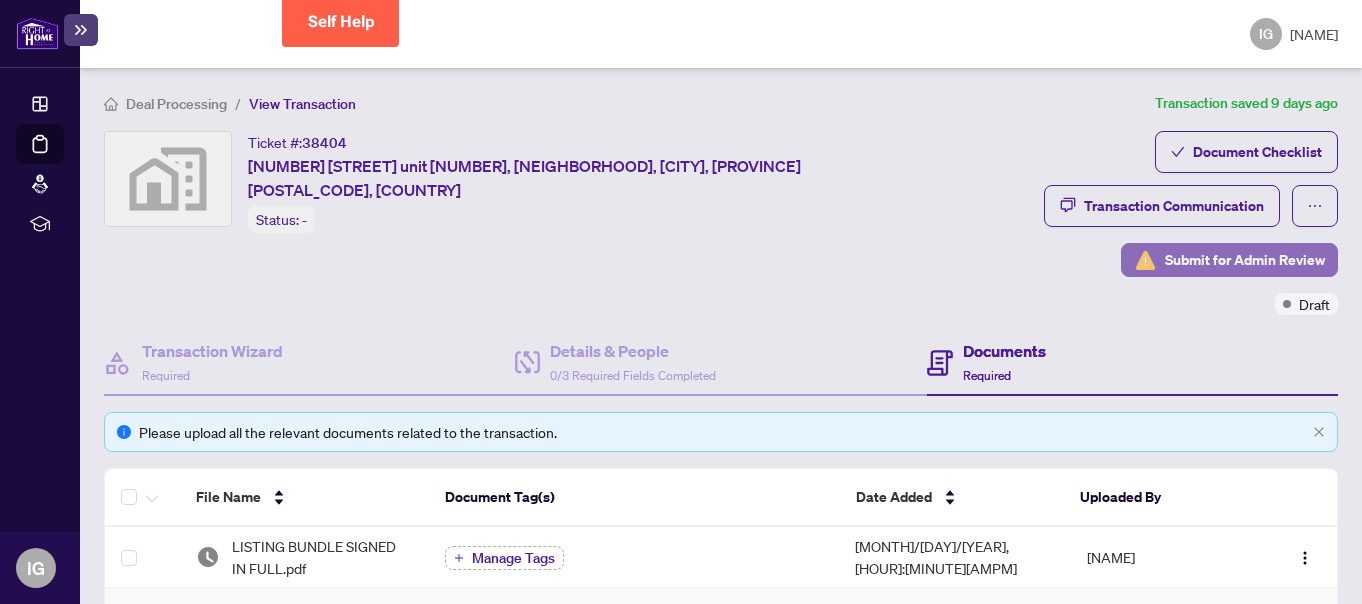 click on "Submit for Admin Review" at bounding box center [1245, 260] 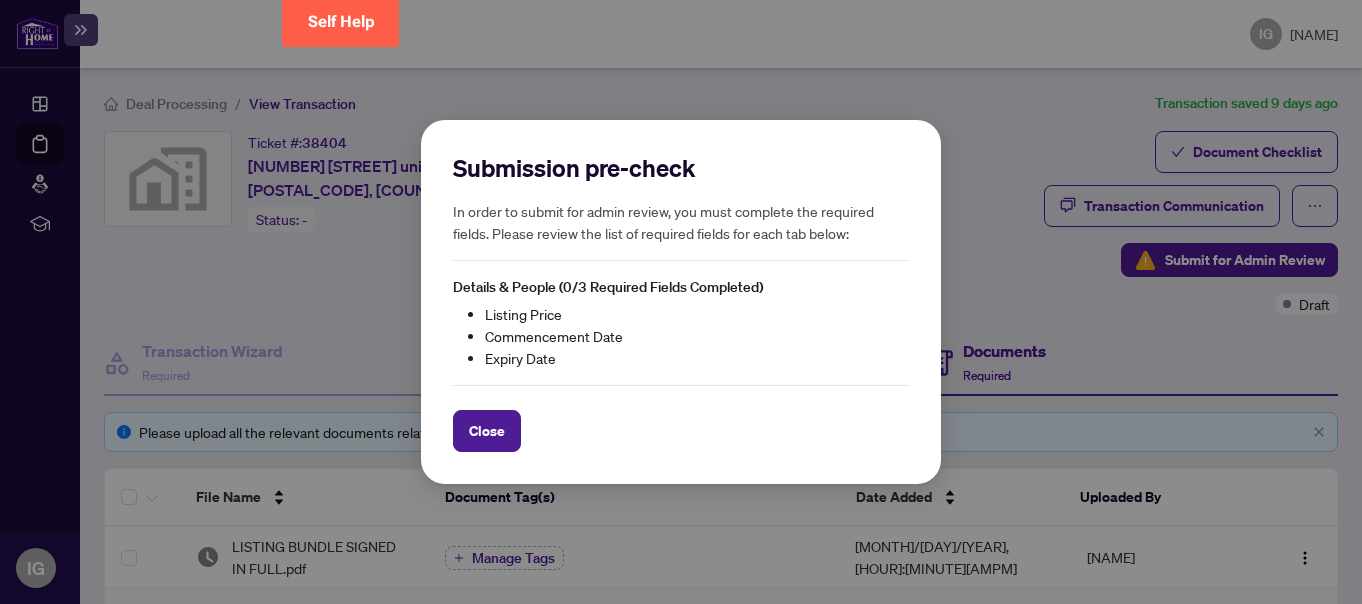 click on "Details & People (0/3 Required Fields Completed) Listing Price Commencement Date Expiry Date Close Cancel OK" at bounding box center (681, 302) 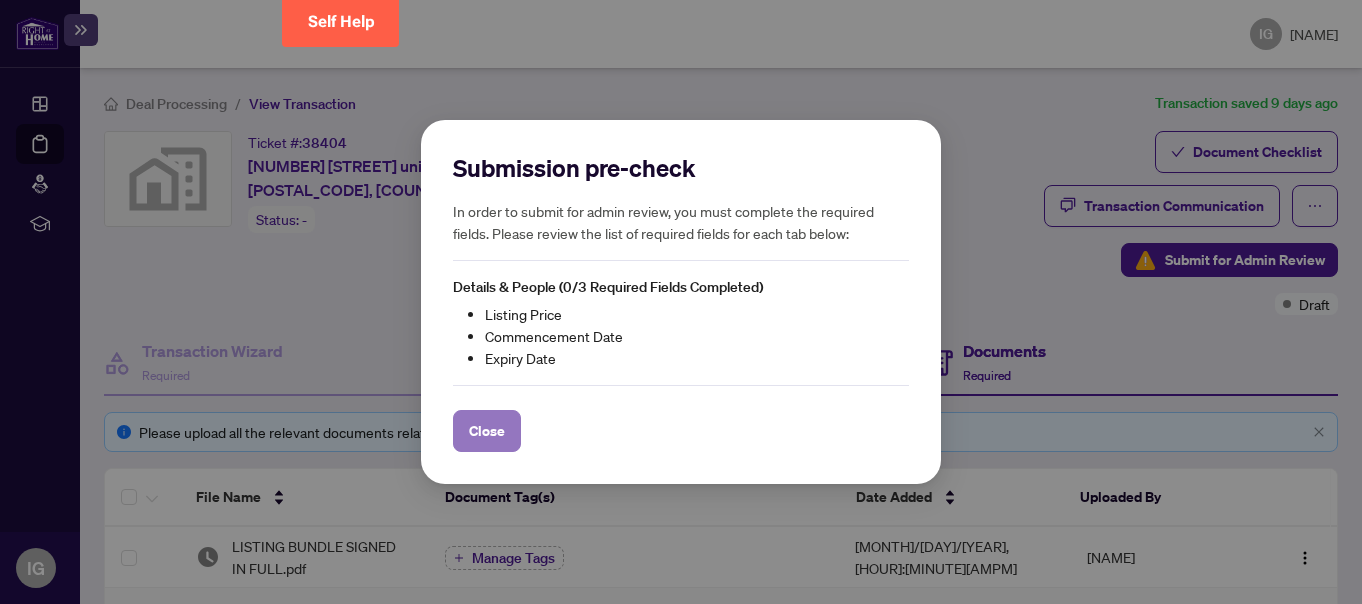 click on "Close" at bounding box center (487, 431) 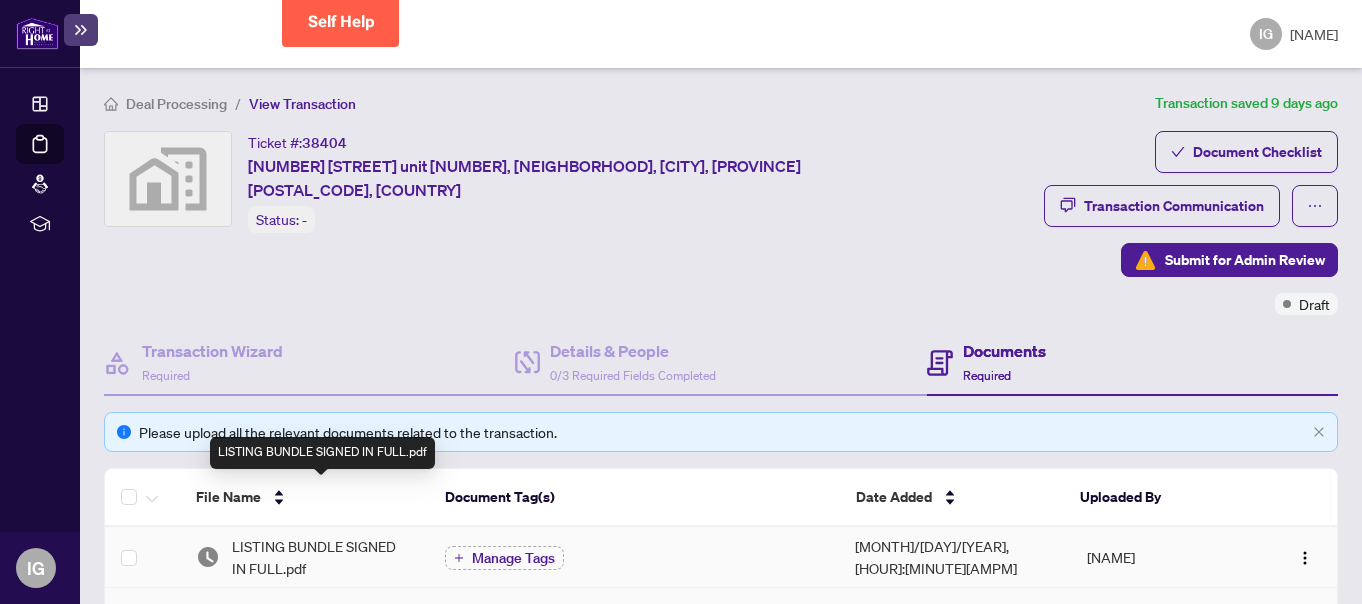 click on "LISTING BUNDLE SIGNED IN FULL.pdf" at bounding box center [322, 557] 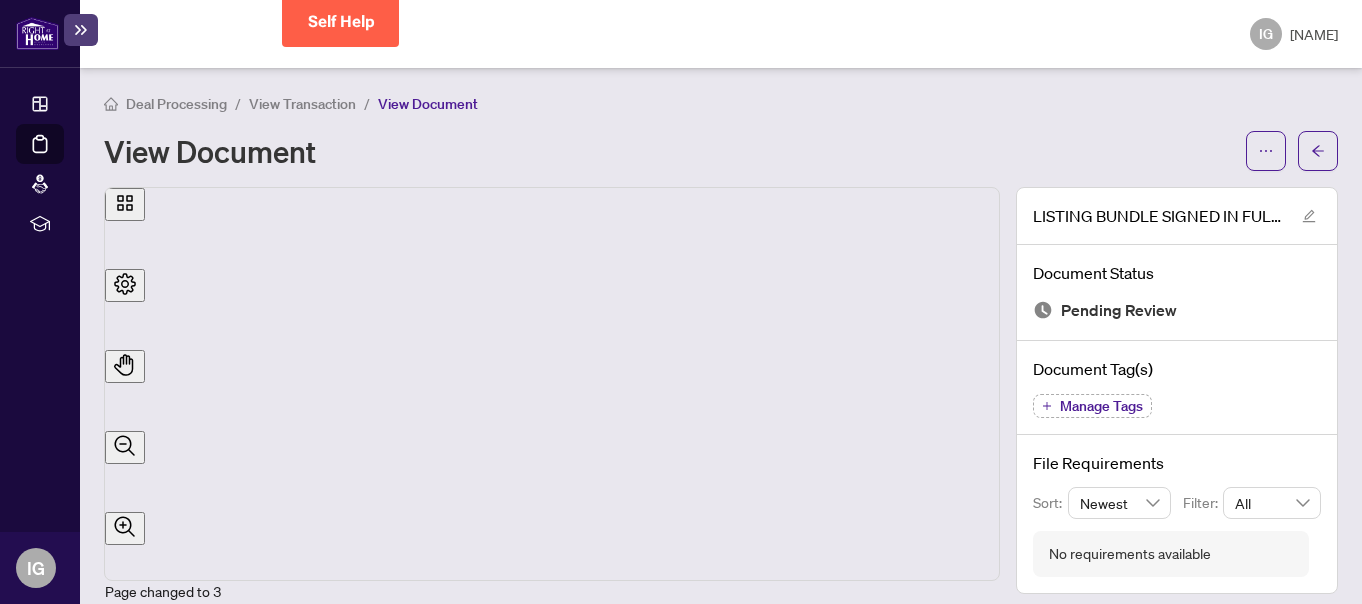 scroll, scrollTop: 2600, scrollLeft: 0, axis: vertical 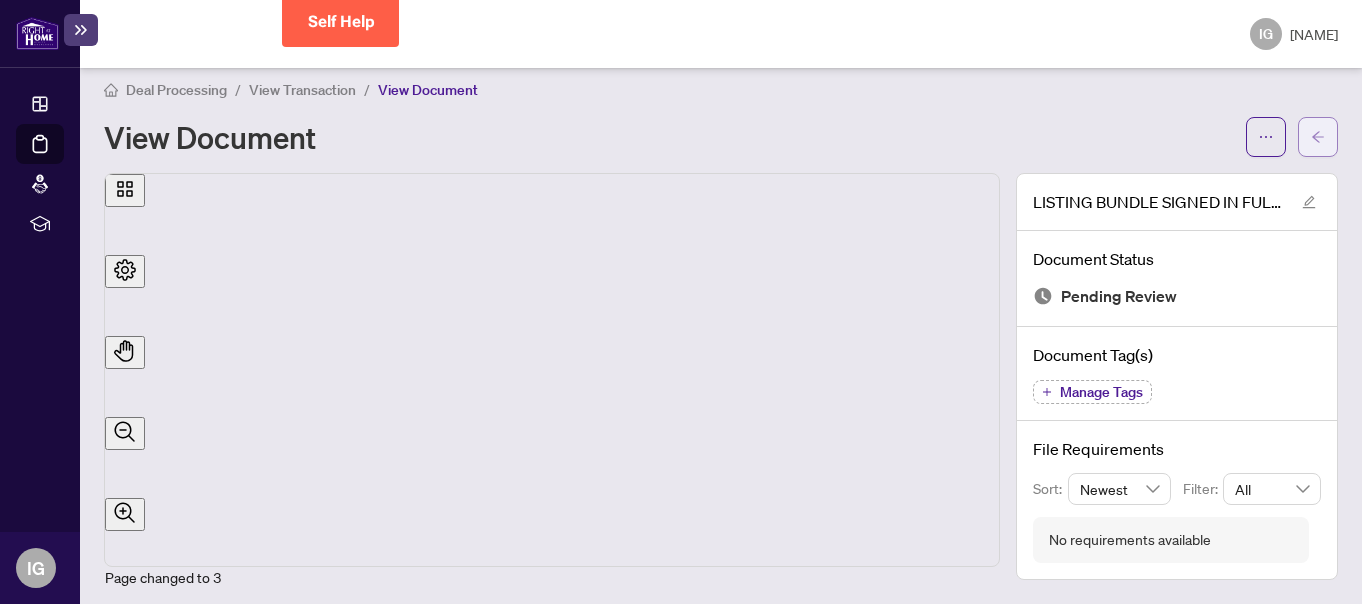 click at bounding box center [1318, 137] 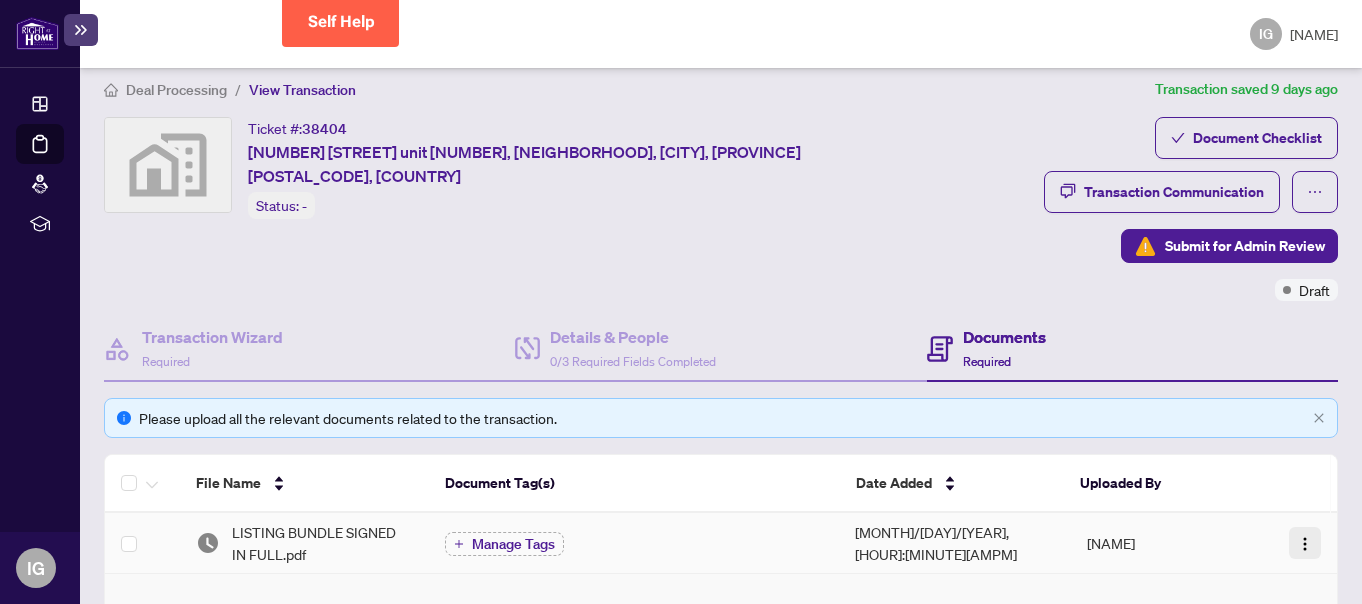 click at bounding box center [1305, 544] 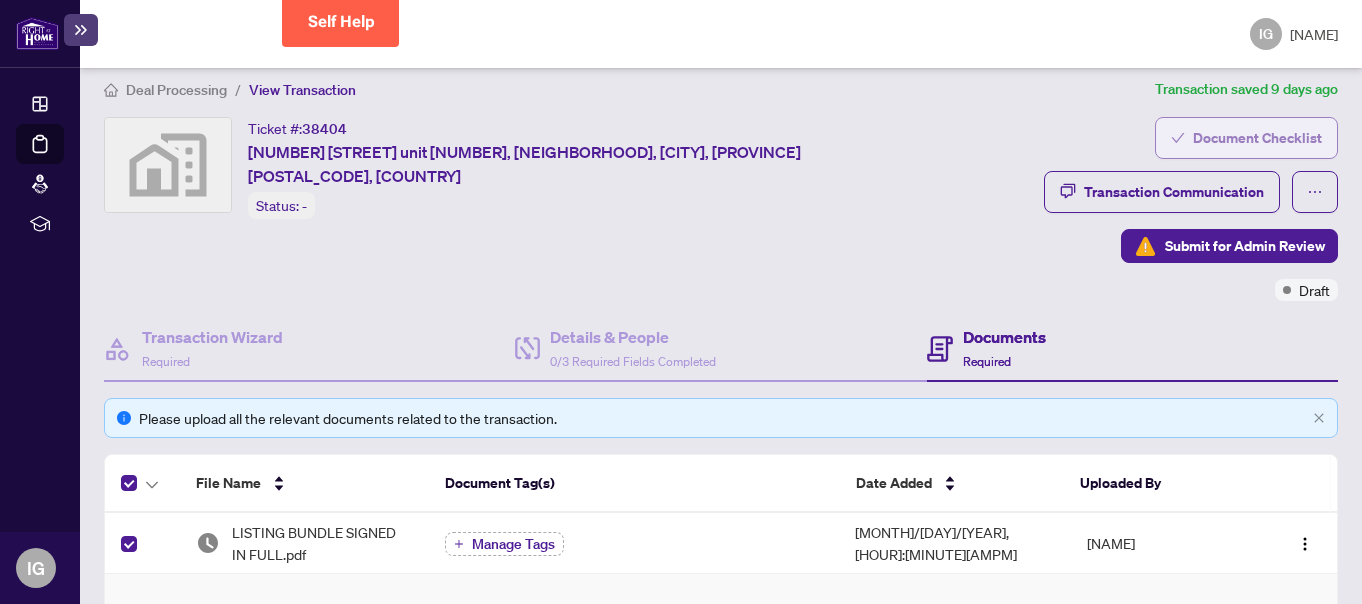 click on "Document Checklist" at bounding box center (1257, 138) 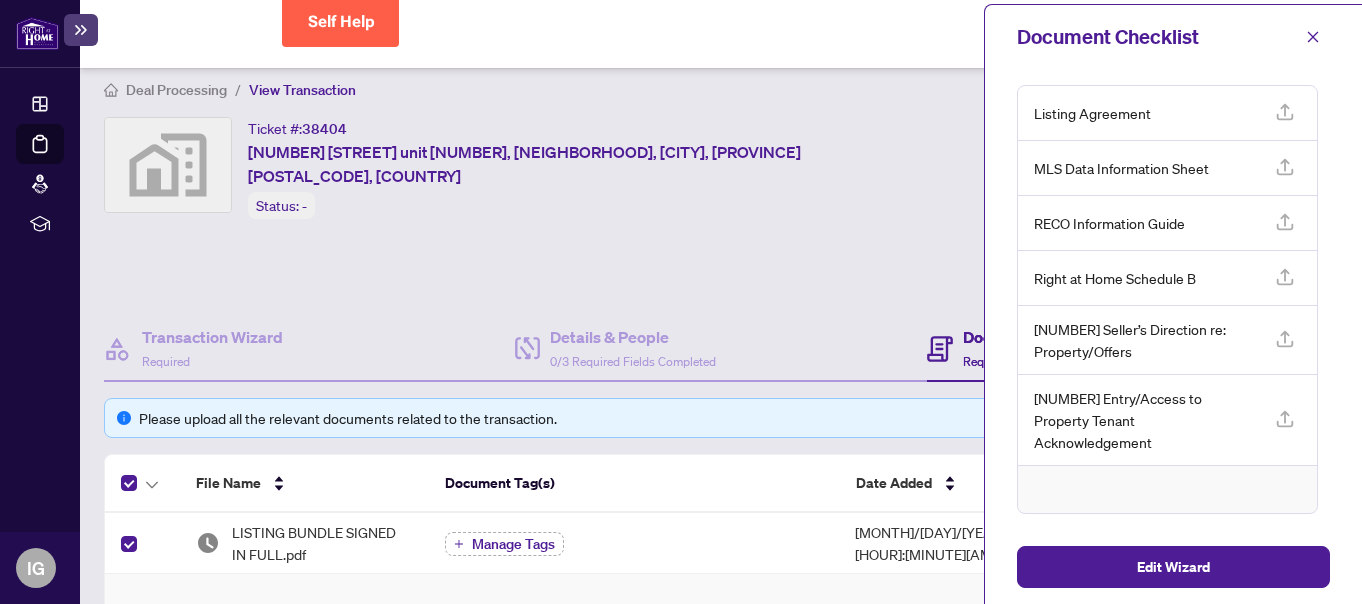 click on "Drag & Drop to Upload Files Maximum file size:  25  MB Browse Files" at bounding box center (721, 764) 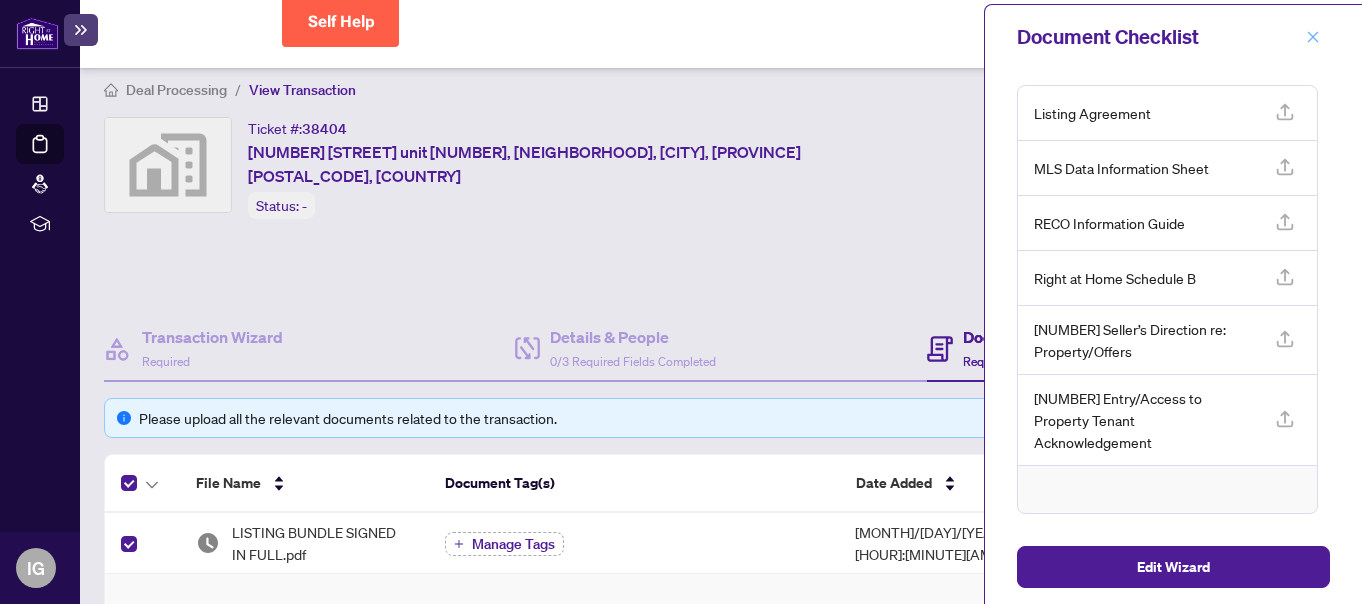click at bounding box center [1313, 37] 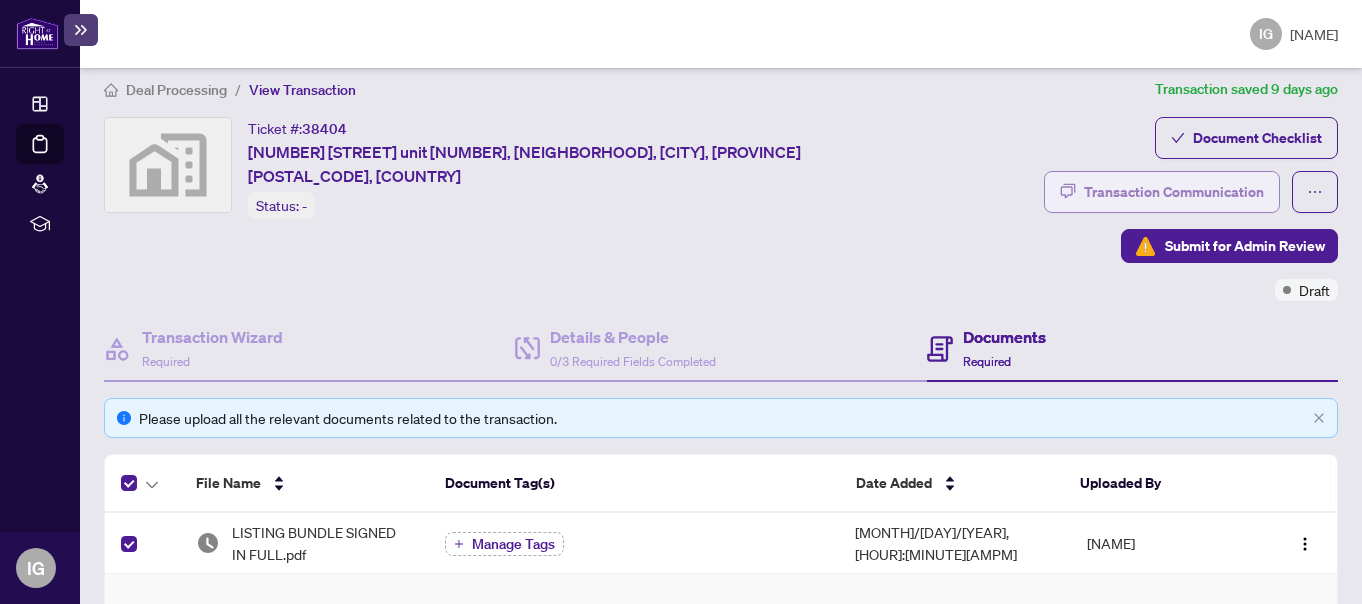 click on "Transaction Communication" at bounding box center [1174, 192] 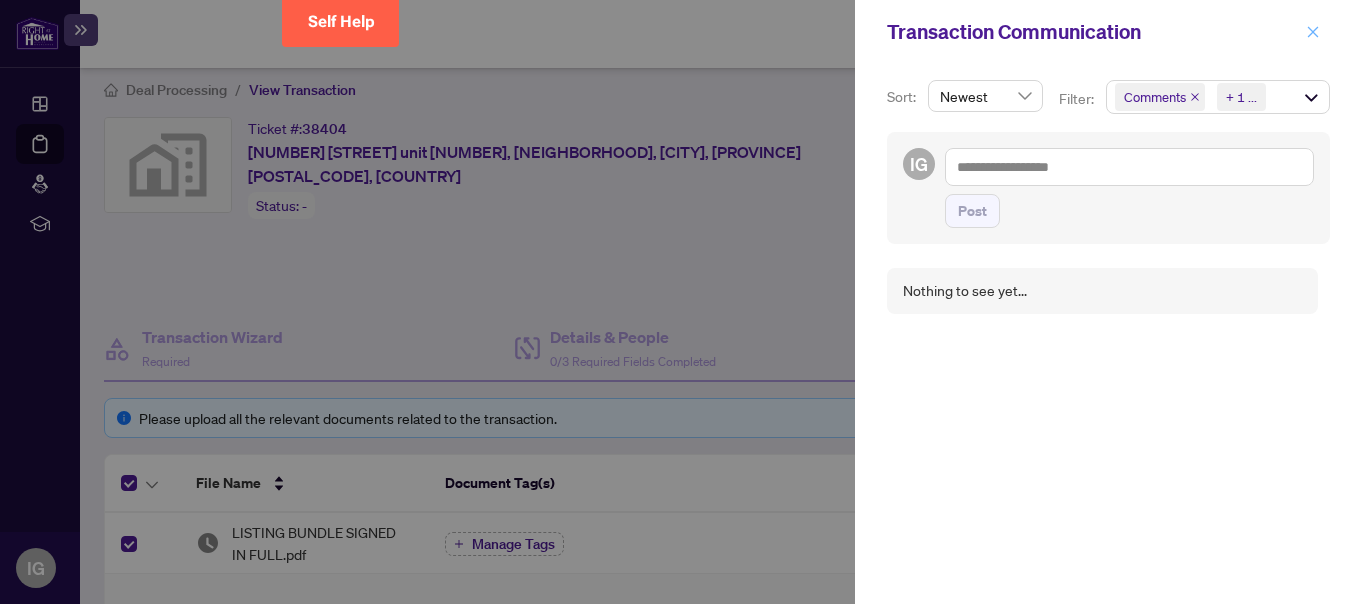 click at bounding box center (1313, 32) 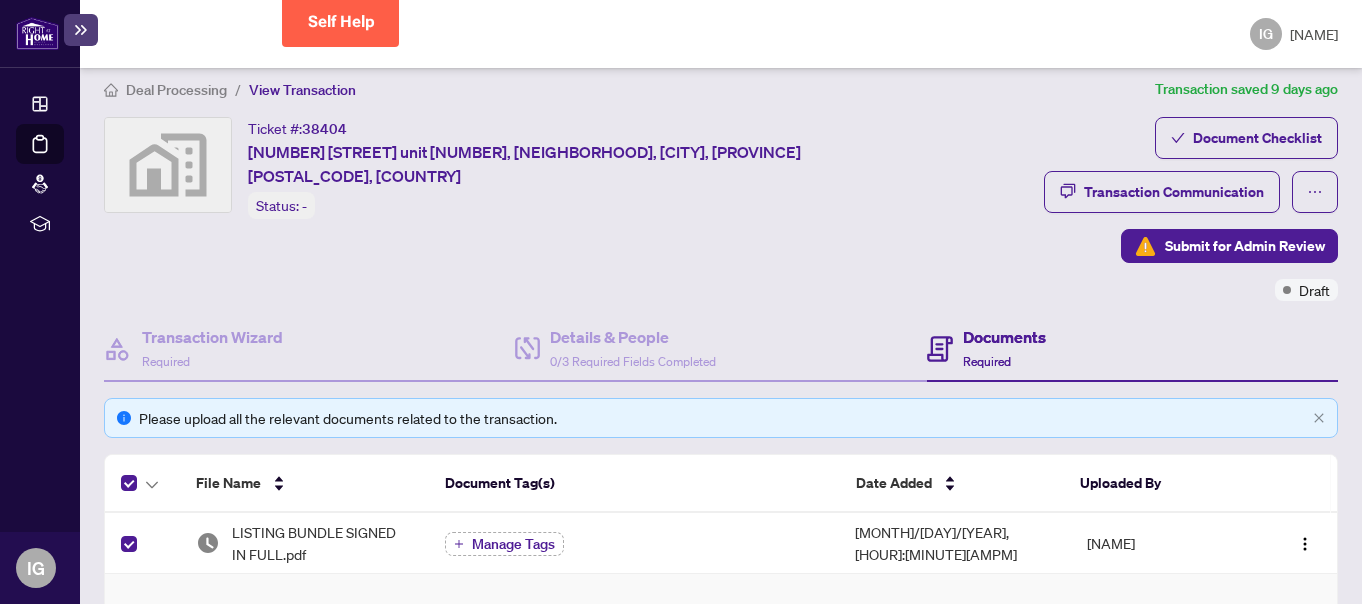 click on "Manage Tags" at bounding box center (513, 544) 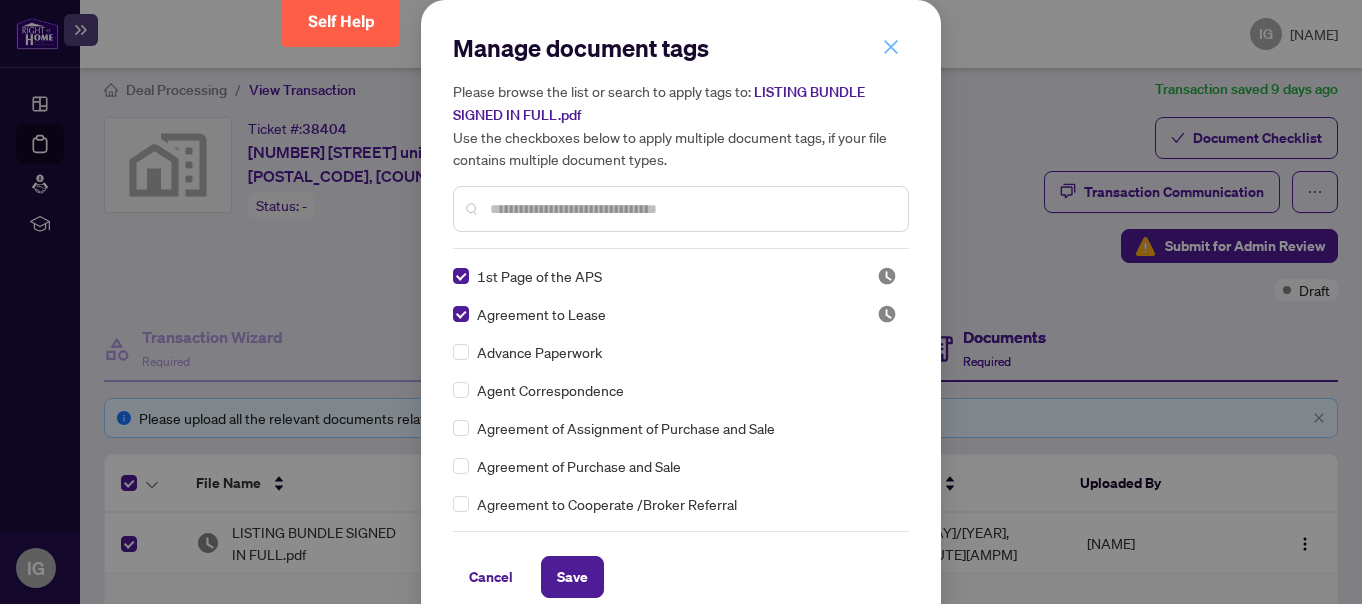 click at bounding box center [891, 47] 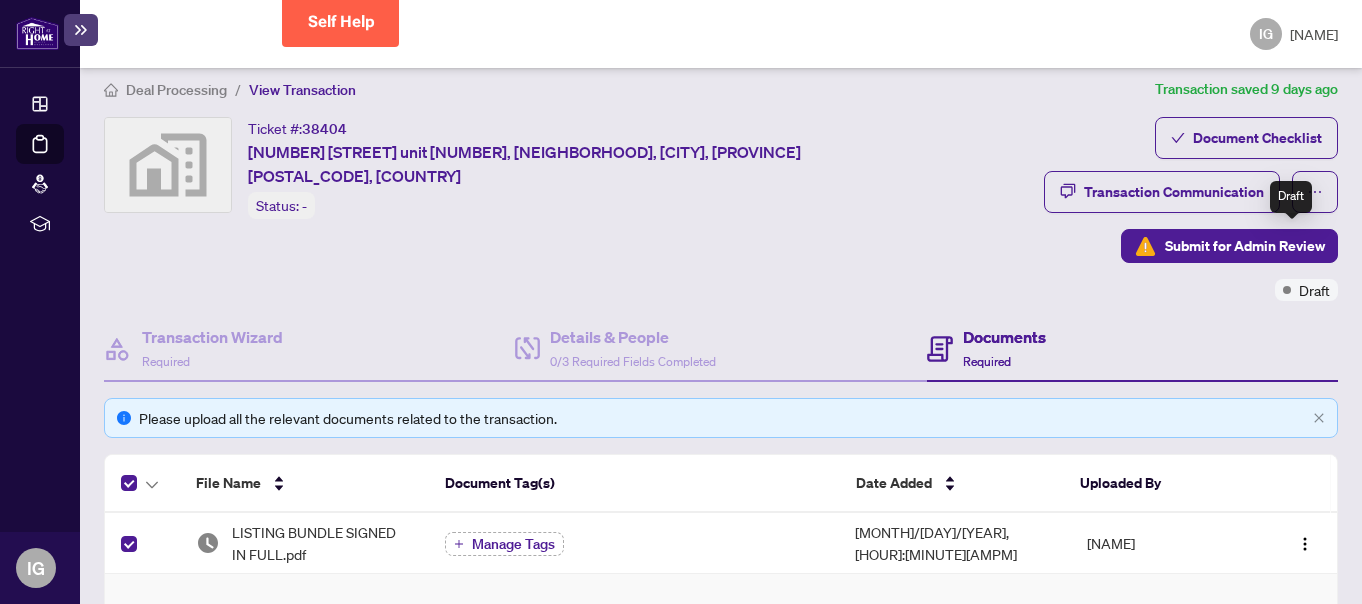 click on "Draft" at bounding box center (1314, 290) 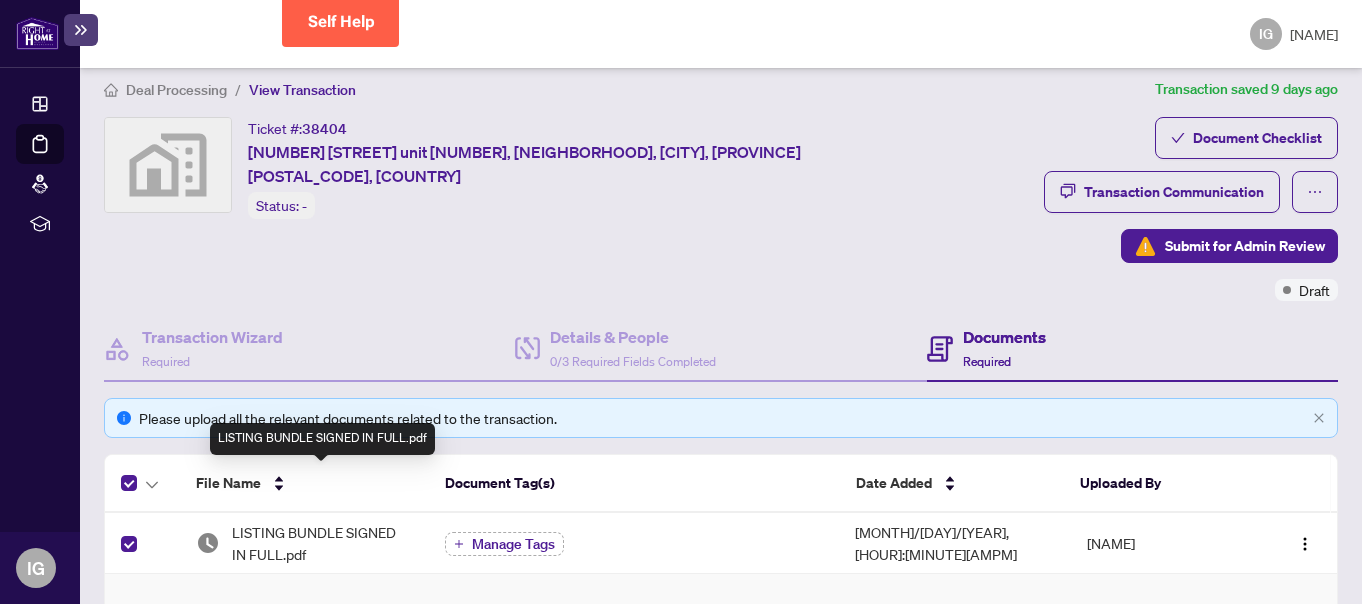 click on "LISTING BUNDLE SIGNED IN FULL.pdf" at bounding box center [322, 543] 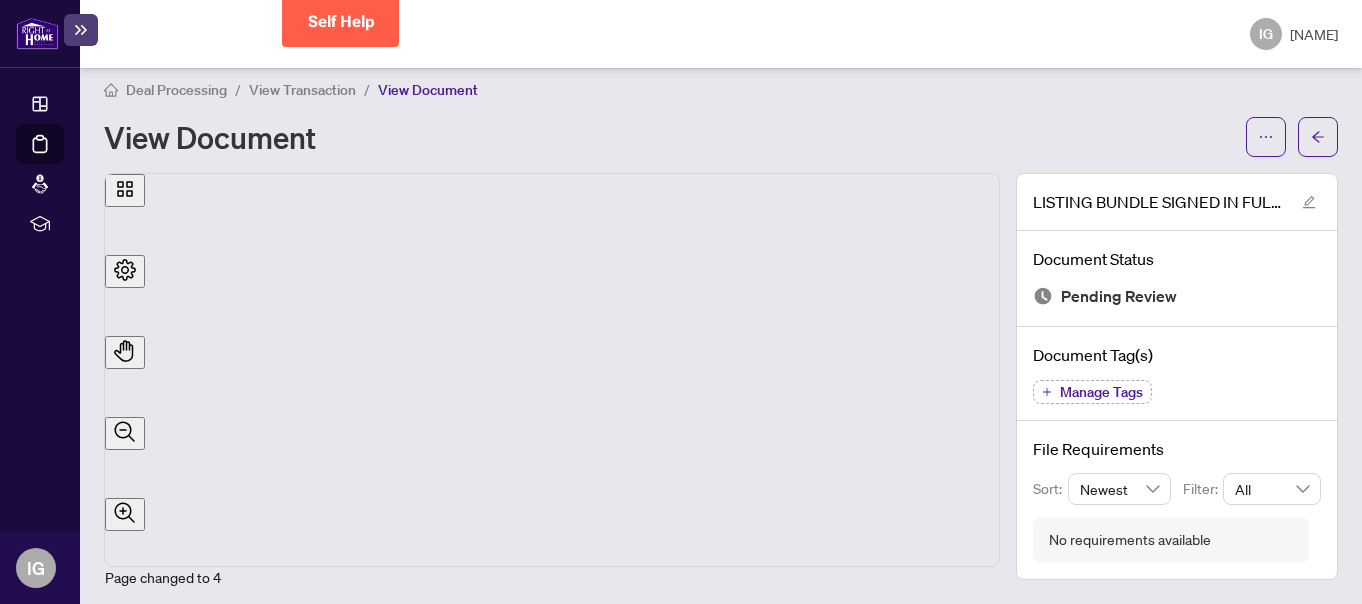 scroll, scrollTop: 8100, scrollLeft: 0, axis: vertical 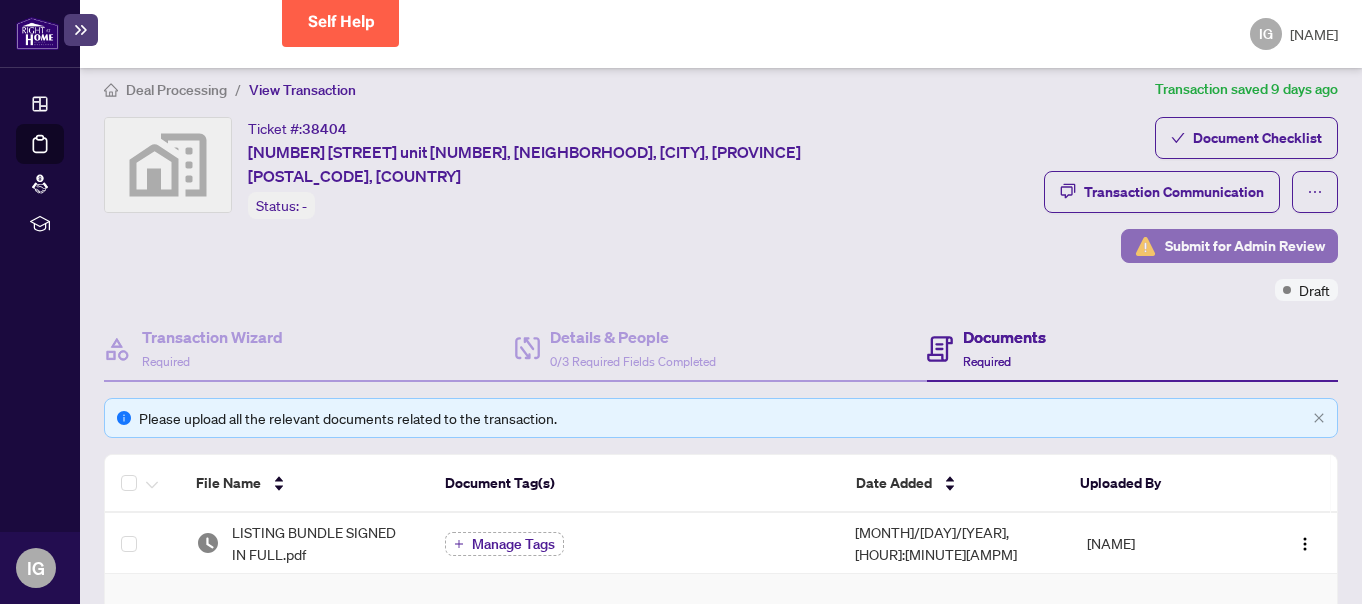 click on "Submit for Admin Review" at bounding box center [1245, 246] 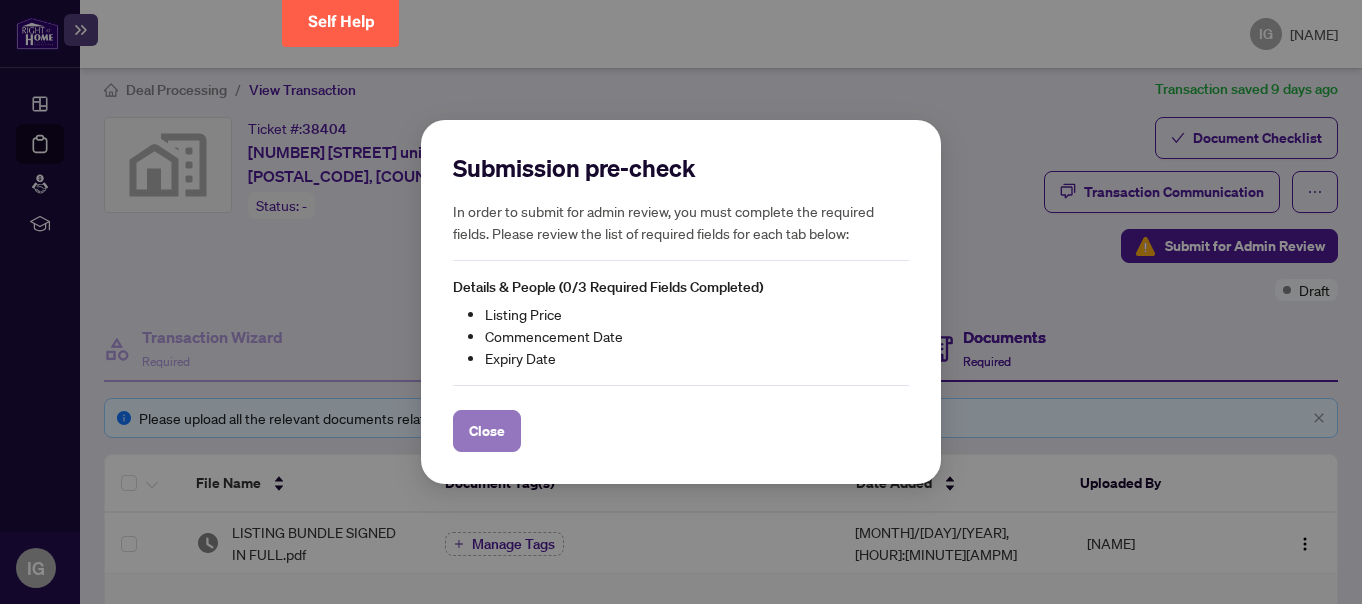 click on "Close" at bounding box center (487, 431) 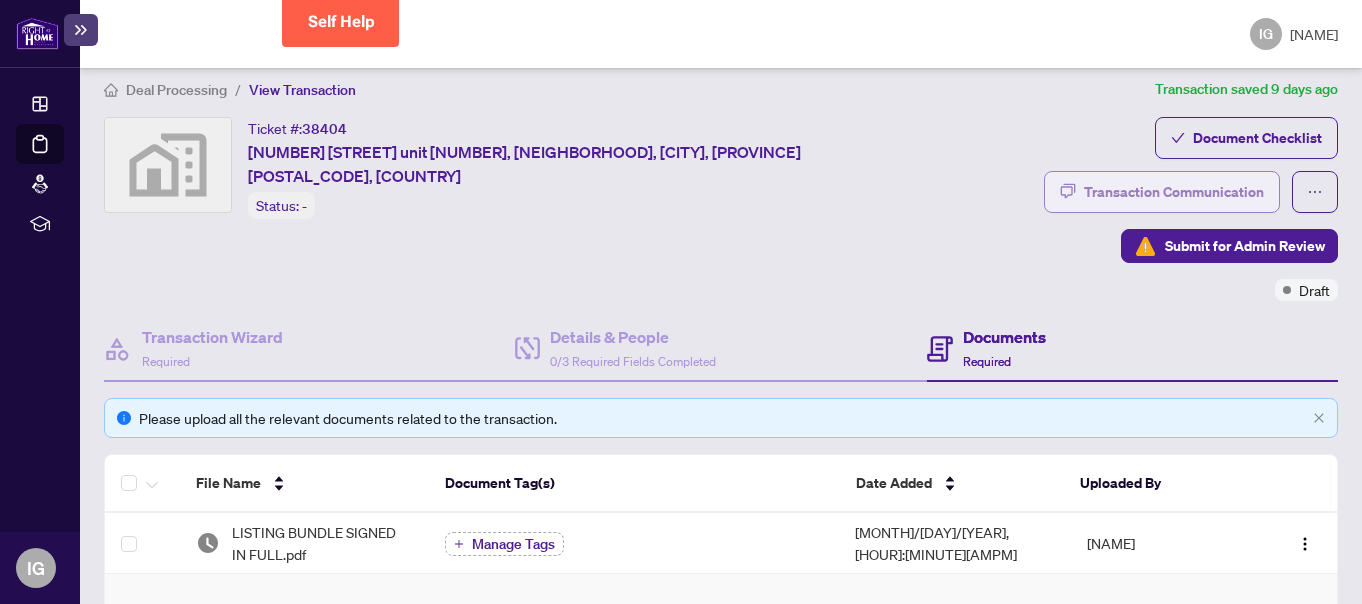 click on "Transaction Communication" at bounding box center (1174, 192) 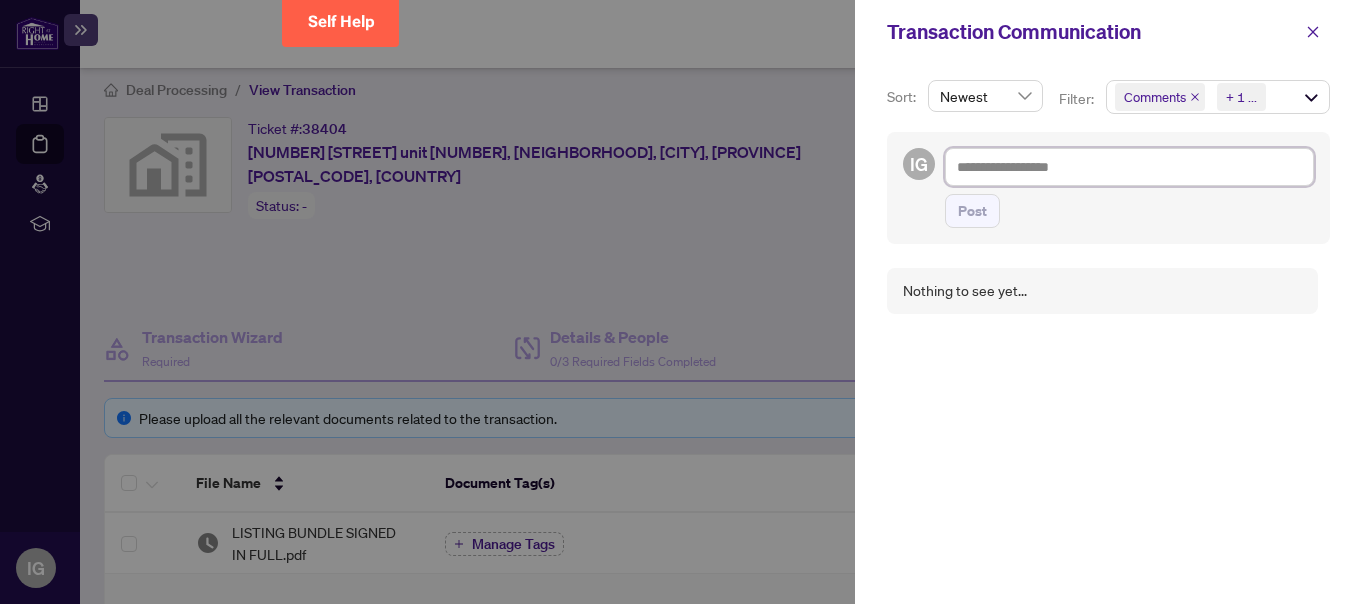drag, startPoint x: 1085, startPoint y: 169, endPoint x: 1076, endPoint y: 163, distance: 10.816654 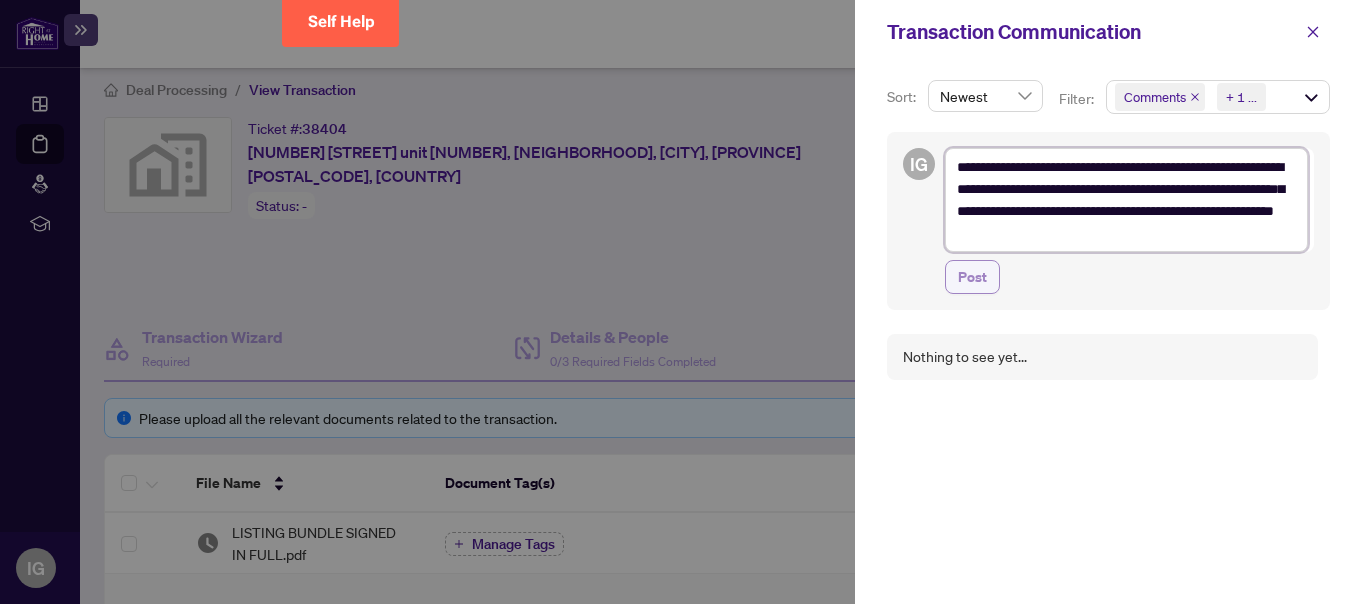 type on "**********" 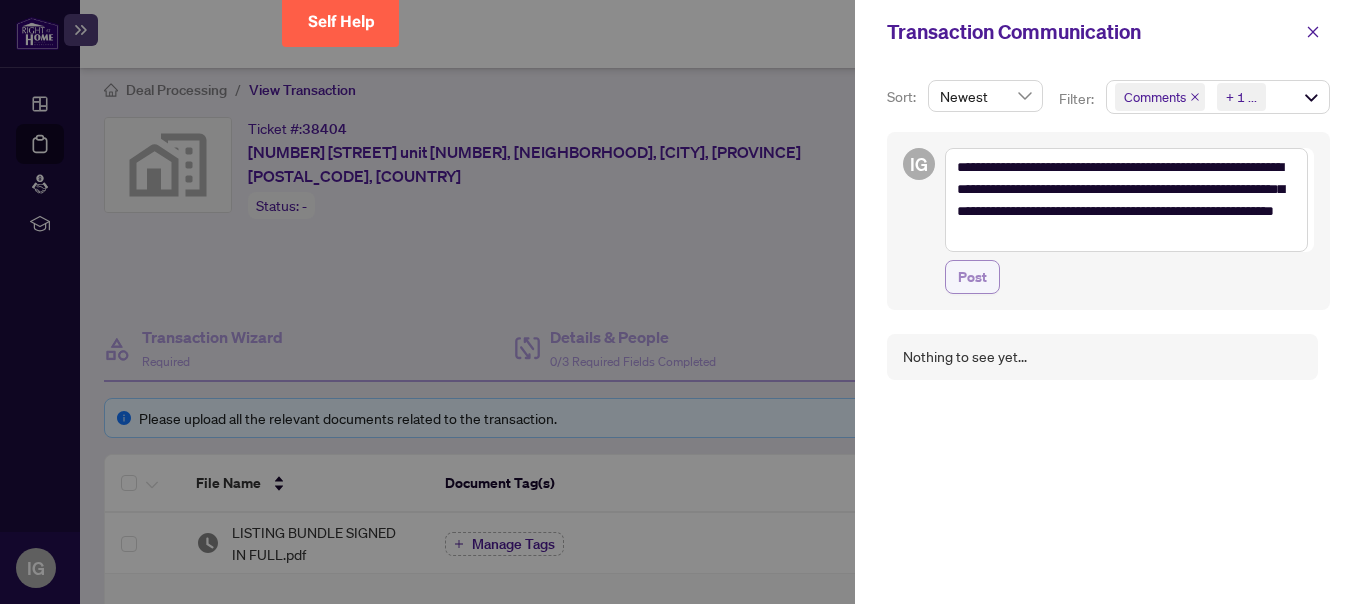 click on "Post" at bounding box center (972, 277) 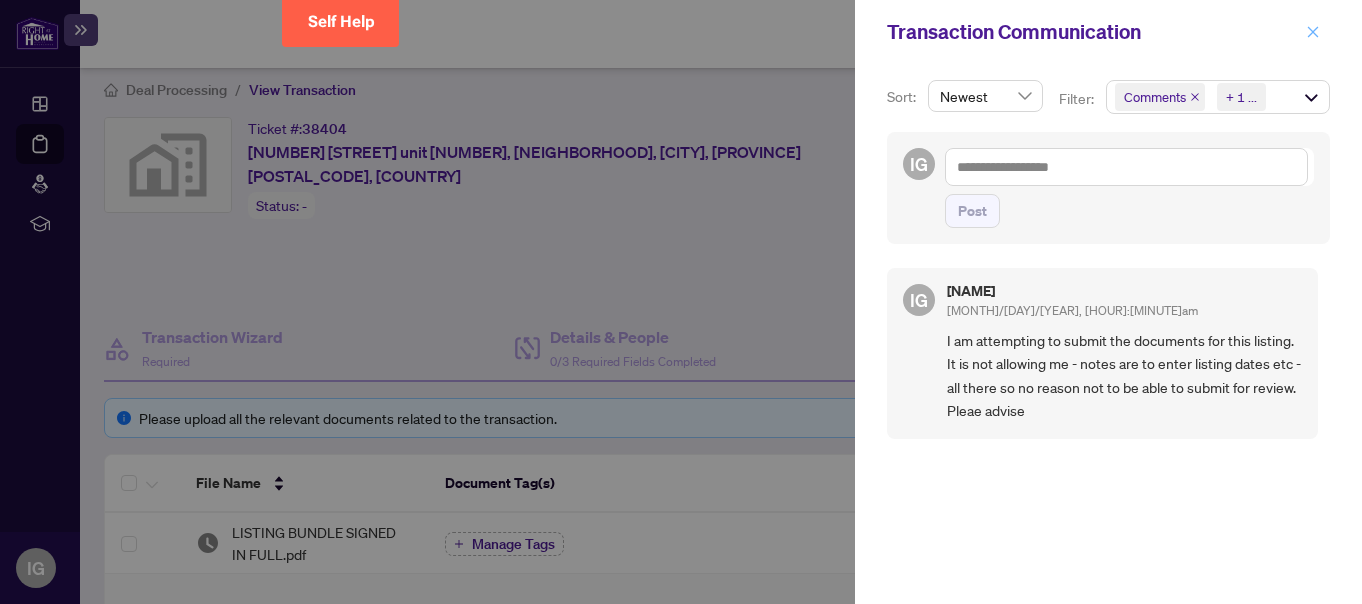 click at bounding box center [1313, 32] 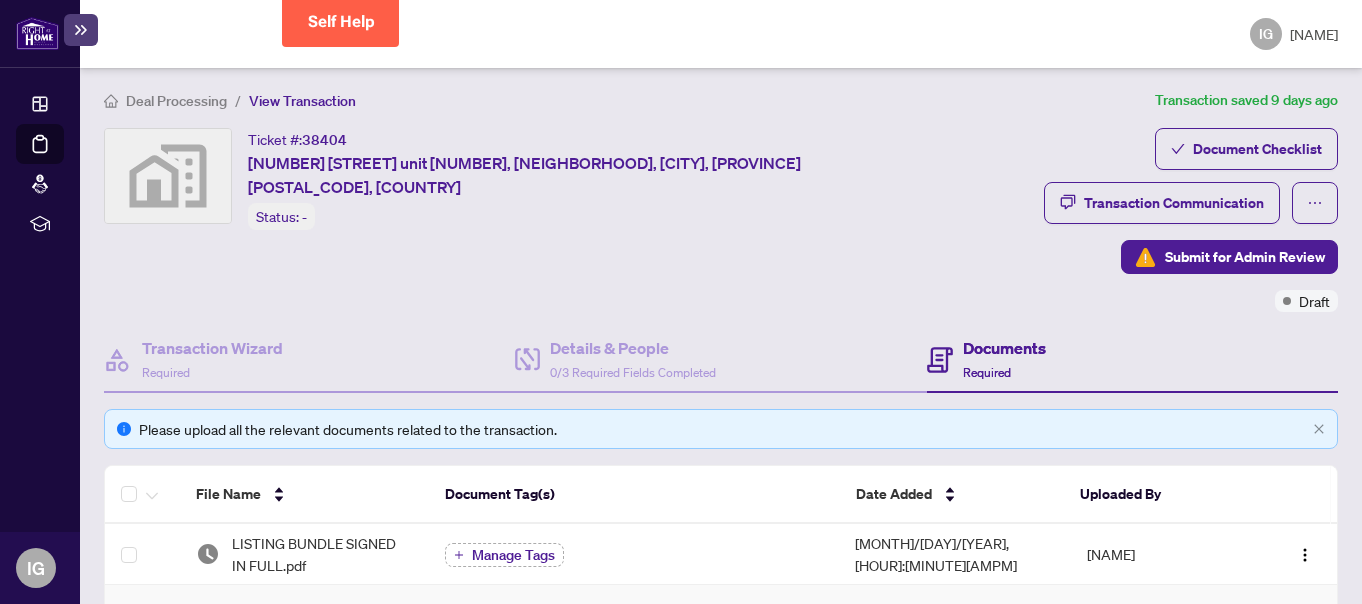 scroll, scrollTop: 0, scrollLeft: 0, axis: both 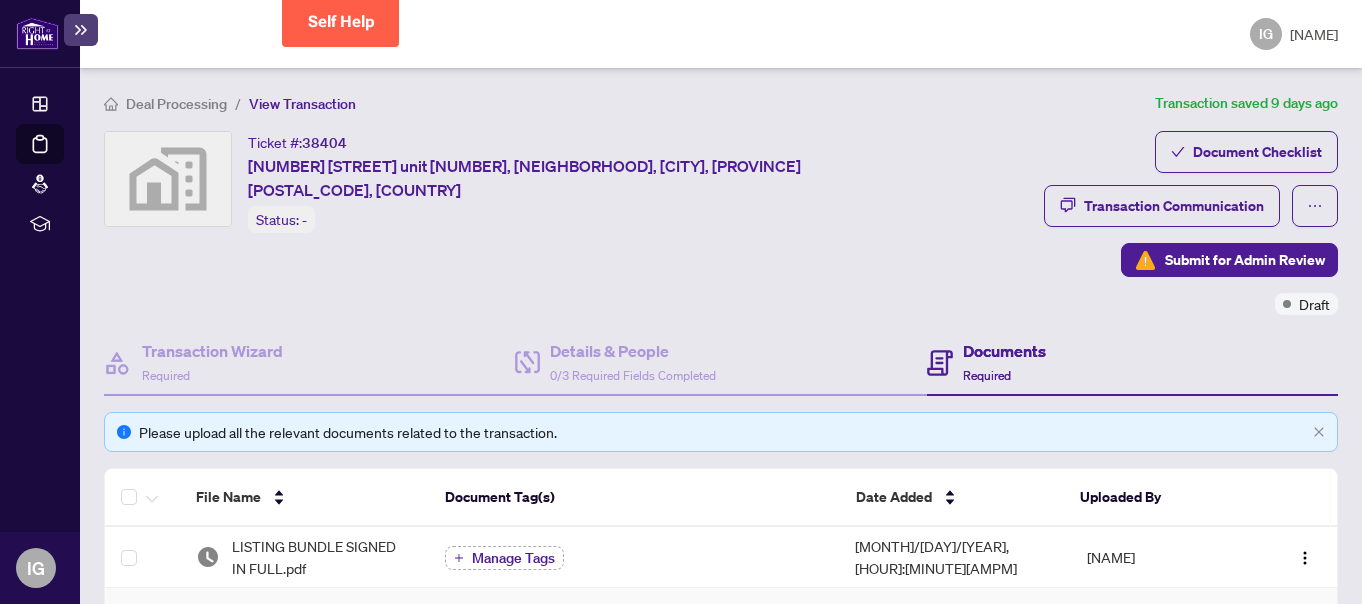 click at bounding box center (37, 33) 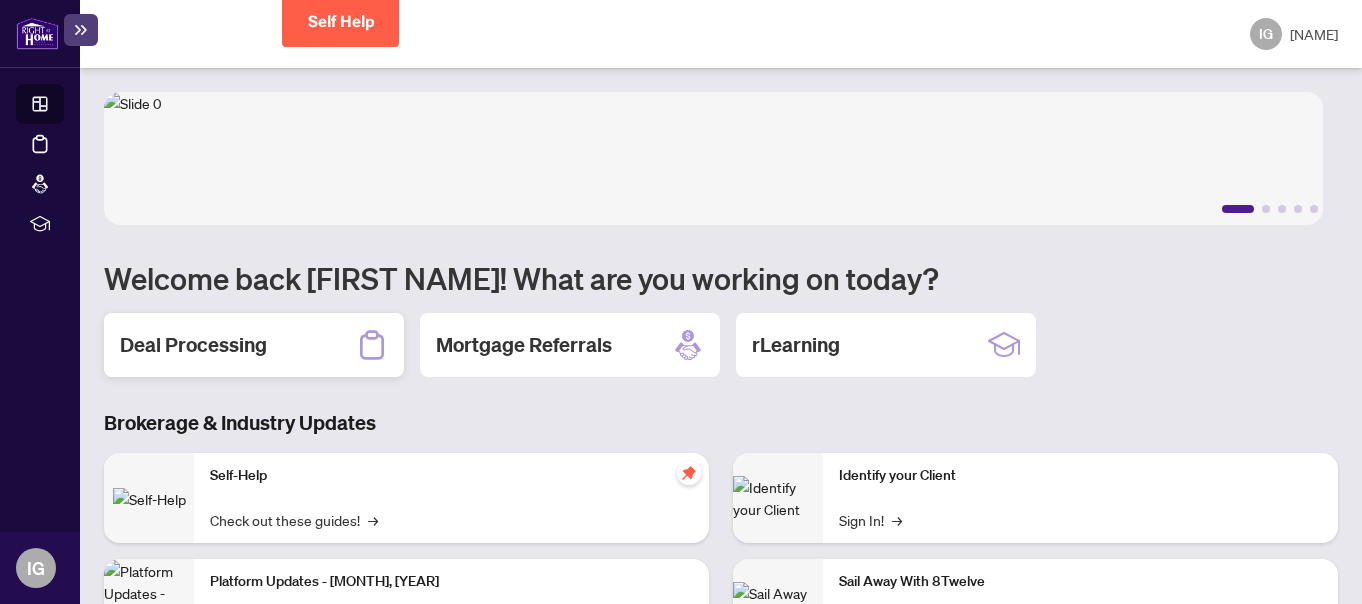 click on "Deal Processing" at bounding box center [193, 345] 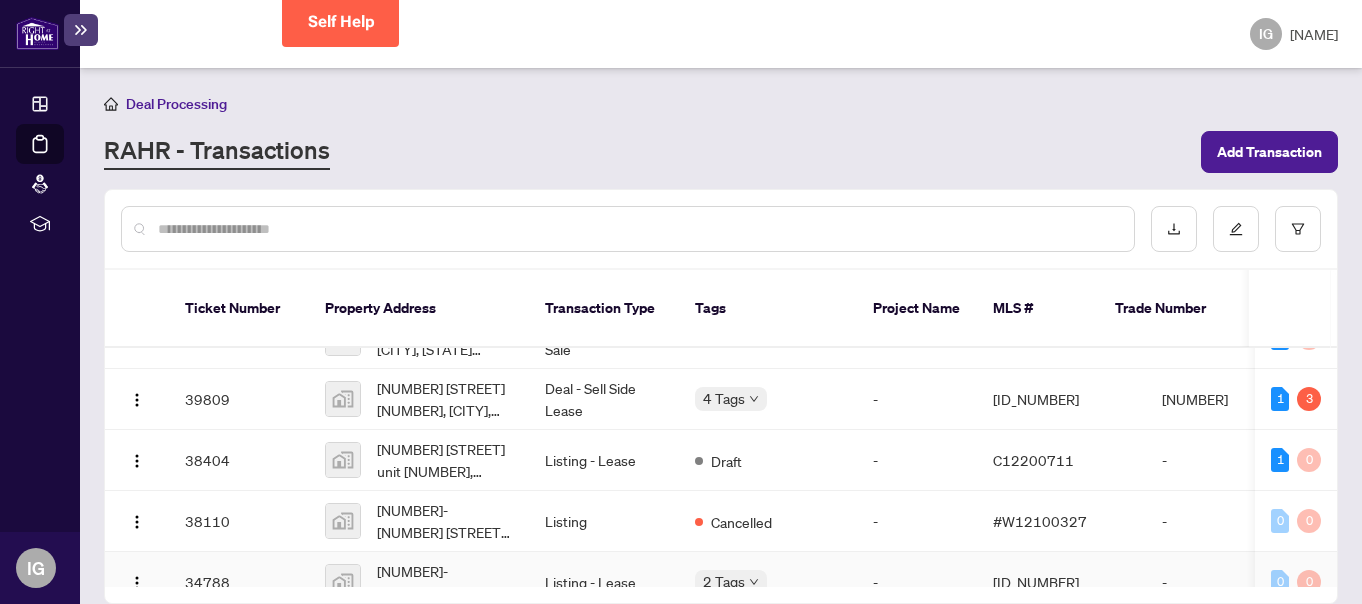 scroll, scrollTop: 0, scrollLeft: 0, axis: both 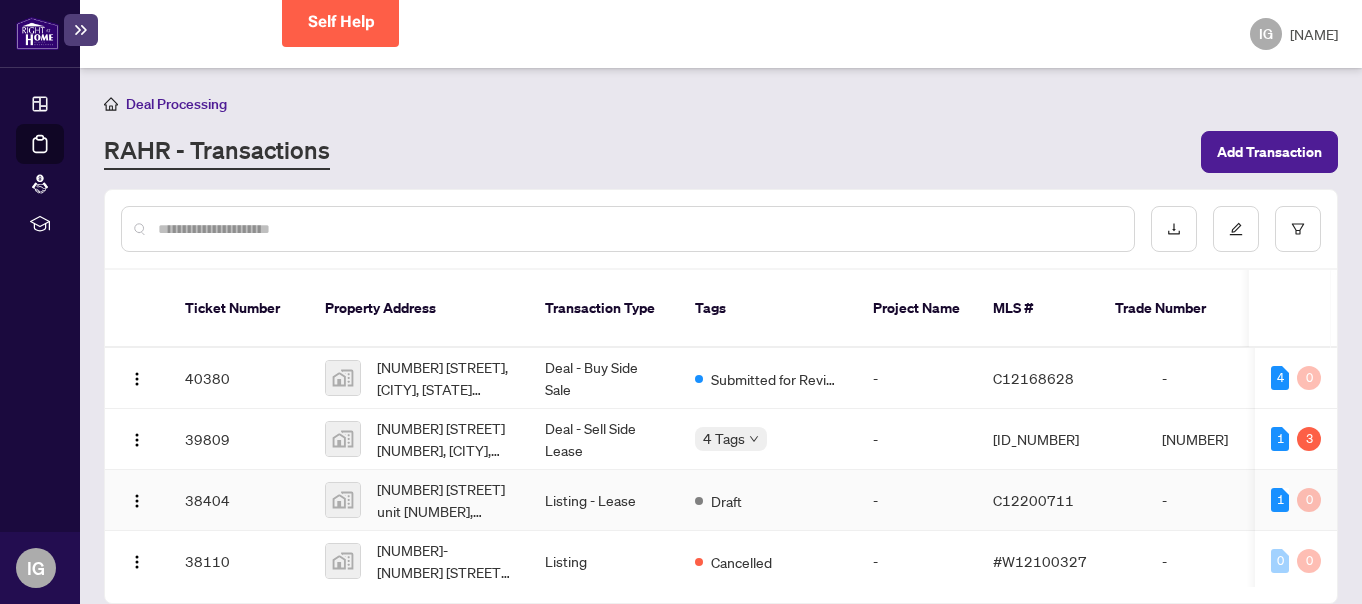click on "C12200711" at bounding box center (1033, 500) 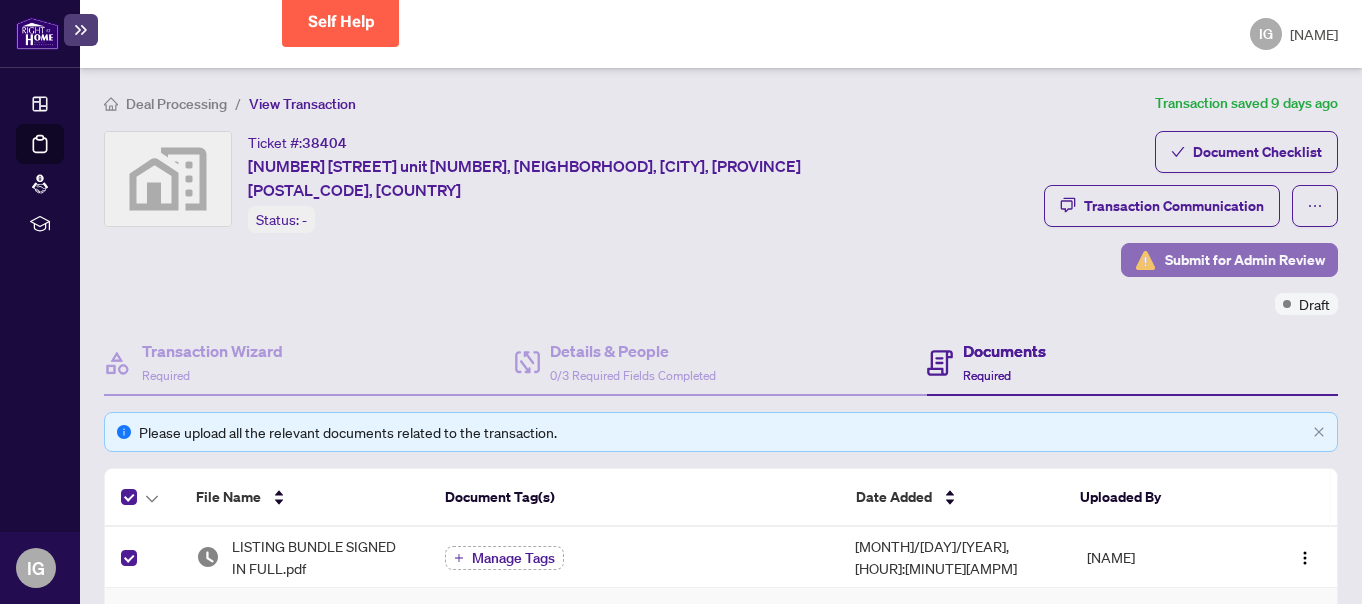 click on "Submit for Admin Review" at bounding box center (1245, 260) 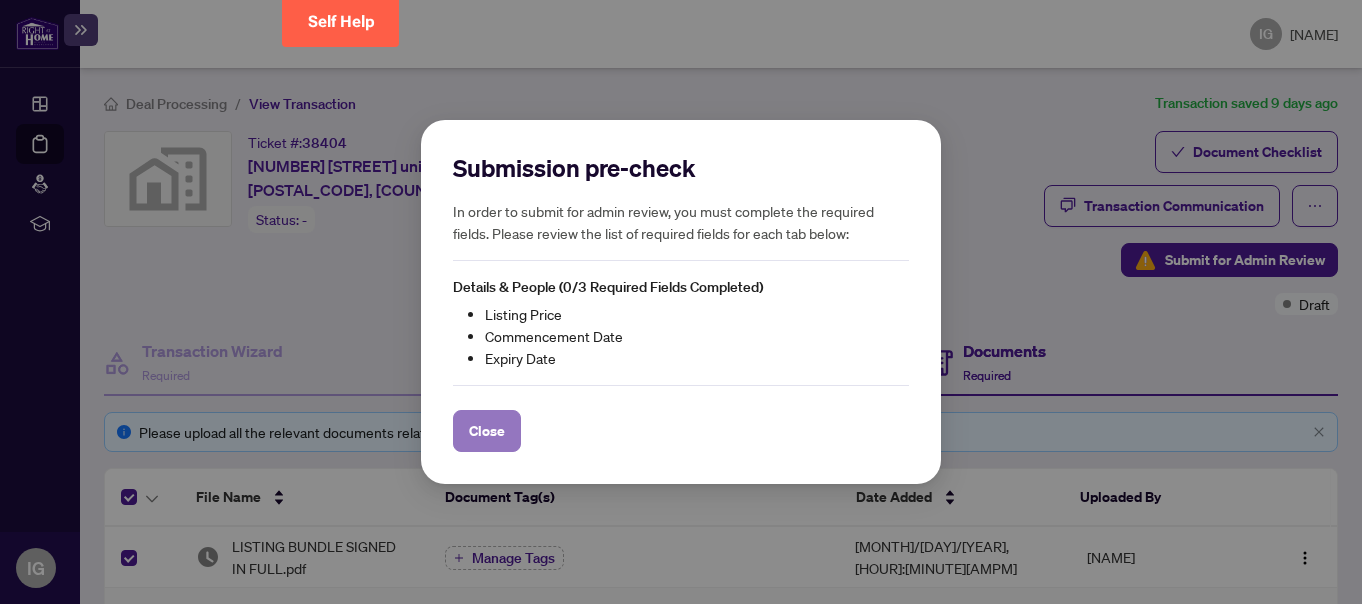 click on "Close" at bounding box center (487, 431) 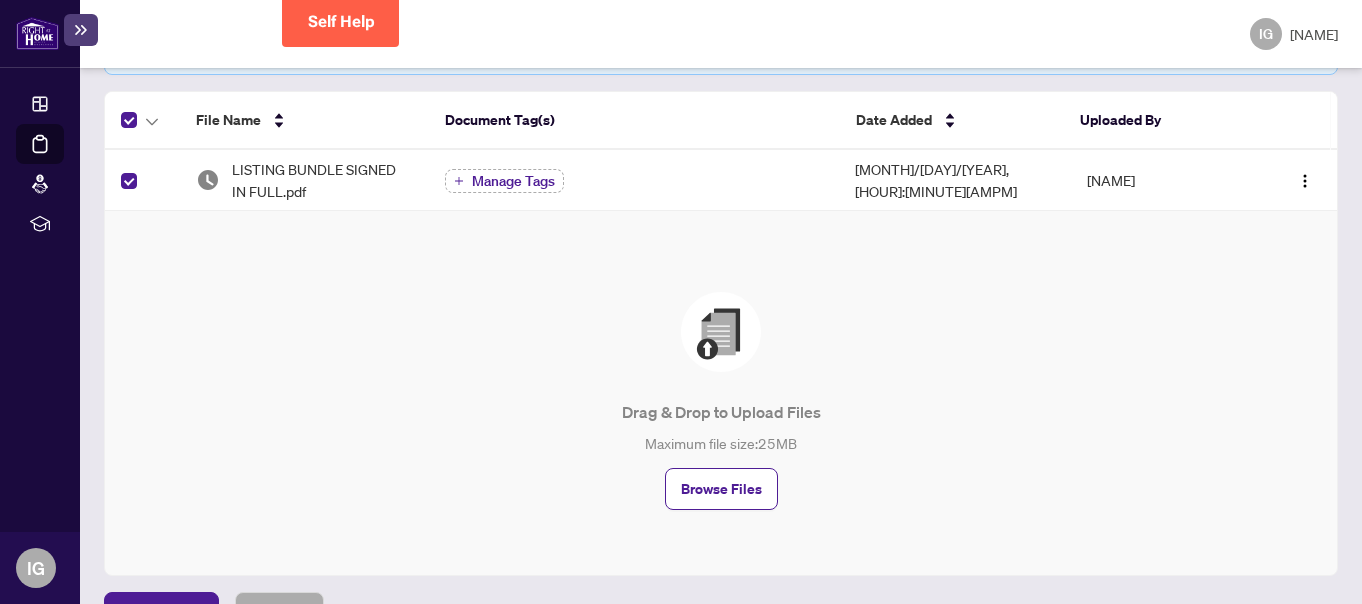 scroll, scrollTop: 0, scrollLeft: 0, axis: both 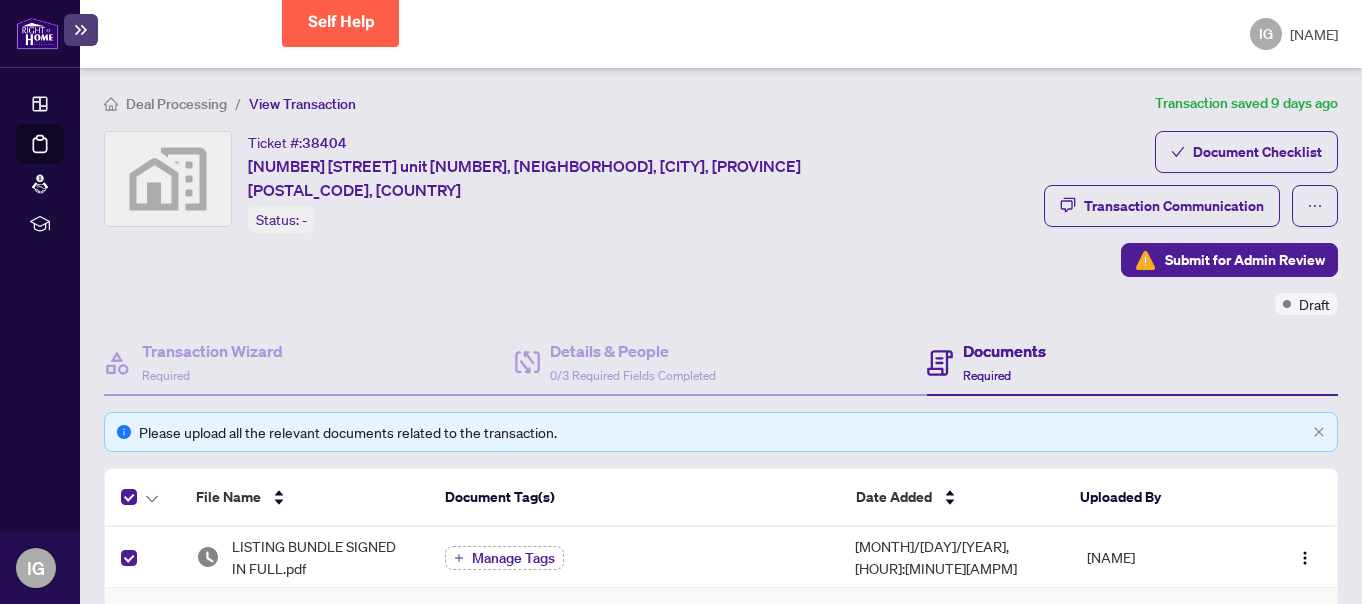 click at bounding box center [37, 33] 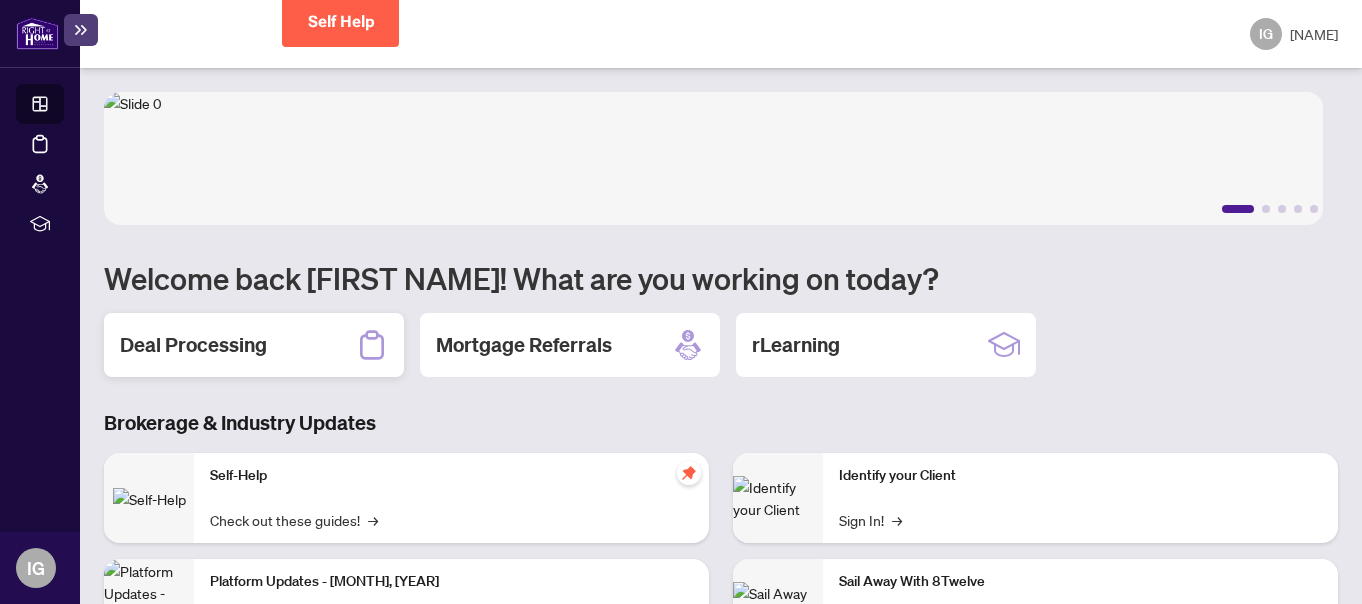 click on "Deal Processing" at bounding box center [193, 345] 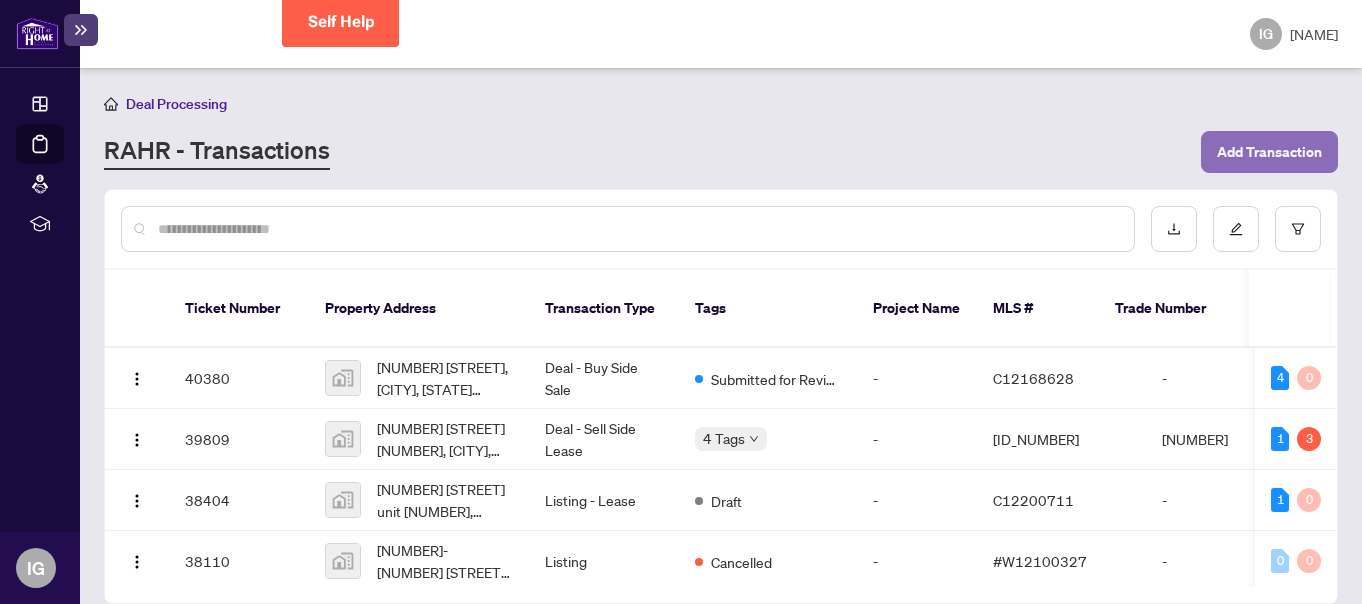 click on "Add Transaction" at bounding box center (1269, 152) 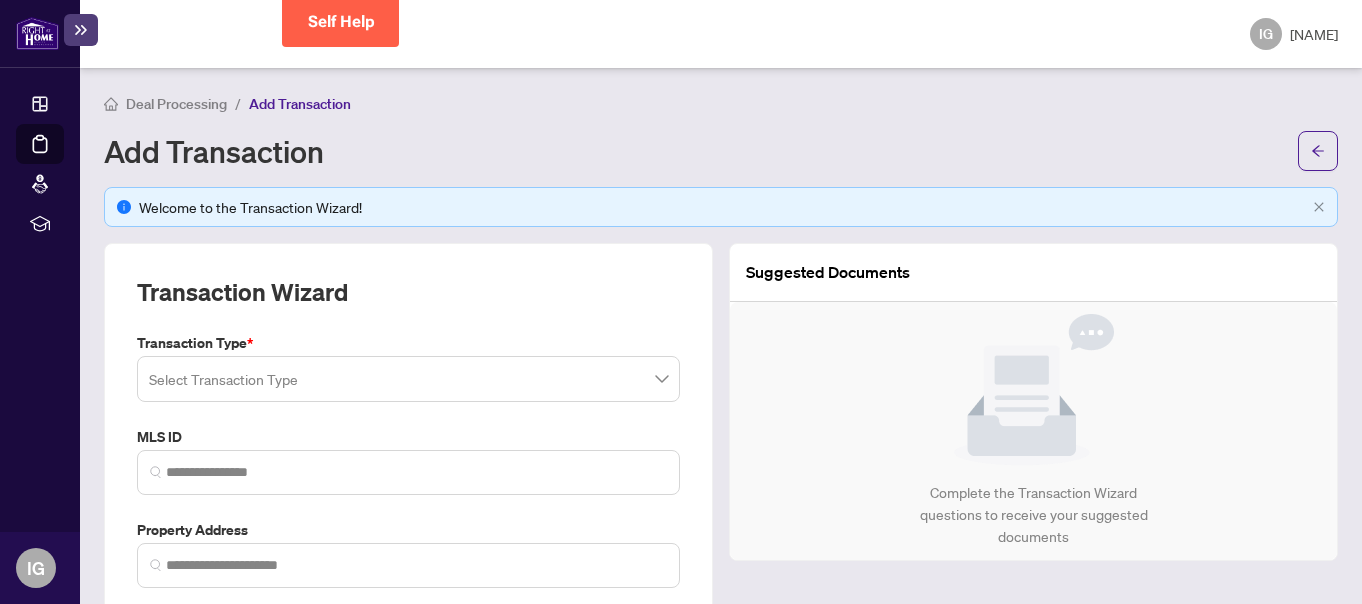click at bounding box center [408, 379] 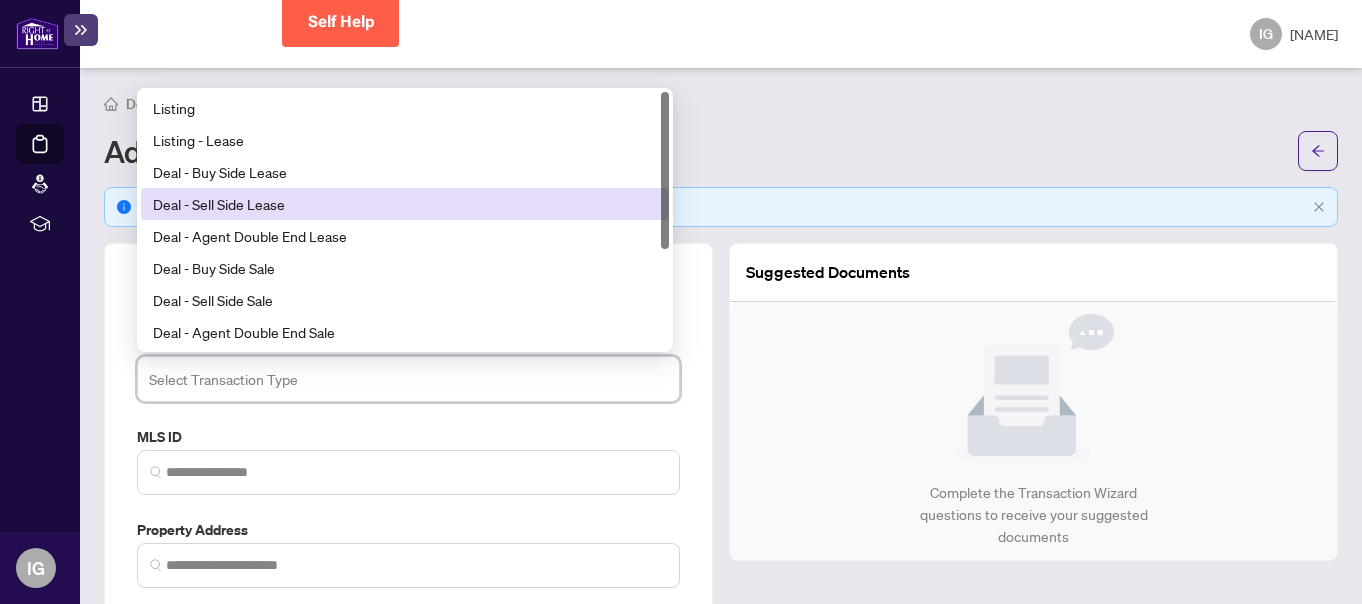 click on "Deal - Sell Side Lease" at bounding box center [405, 204] 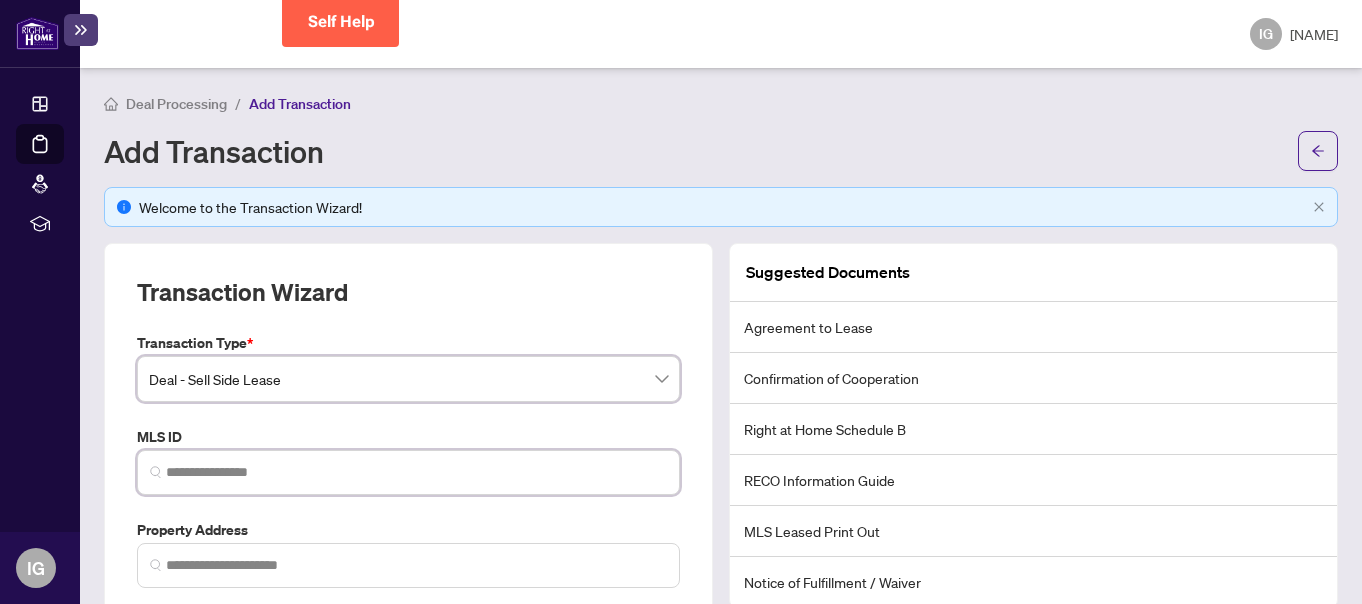 click at bounding box center [416, 472] 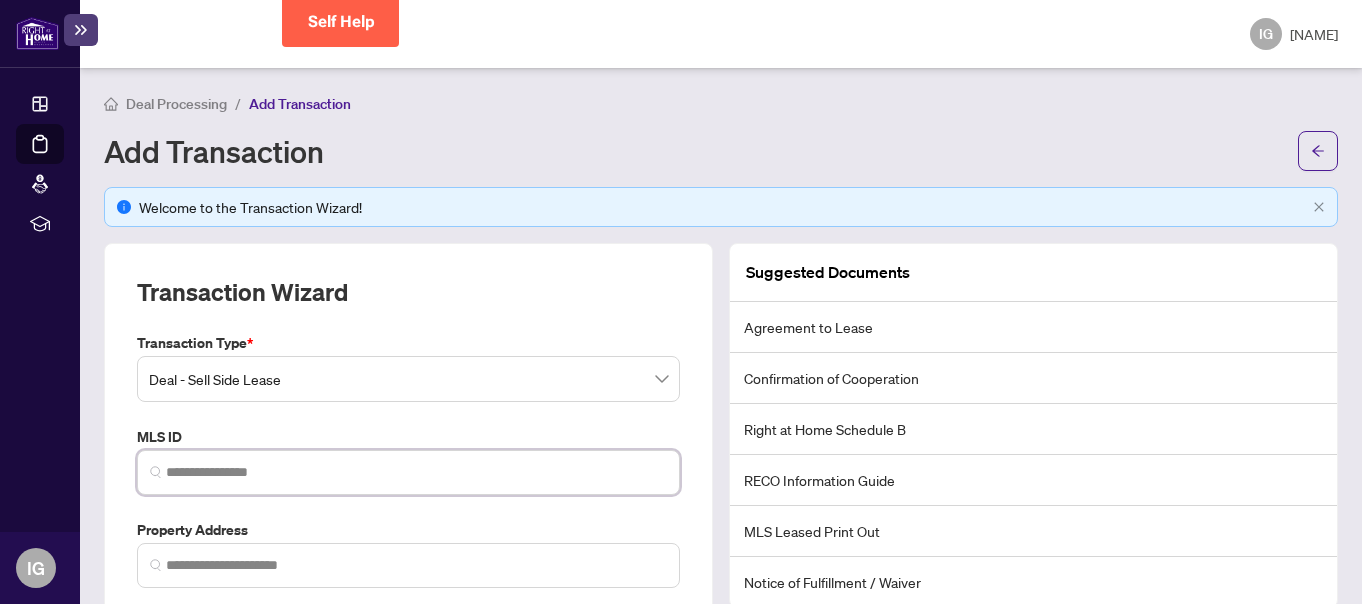 paste on "**********" 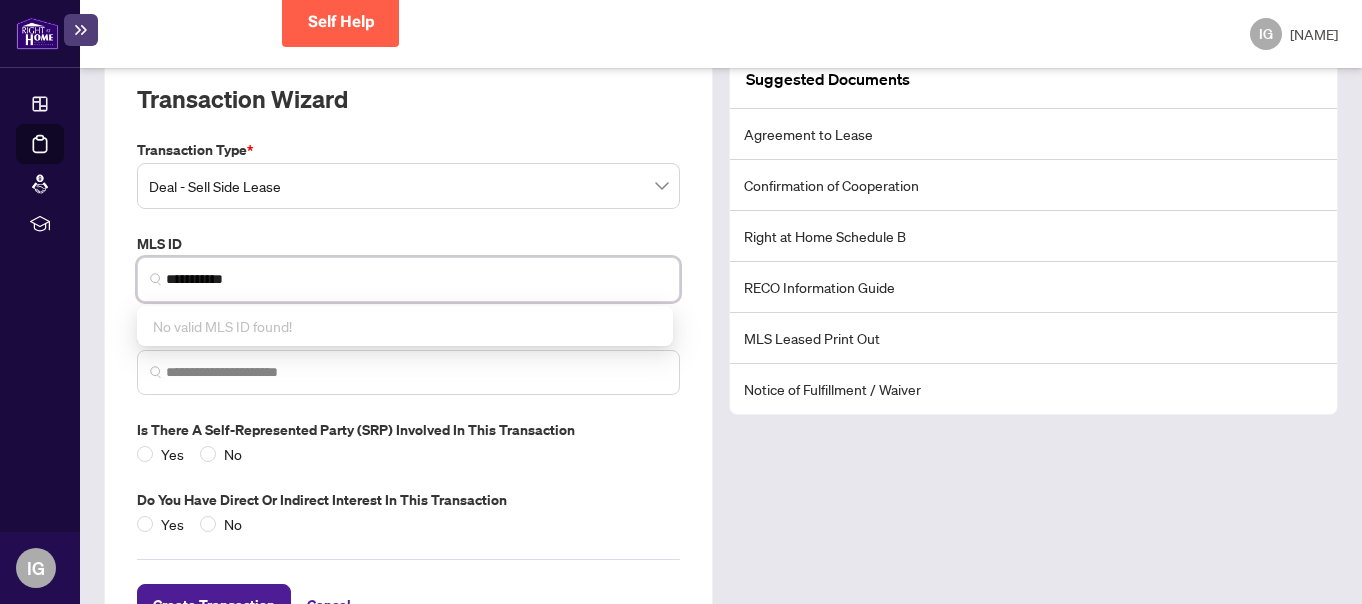scroll, scrollTop: 200, scrollLeft: 0, axis: vertical 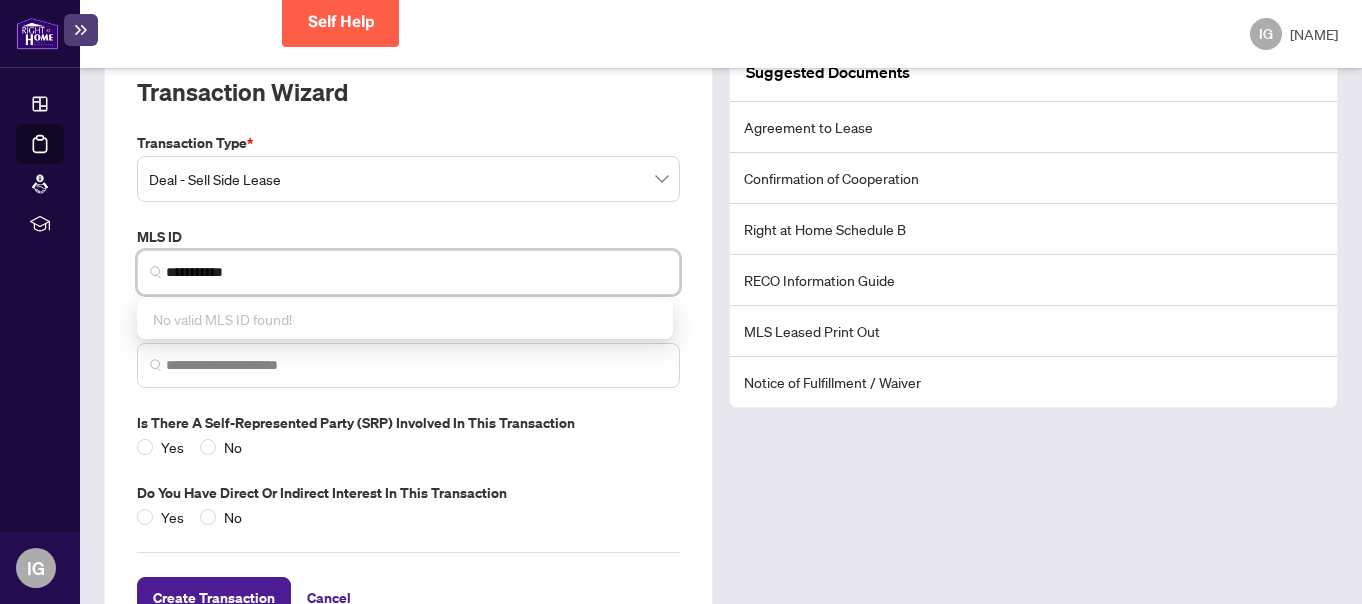 type on "**********" 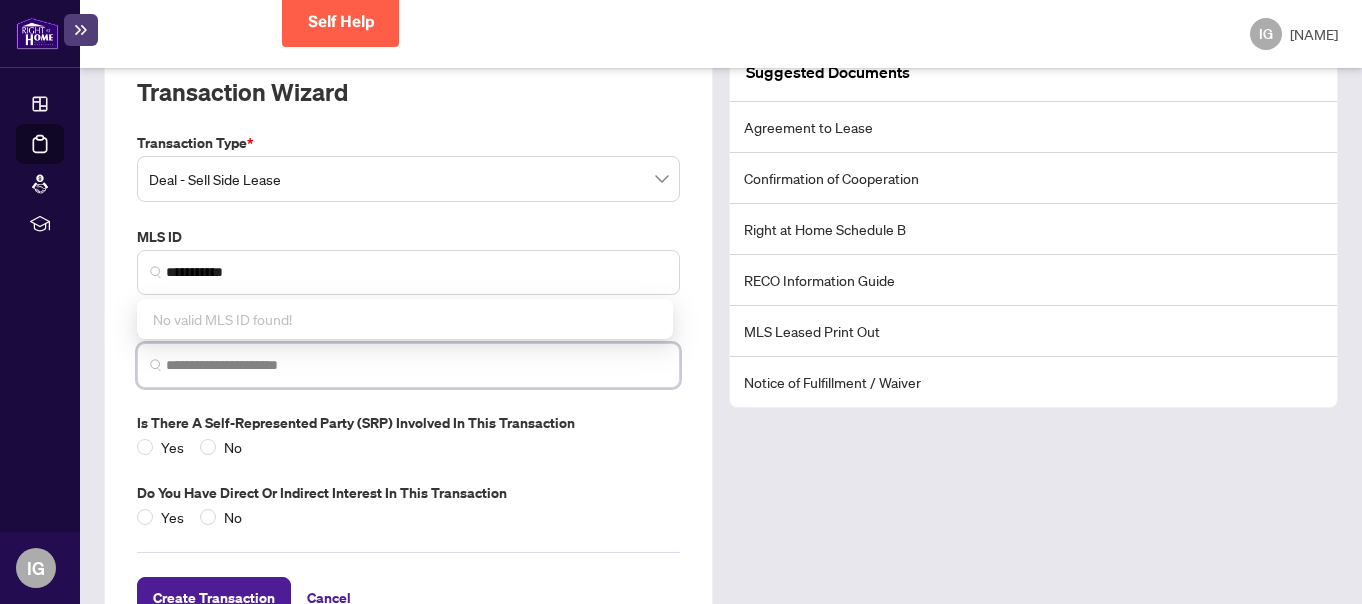 click at bounding box center (416, 365) 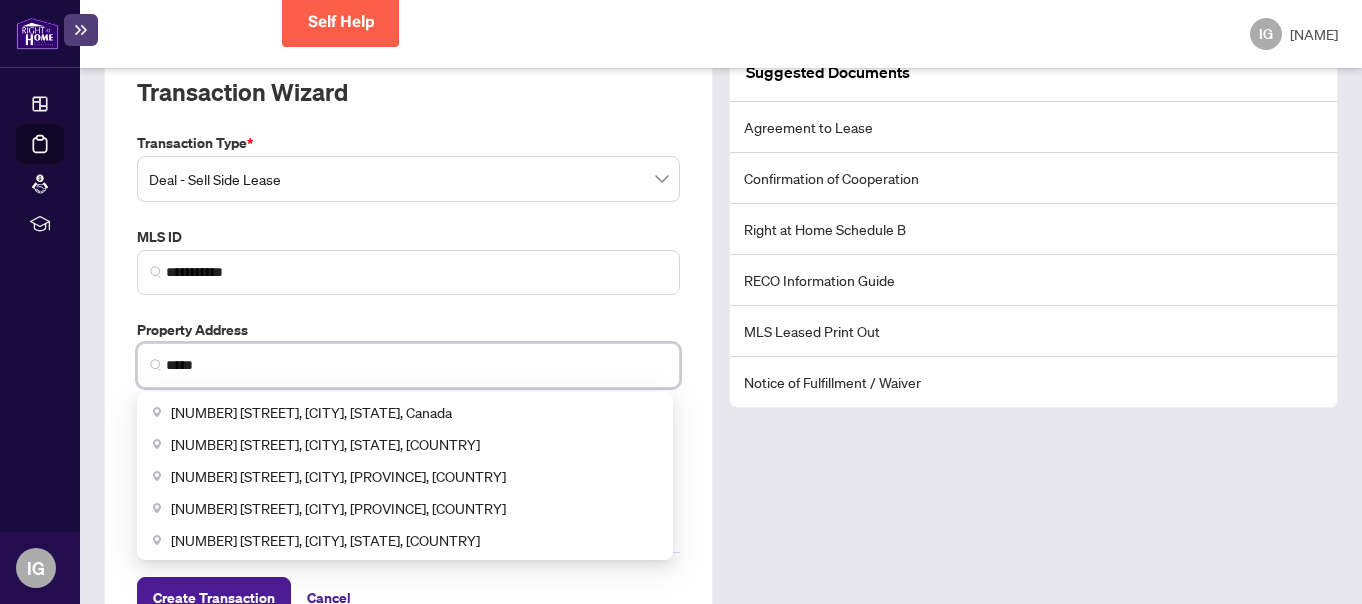 click on "*****" at bounding box center [416, 365] 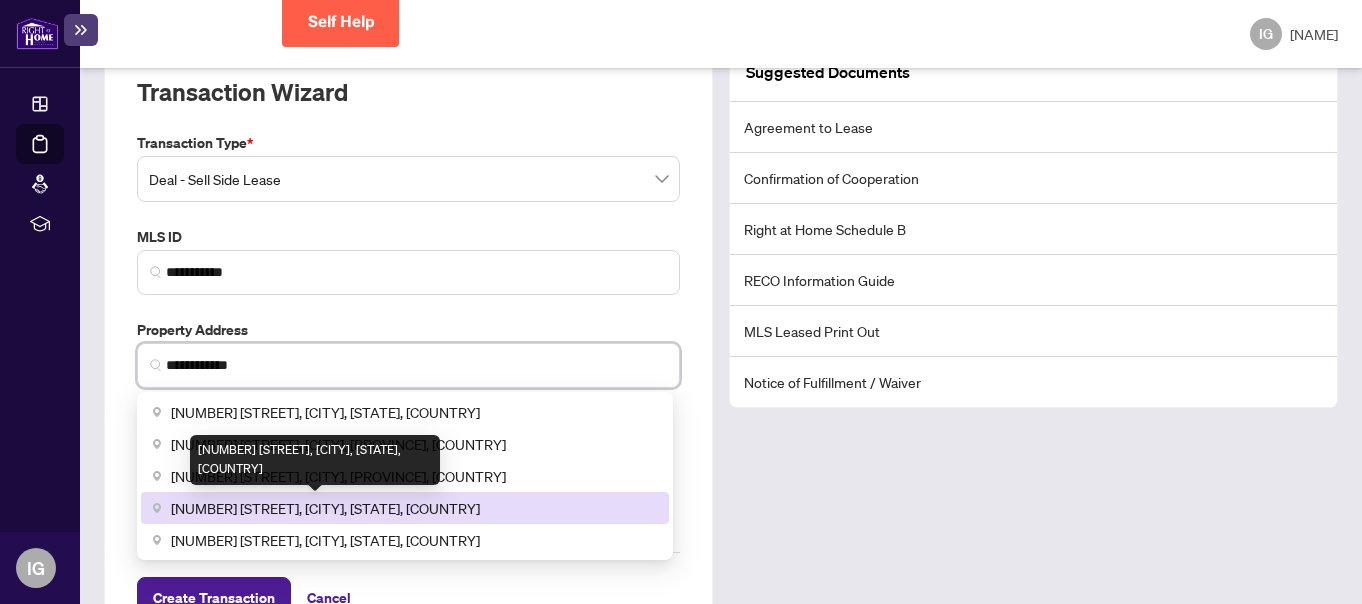 click on "[NUMBER] [STREET], [CITY], [STATE], [COUNTRY]" at bounding box center (325, 508) 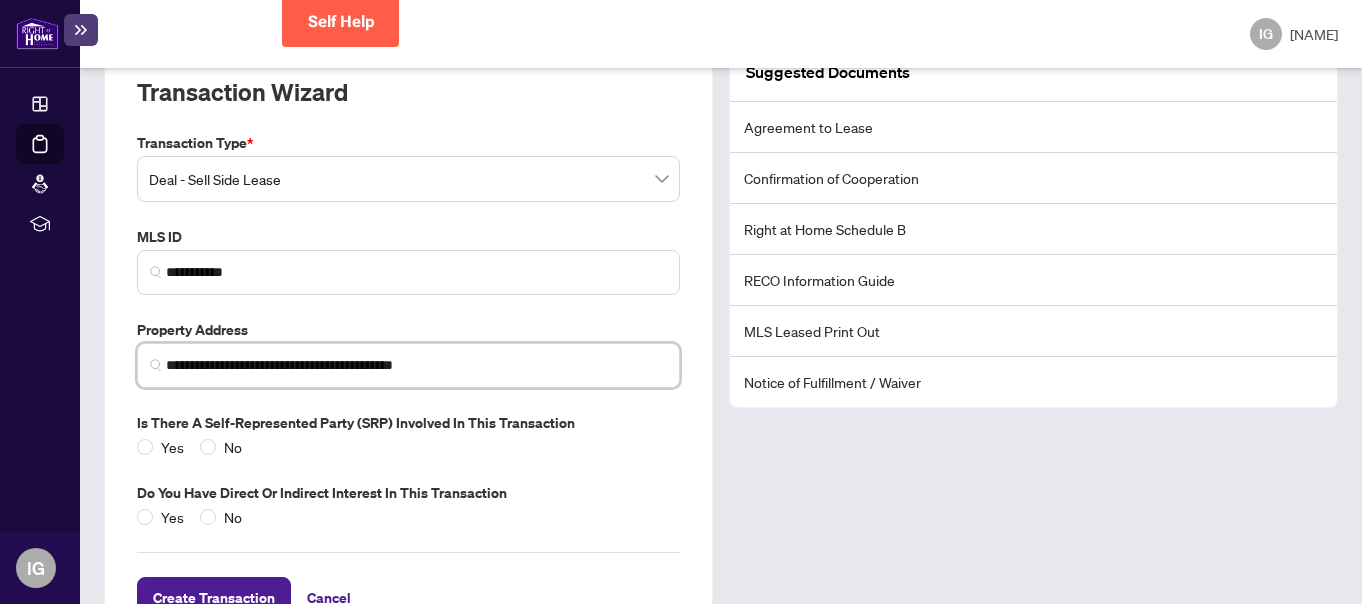 click on "**********" at bounding box center [416, 365] 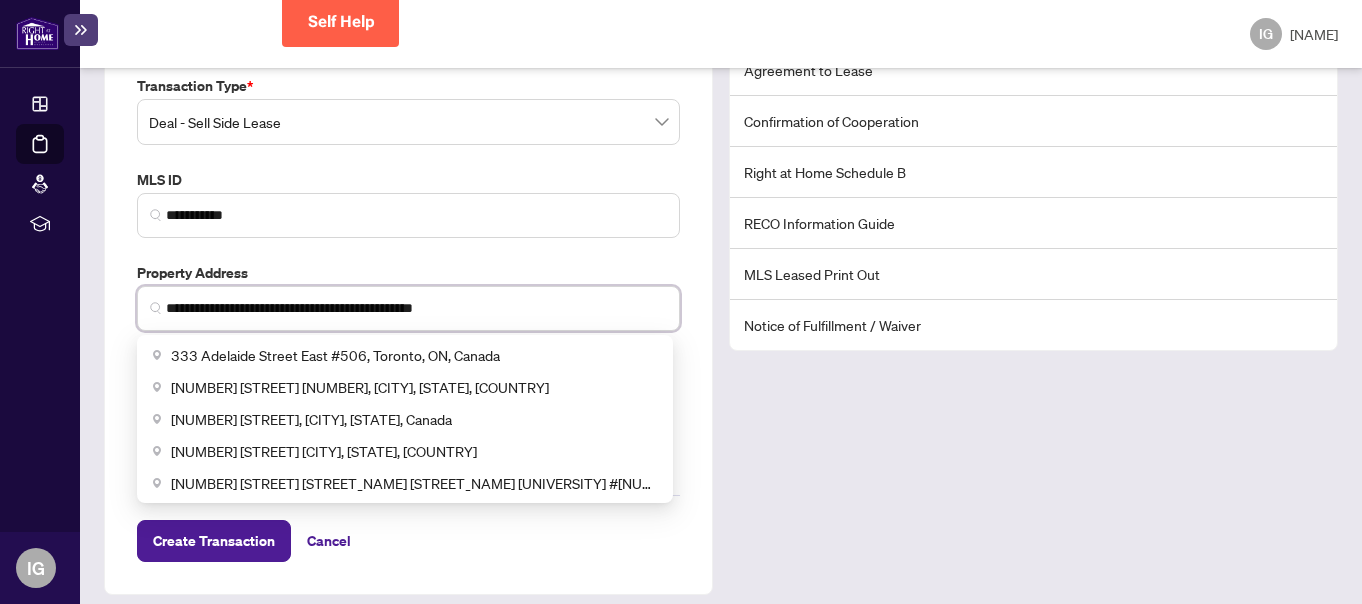 scroll, scrollTop: 272, scrollLeft: 0, axis: vertical 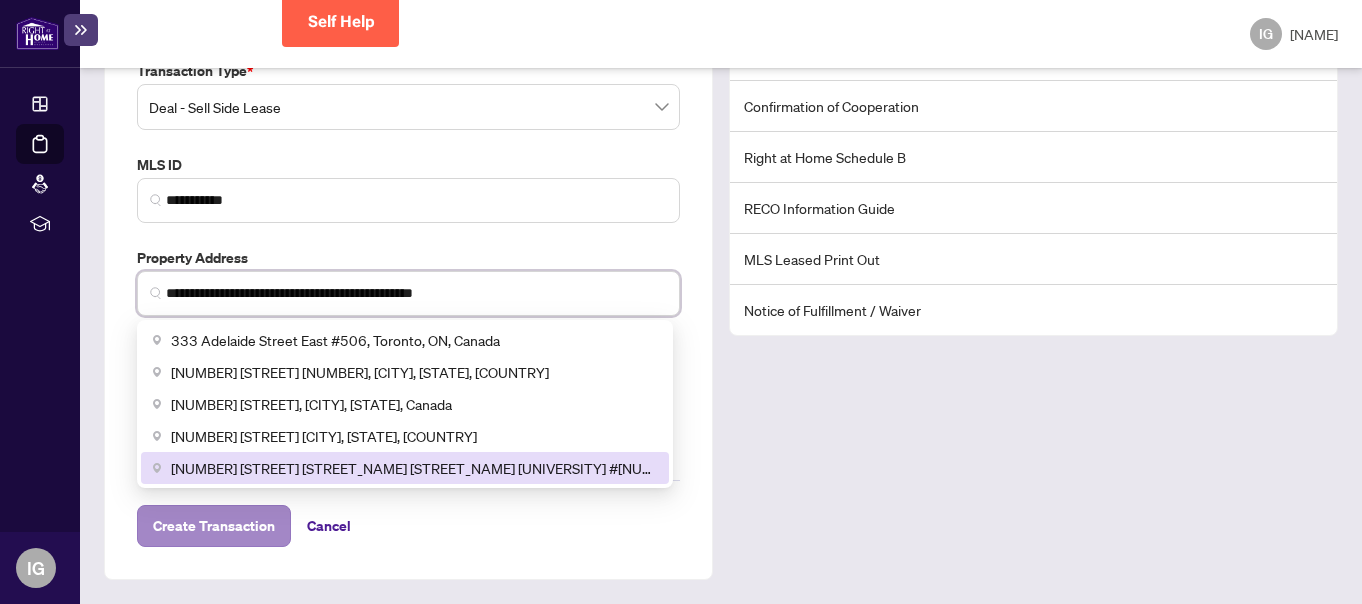 type on "**********" 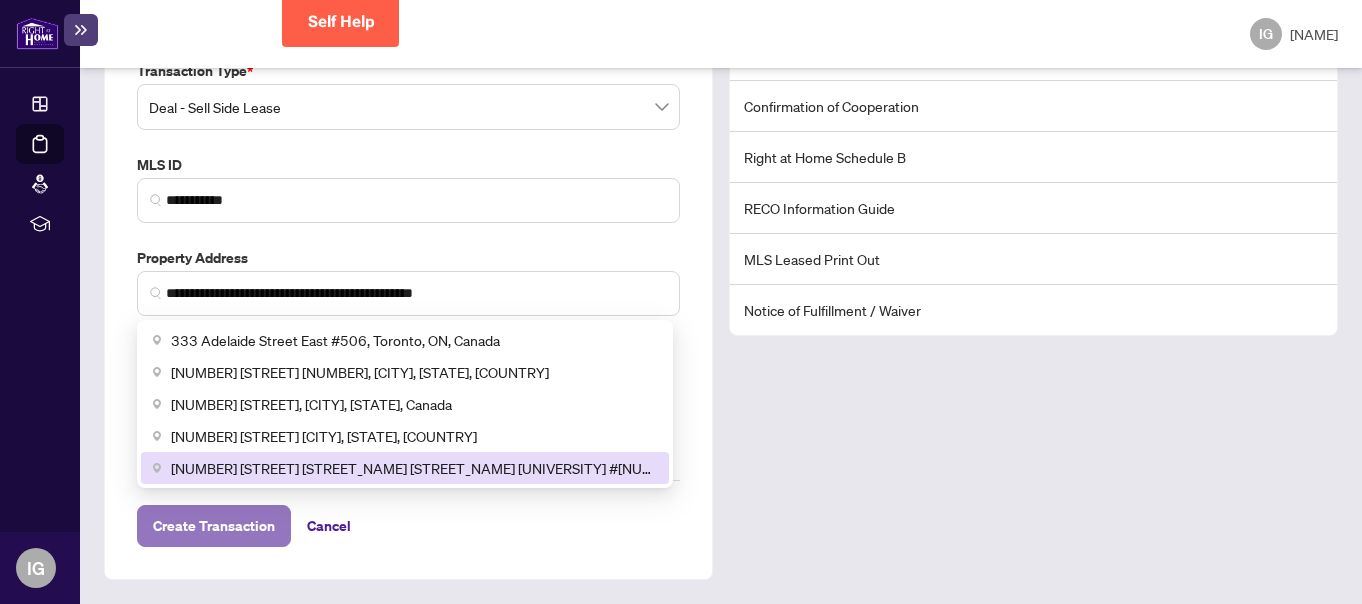 click on "Create Transaction" at bounding box center [214, 526] 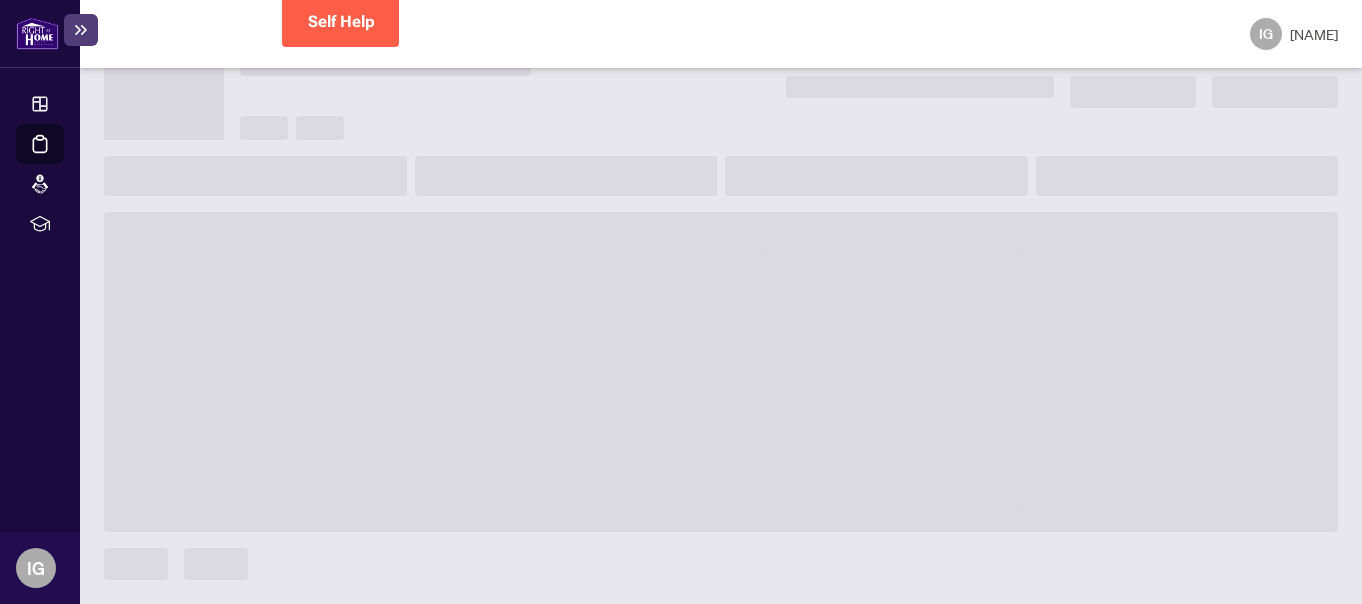 scroll, scrollTop: 110, scrollLeft: 0, axis: vertical 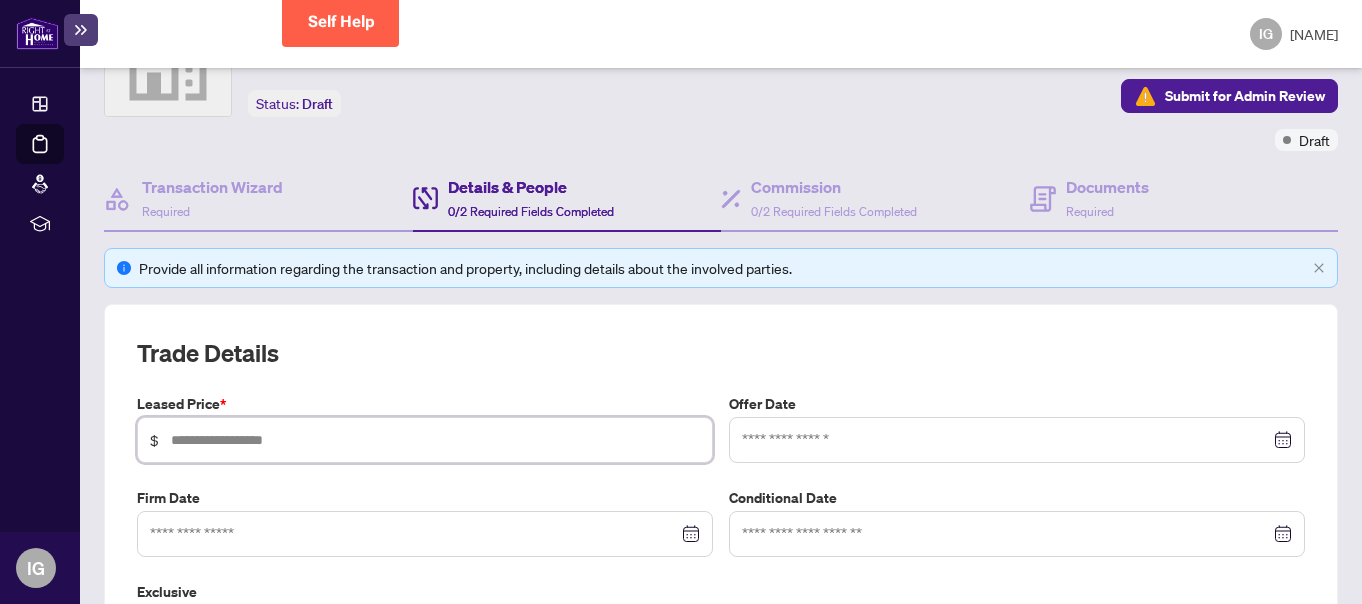 click at bounding box center [435, 440] 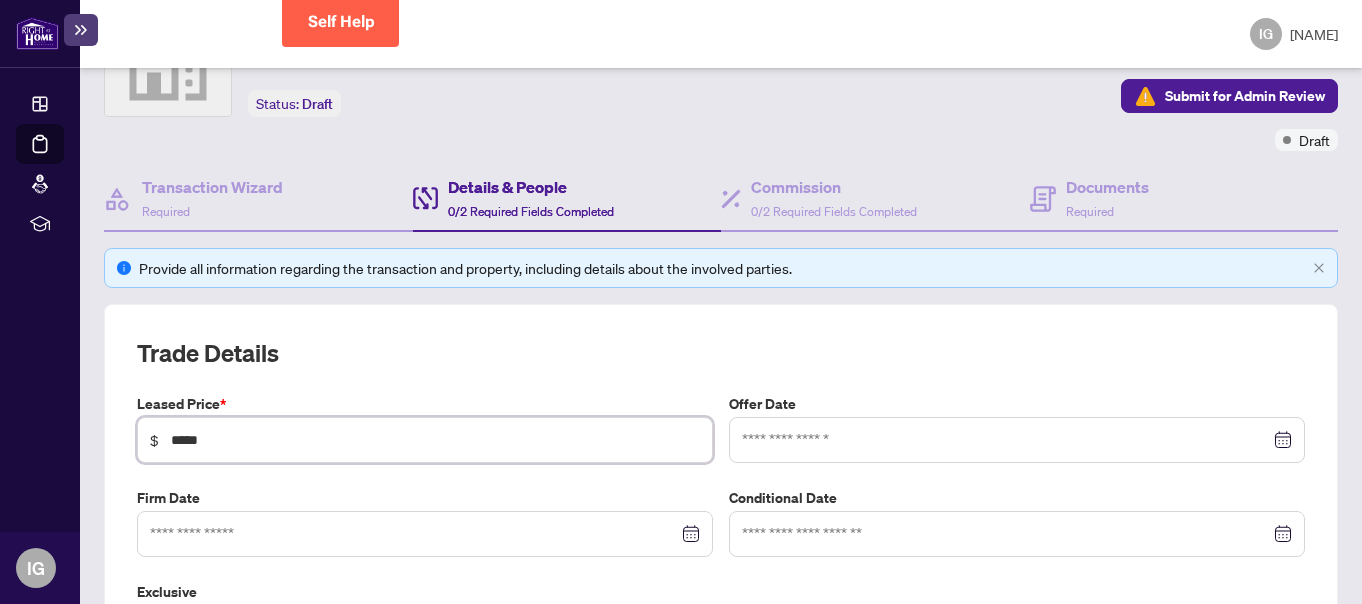 type on "*****" 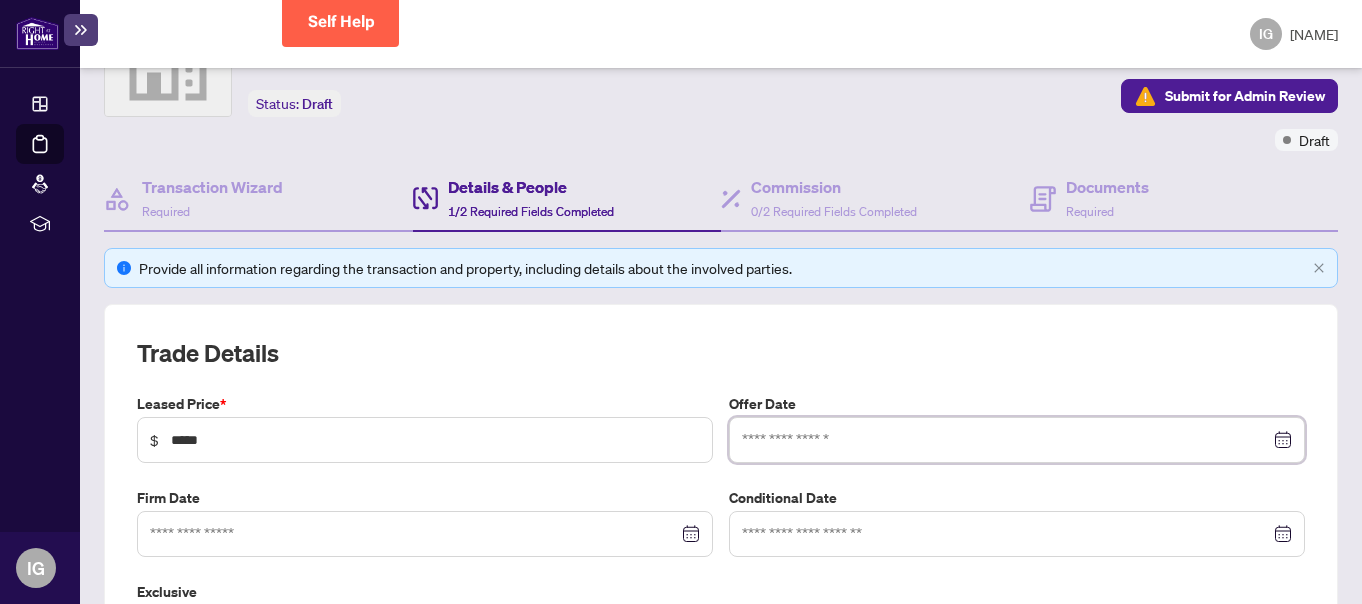 click at bounding box center [1006, 440] 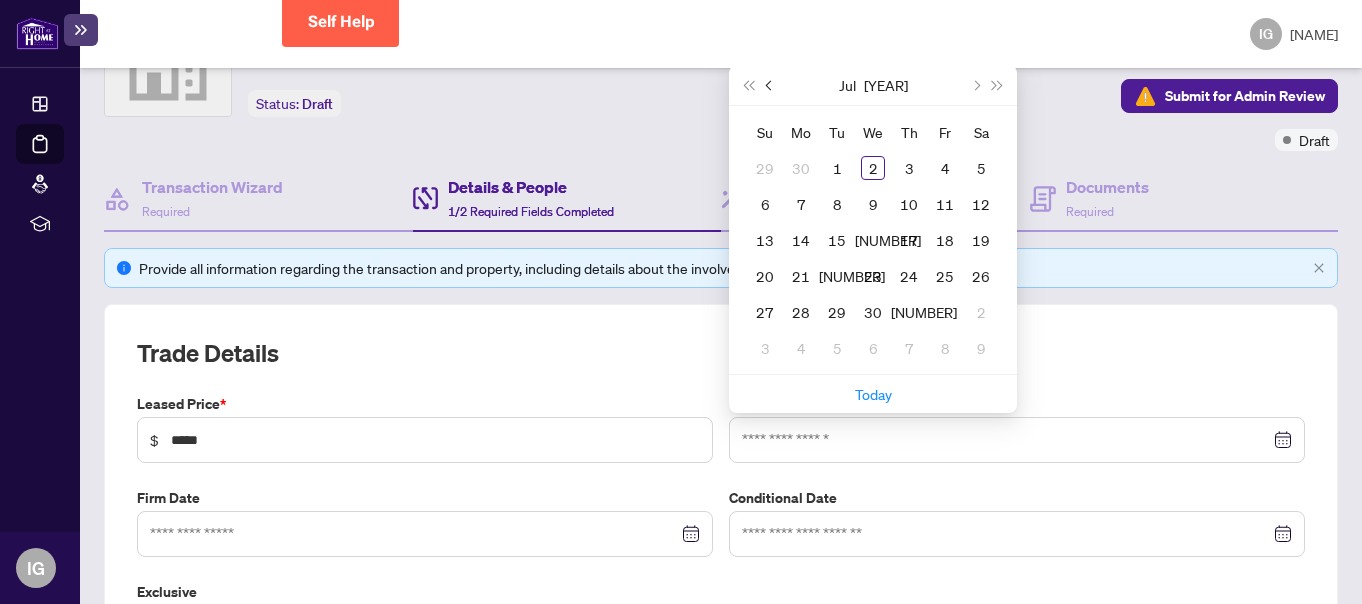 click at bounding box center [770, 85] 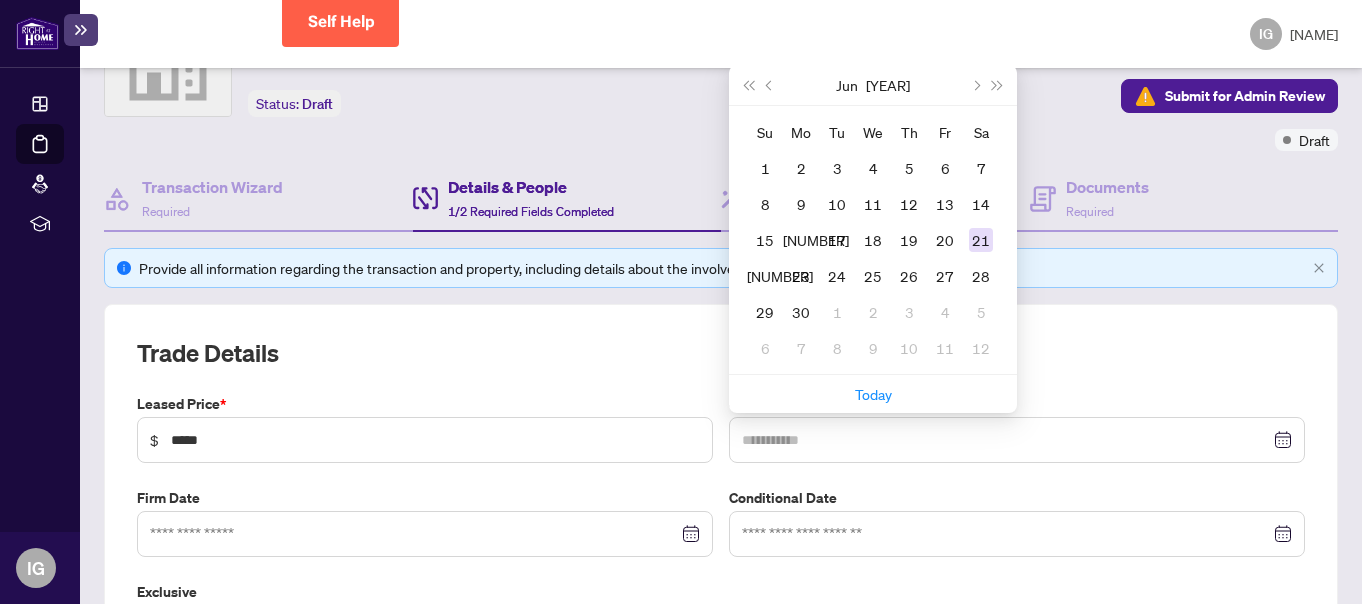 click on "21" at bounding box center (981, 240) 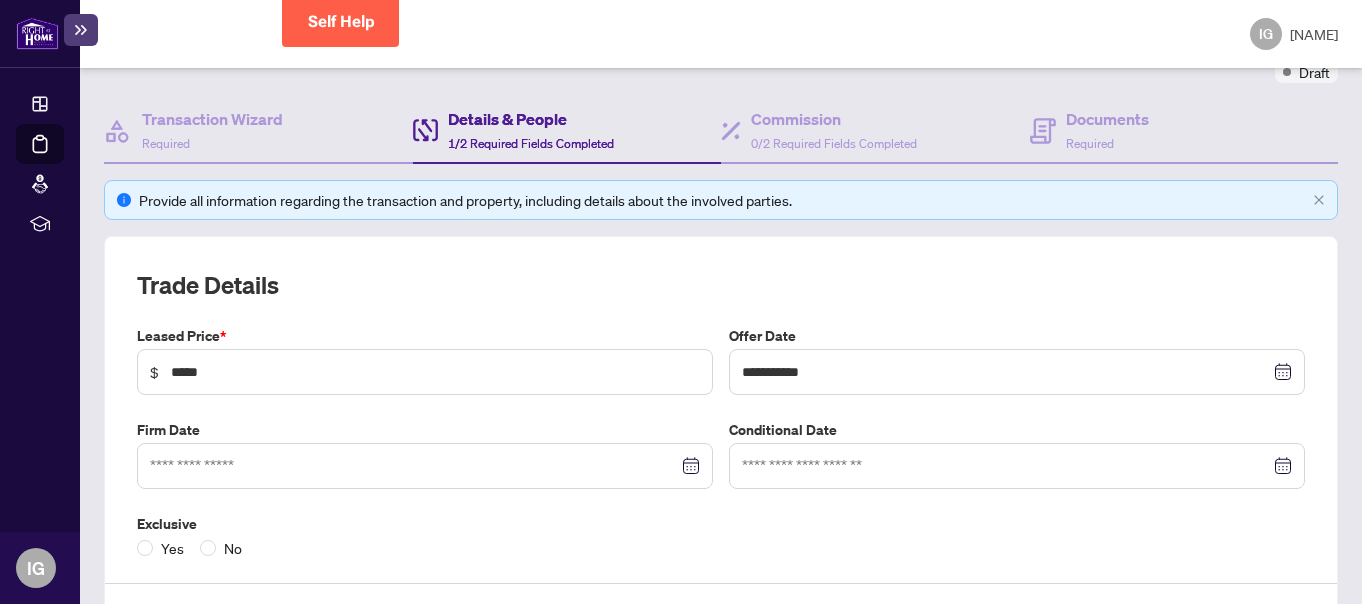 scroll, scrollTop: 210, scrollLeft: 0, axis: vertical 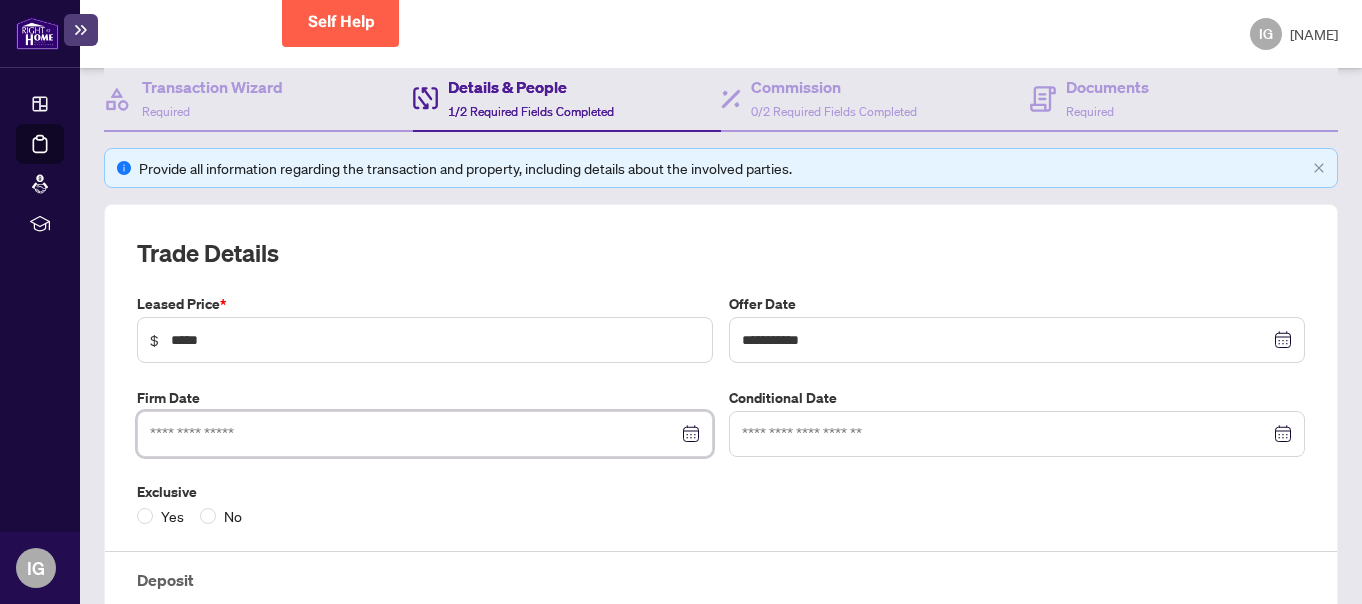 click at bounding box center [414, 434] 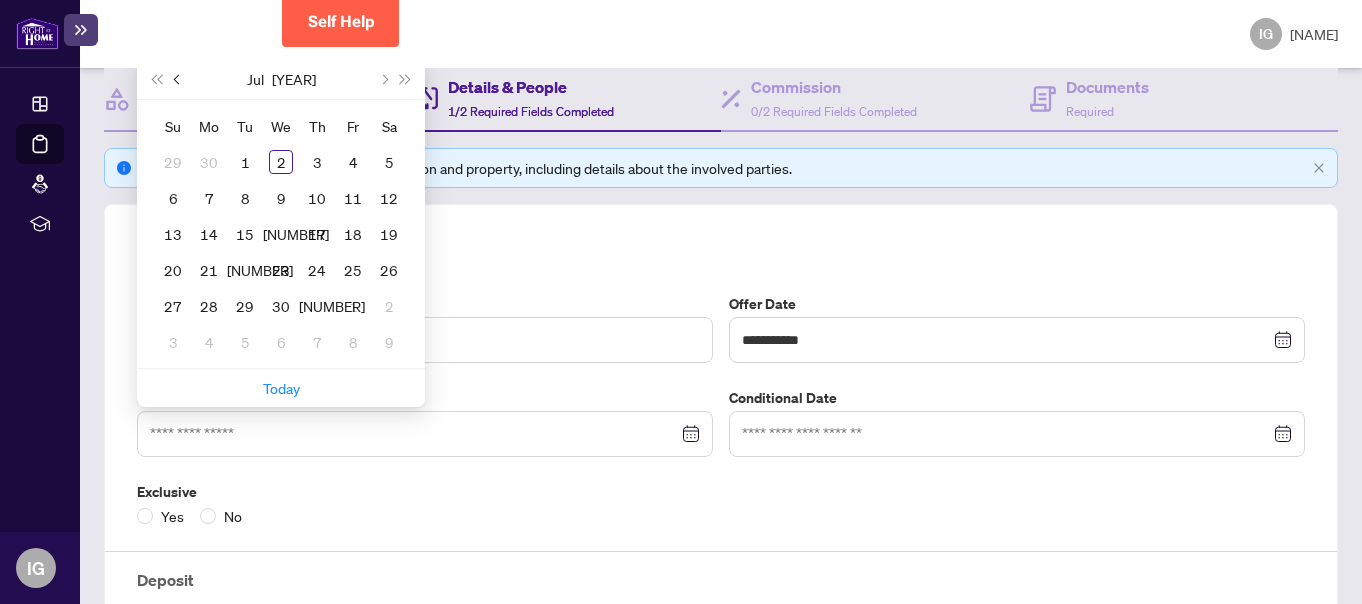 click at bounding box center [0, 0] 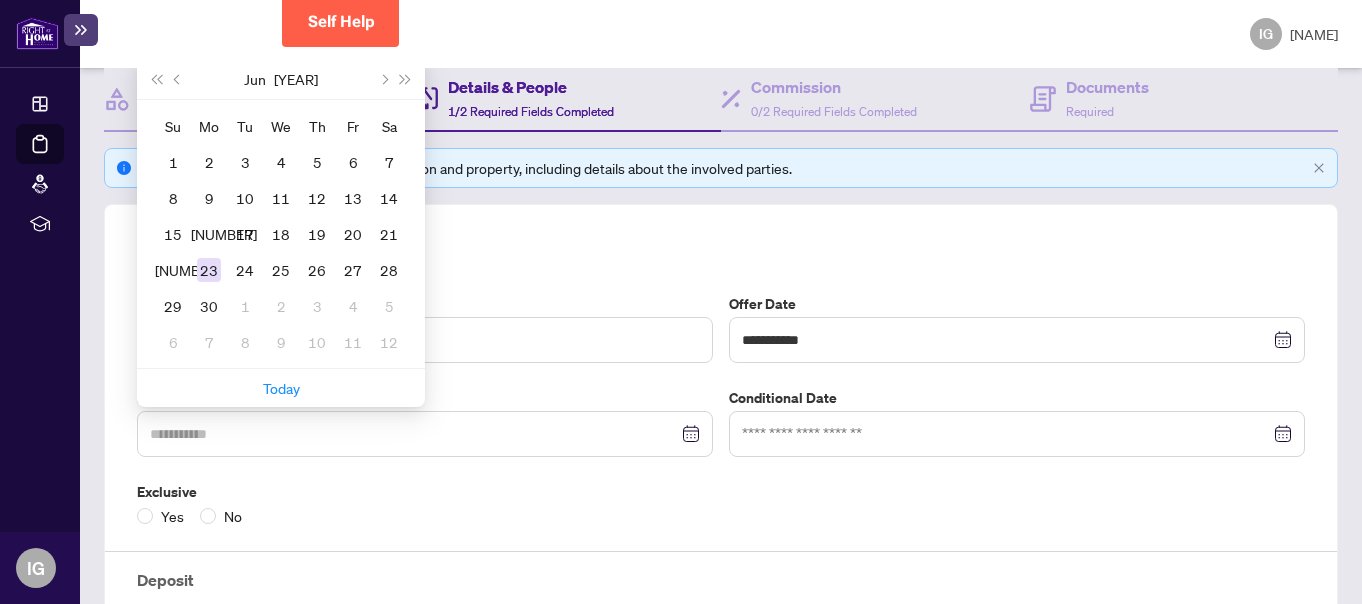 click on "23" at bounding box center (209, 270) 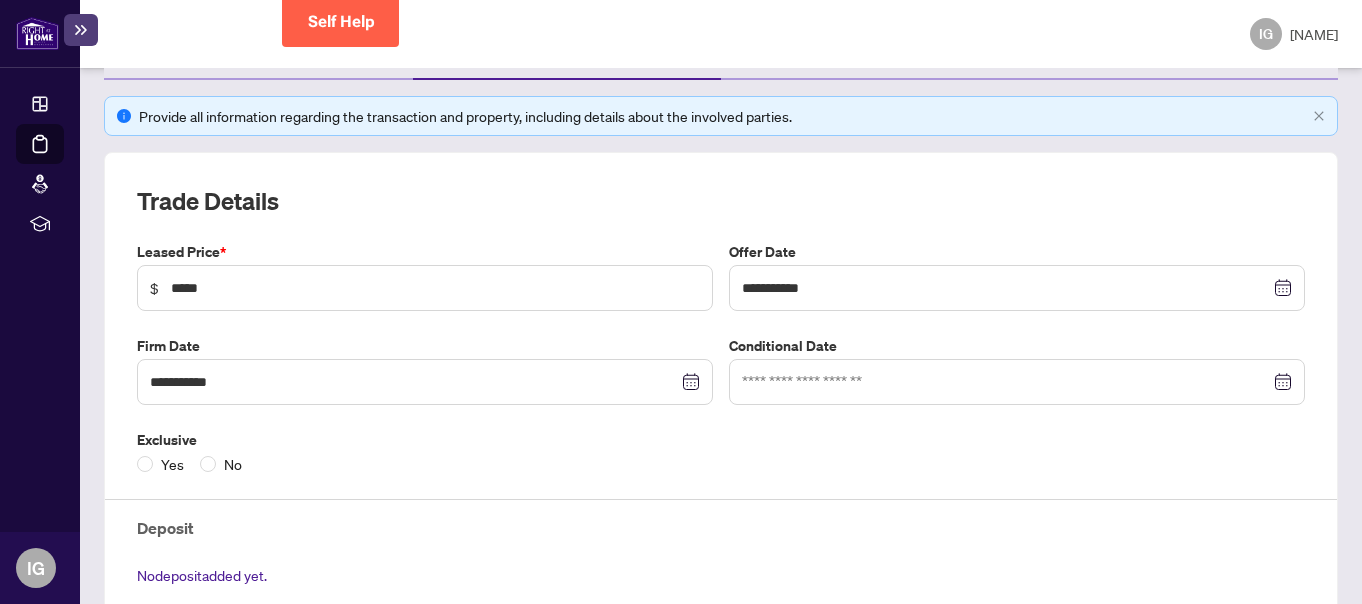 scroll, scrollTop: 310, scrollLeft: 0, axis: vertical 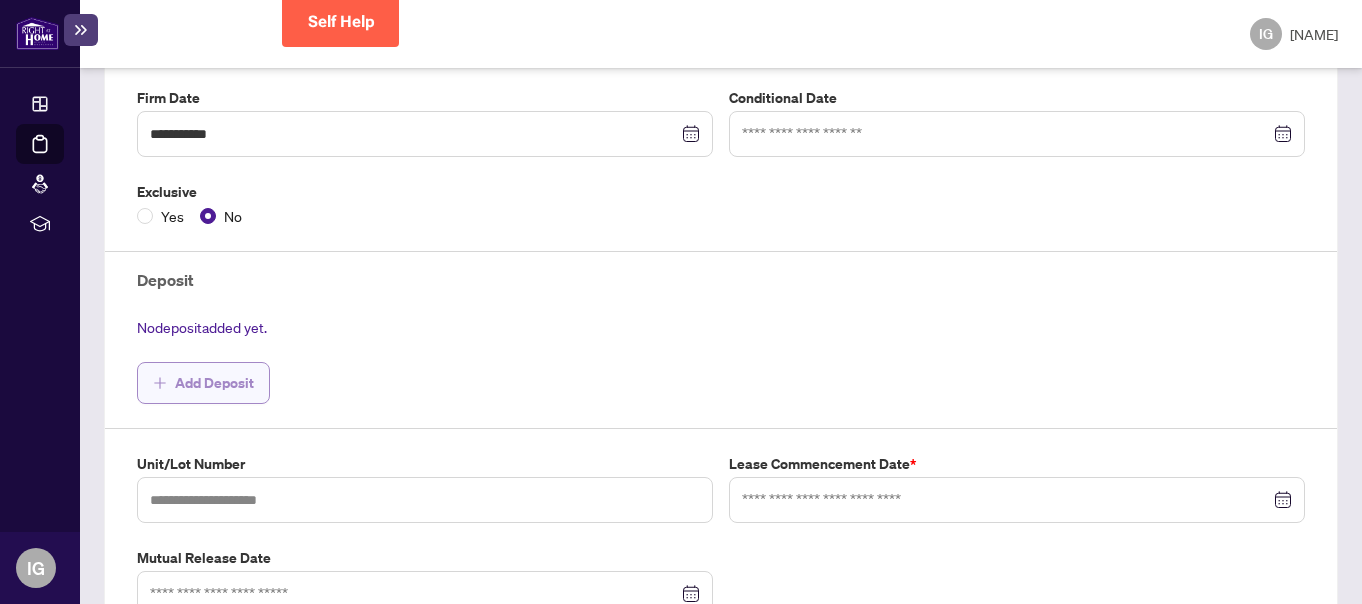 click on "Add Deposit" at bounding box center (214, 383) 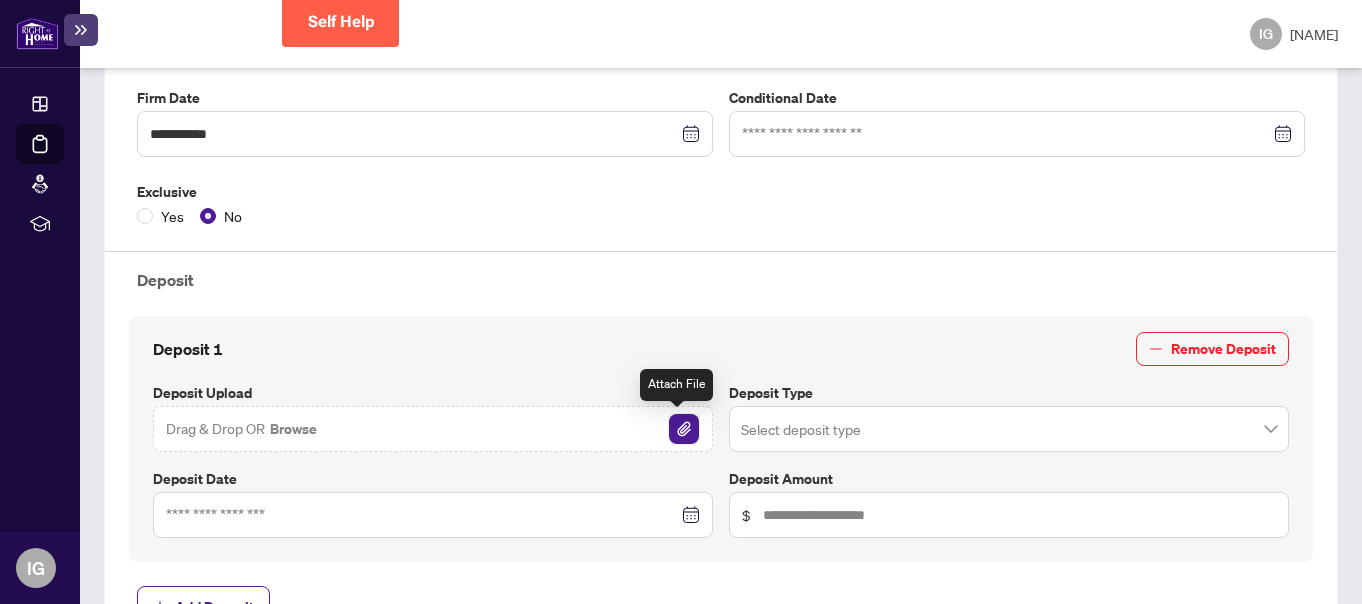 click at bounding box center (684, 429) 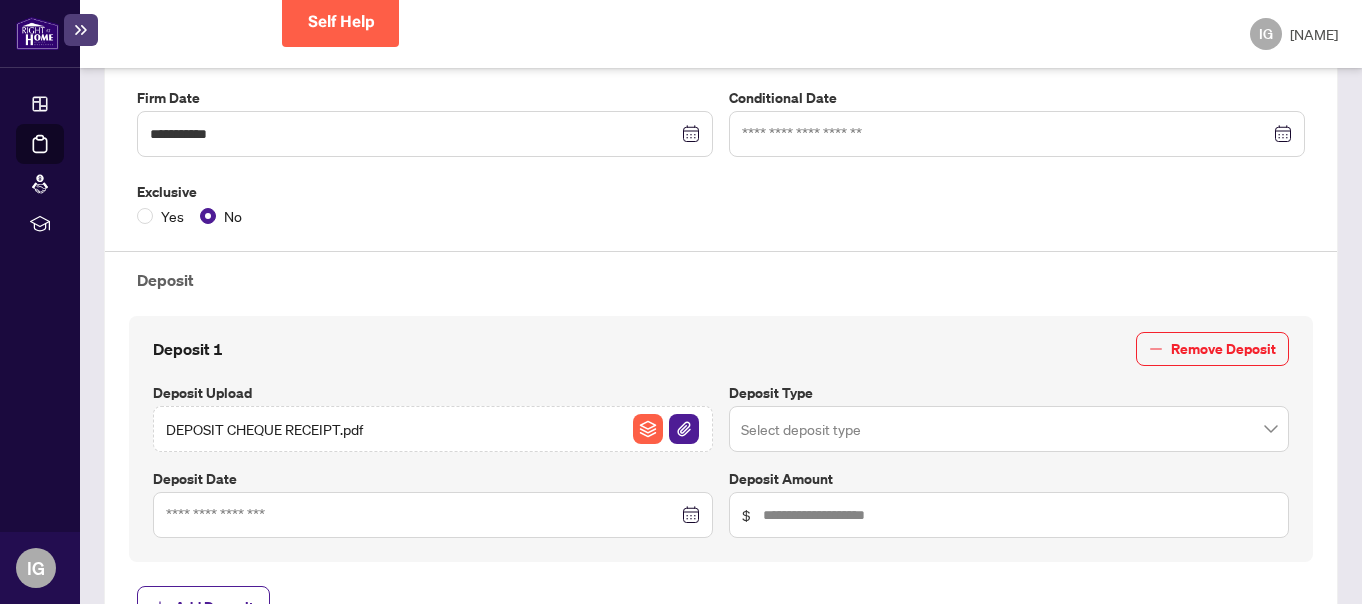 click on "DEPOSIT CHEQUE RECEIPT.pdf" at bounding box center (264, 429) 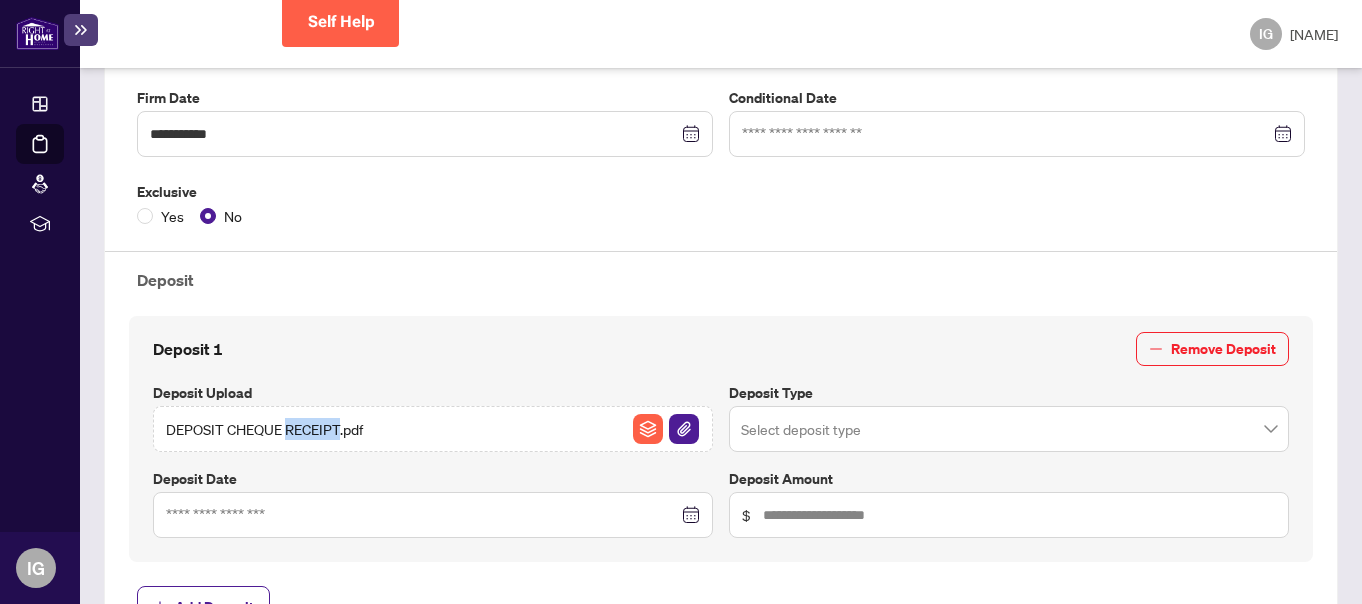 click on "DEPOSIT CHEQUE RECEIPT.pdf" at bounding box center (264, 429) 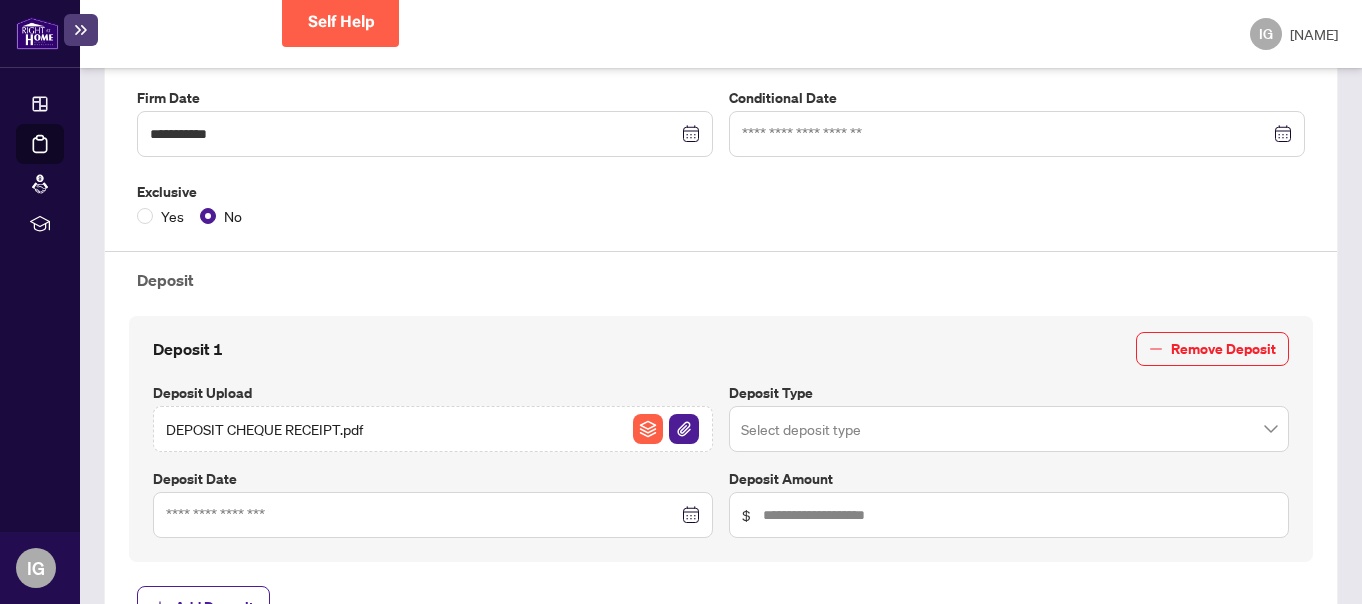 click on "DEPOSIT CHEQUE RECEIPT.pdf" at bounding box center [433, 429] 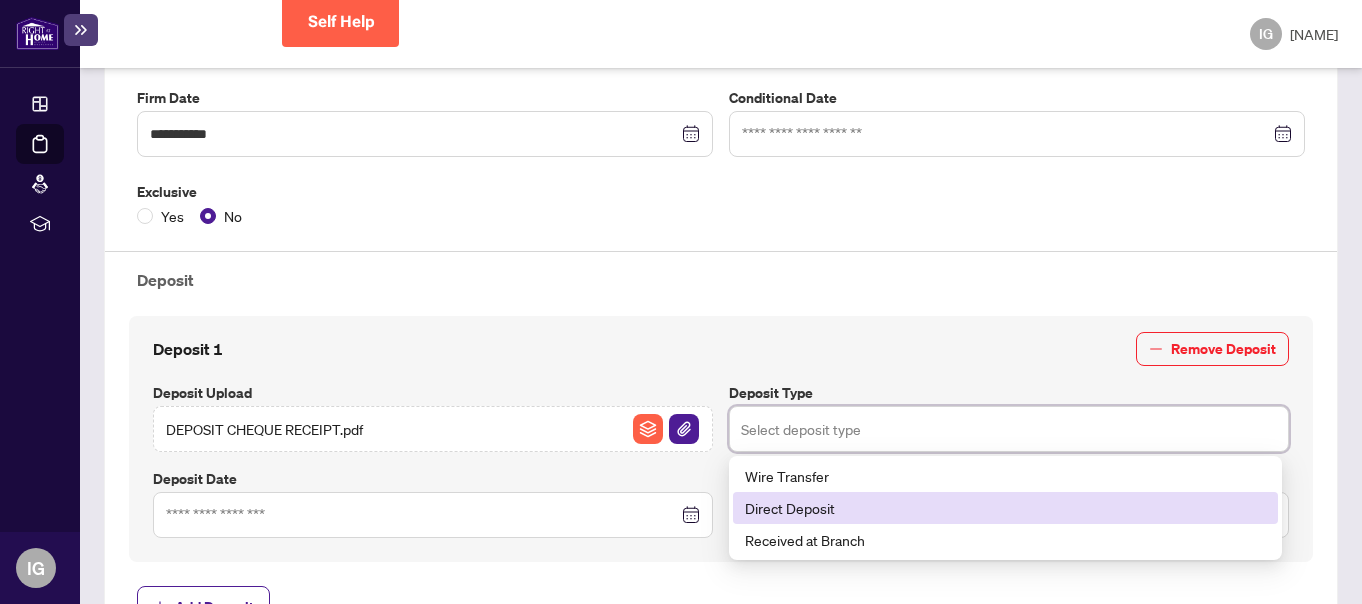 click on "Direct Deposit" at bounding box center (1005, 508) 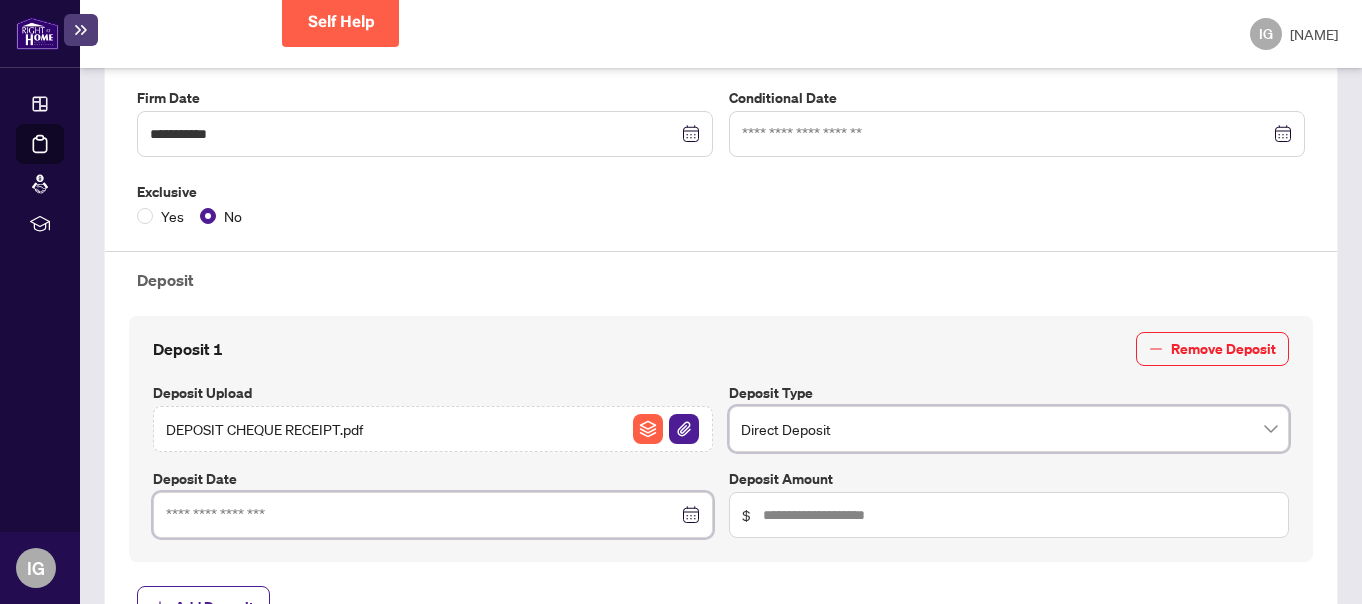 click at bounding box center (422, 515) 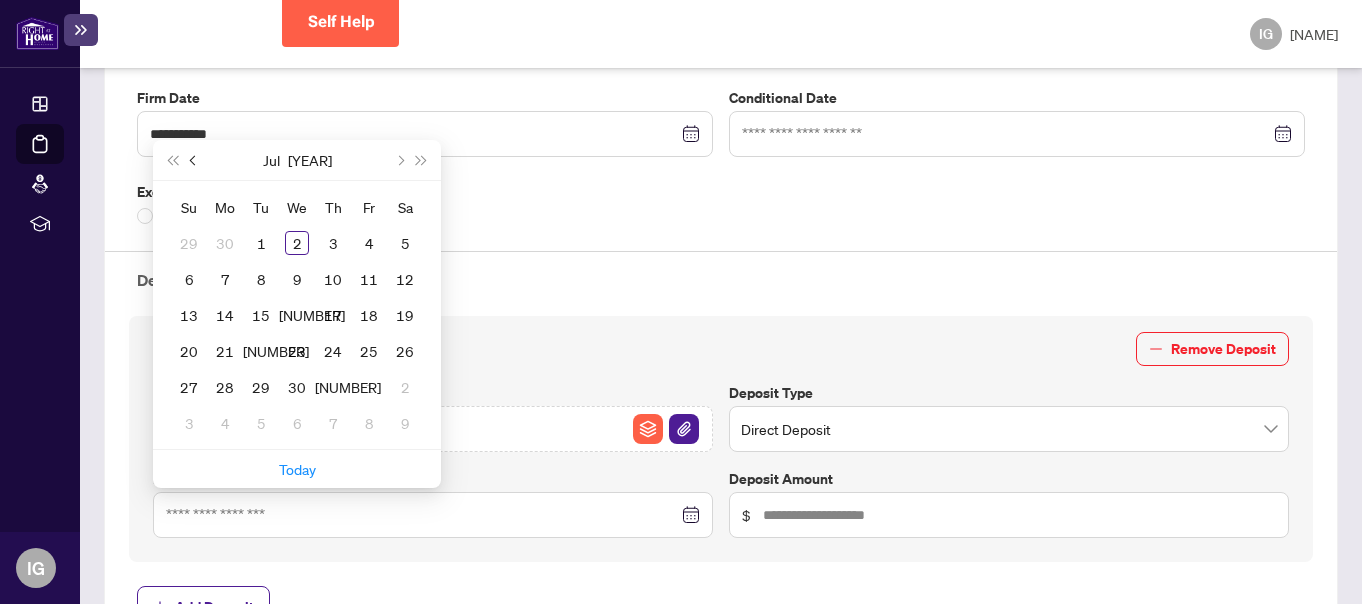 click at bounding box center (194, 160) 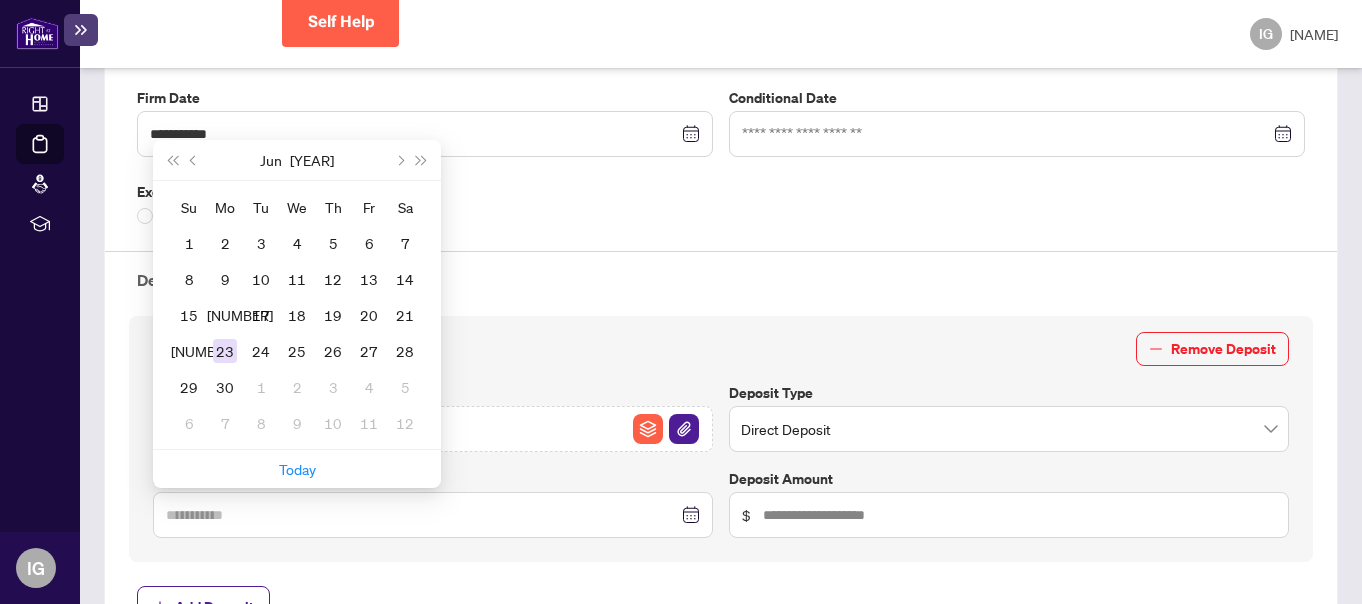 click on "23" at bounding box center [225, 351] 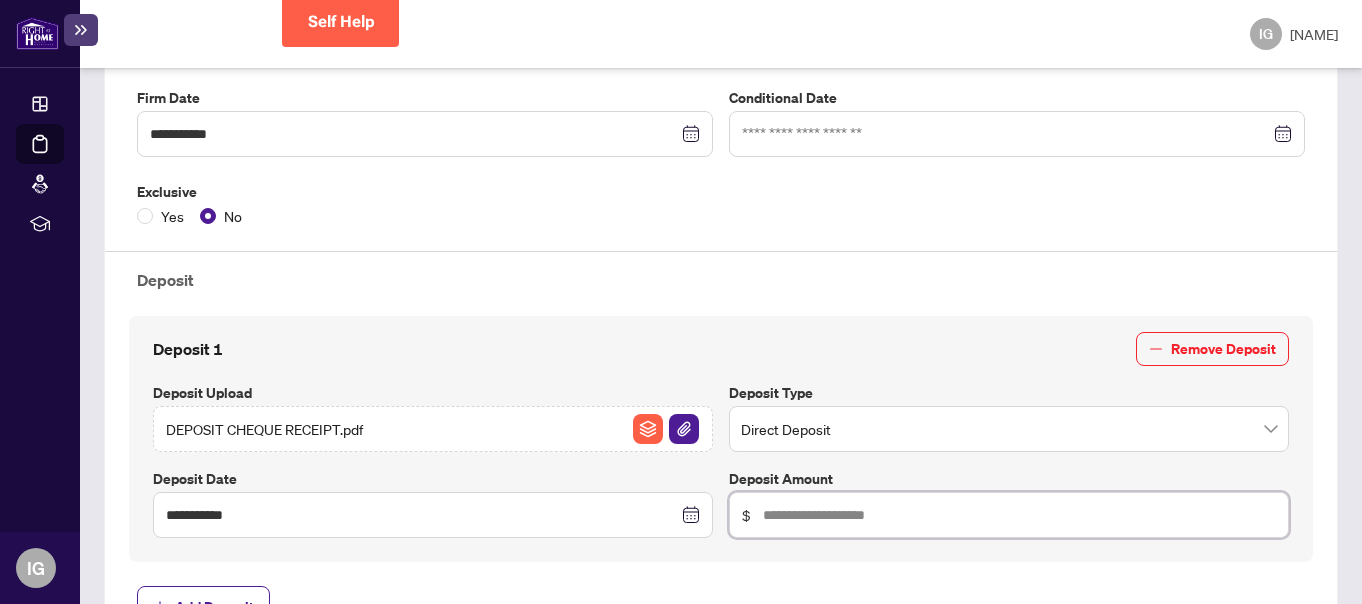 click at bounding box center (1019, 515) 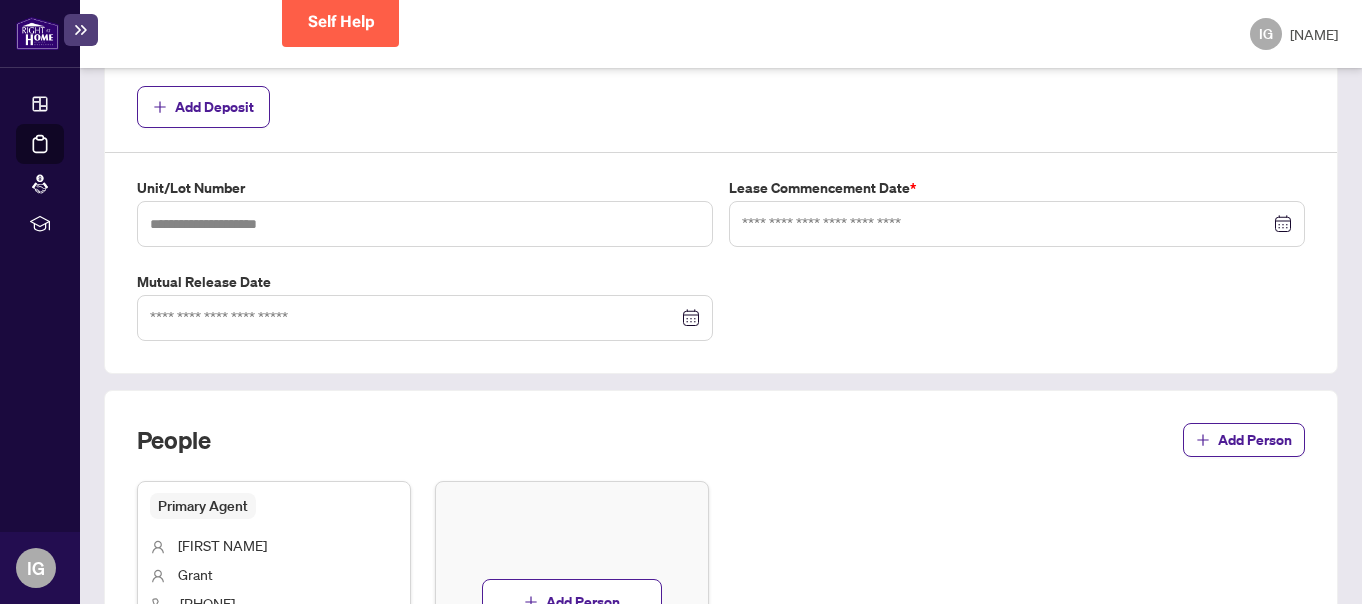 scroll, scrollTop: 1110, scrollLeft: 0, axis: vertical 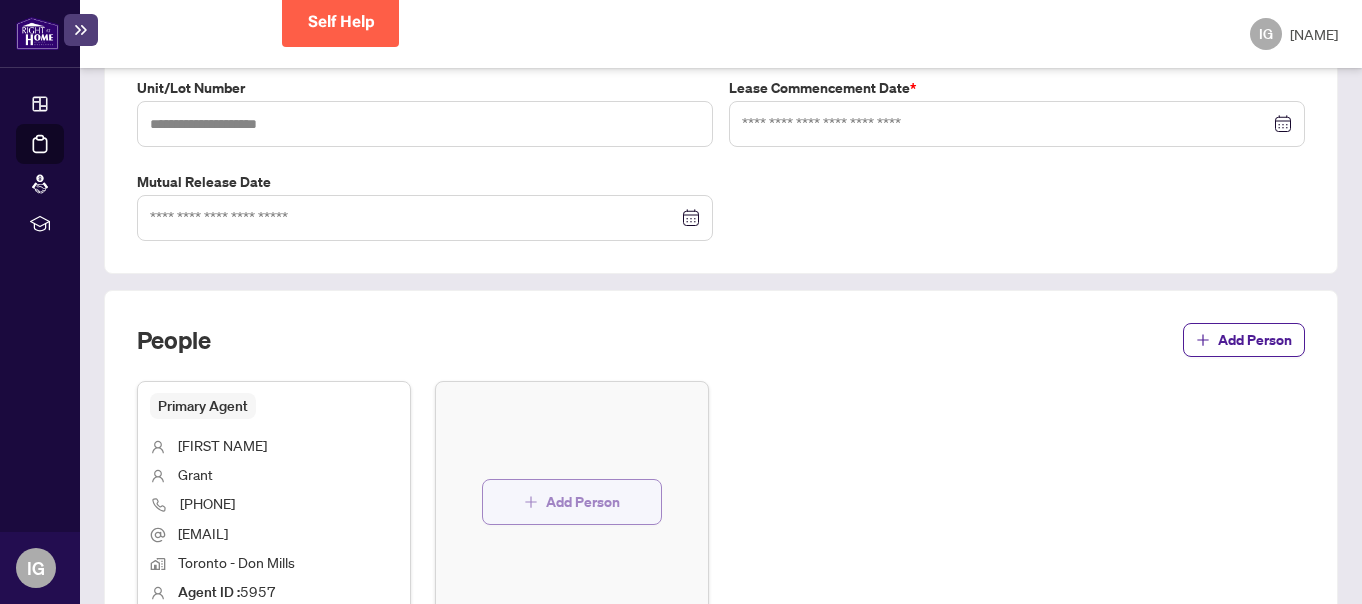 type on "*****" 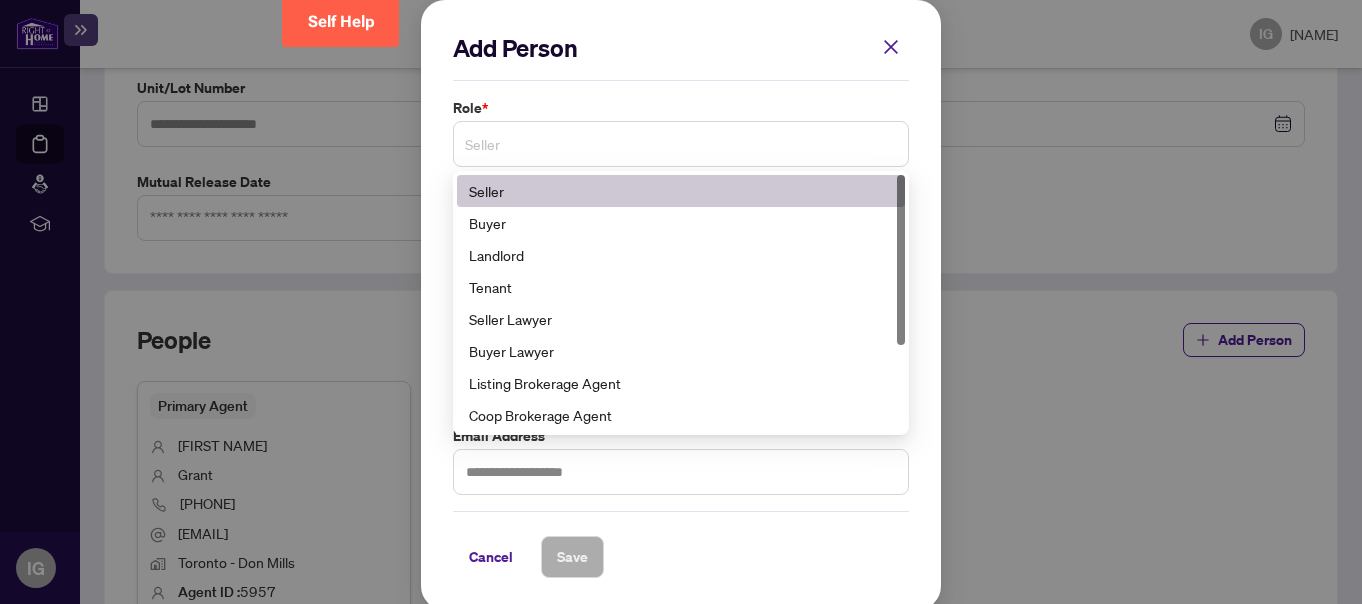 click on "Seller" at bounding box center (681, 144) 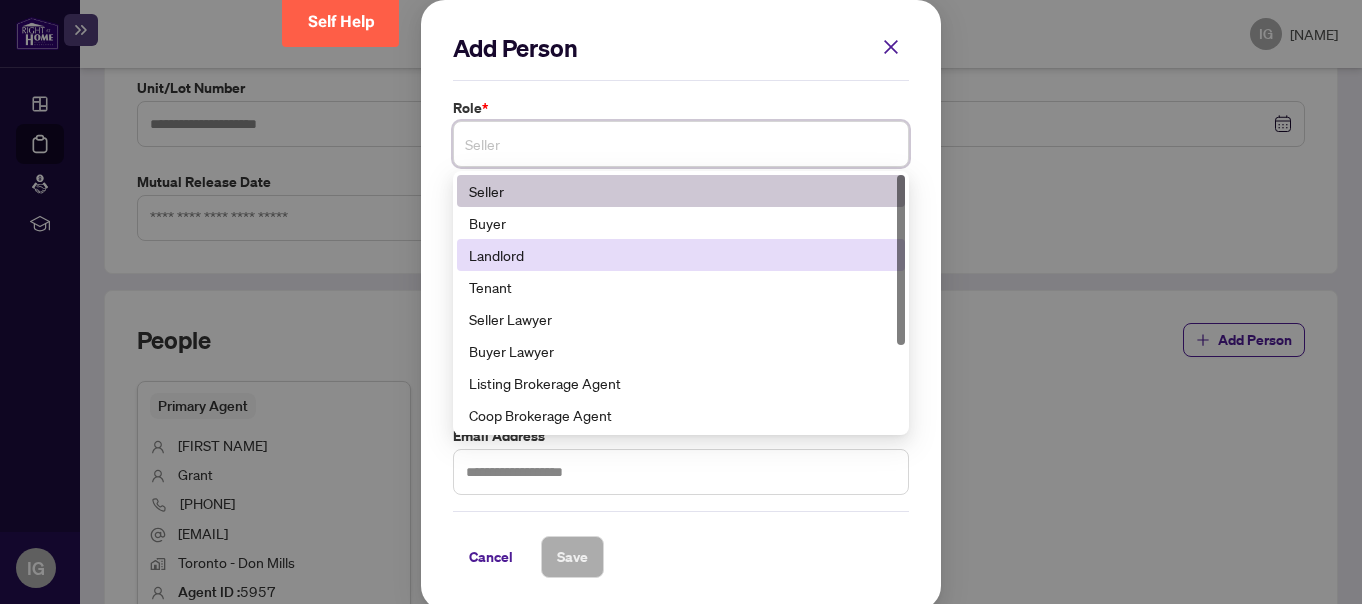 click on "Landlord" at bounding box center [681, 255] 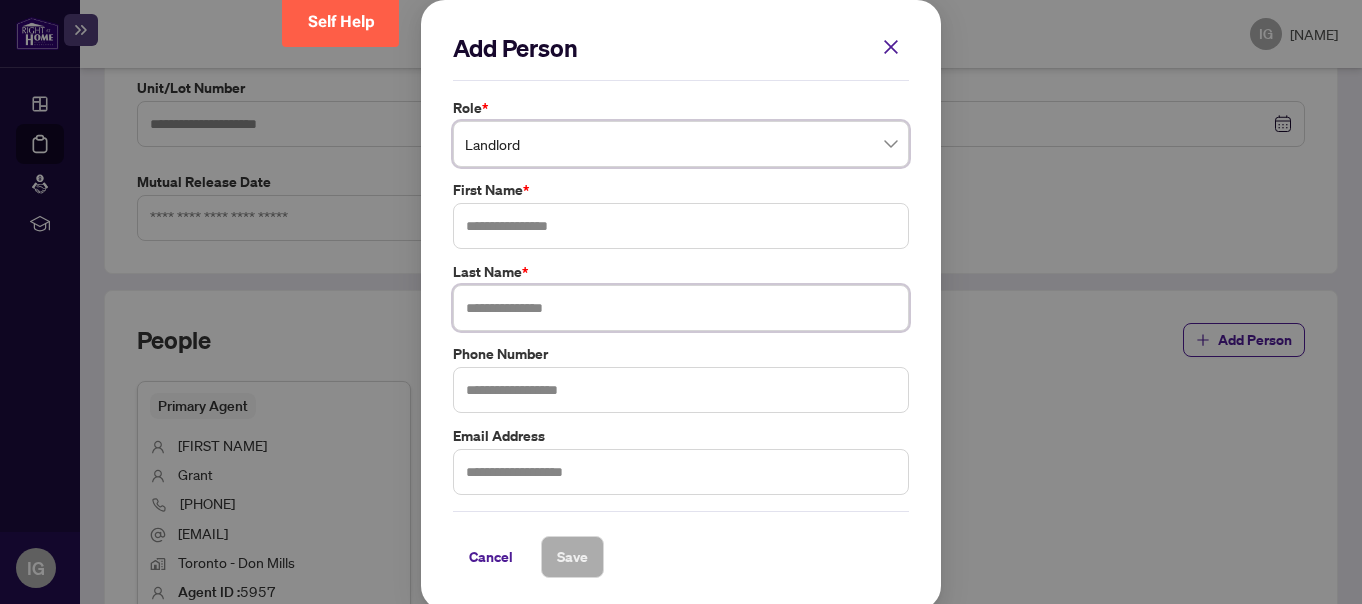 click at bounding box center [681, 308] 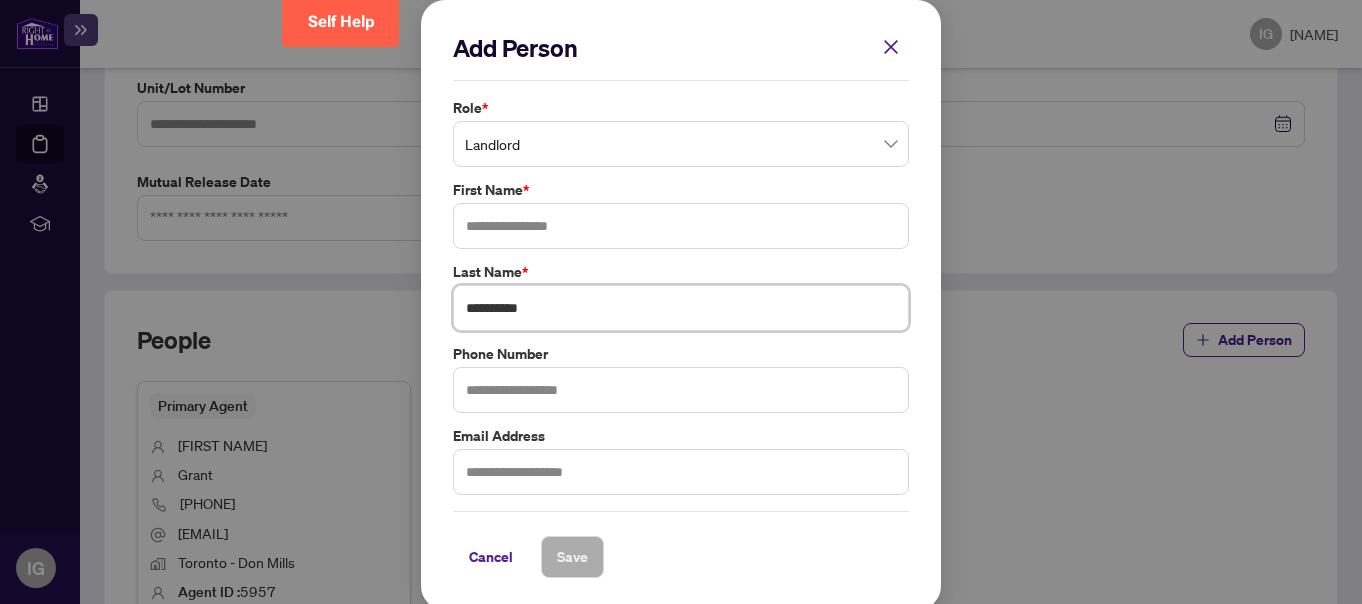 type on "**********" 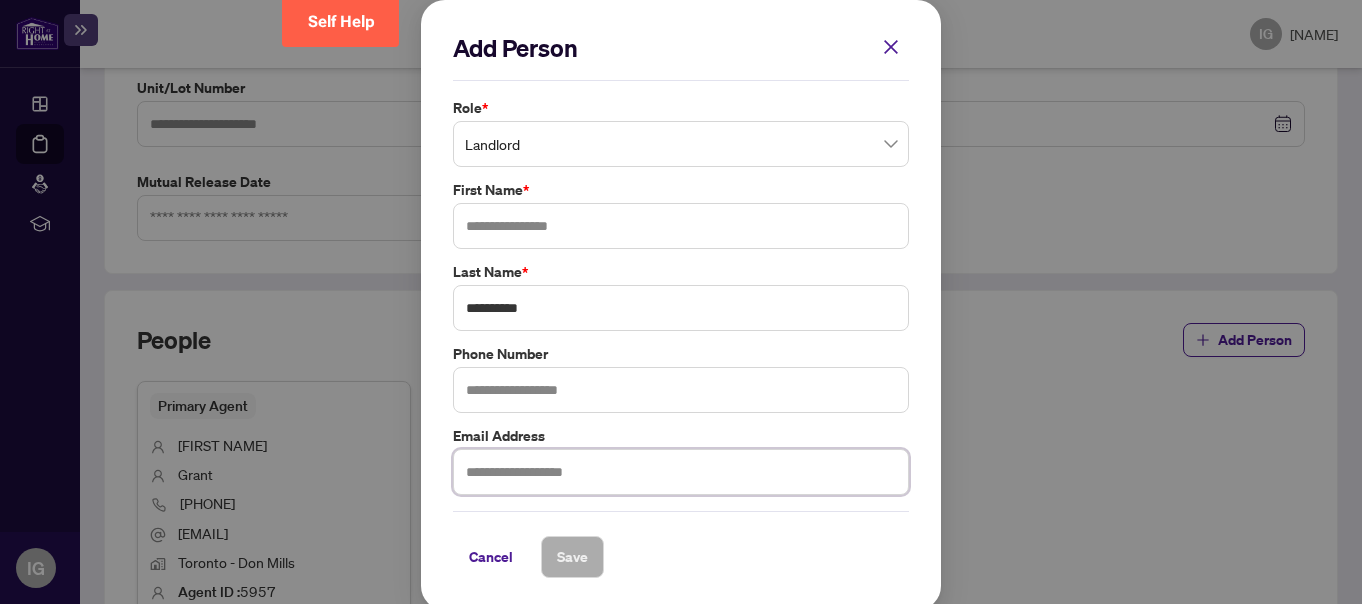 click at bounding box center (681, 472) 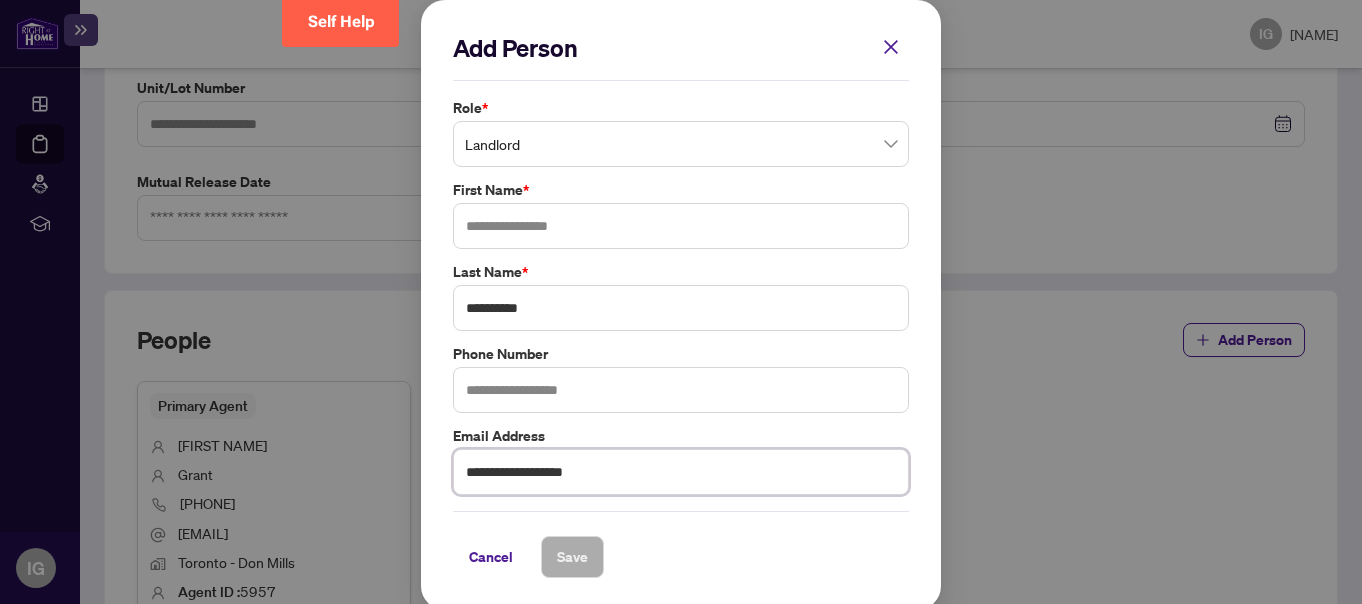 type on "**********" 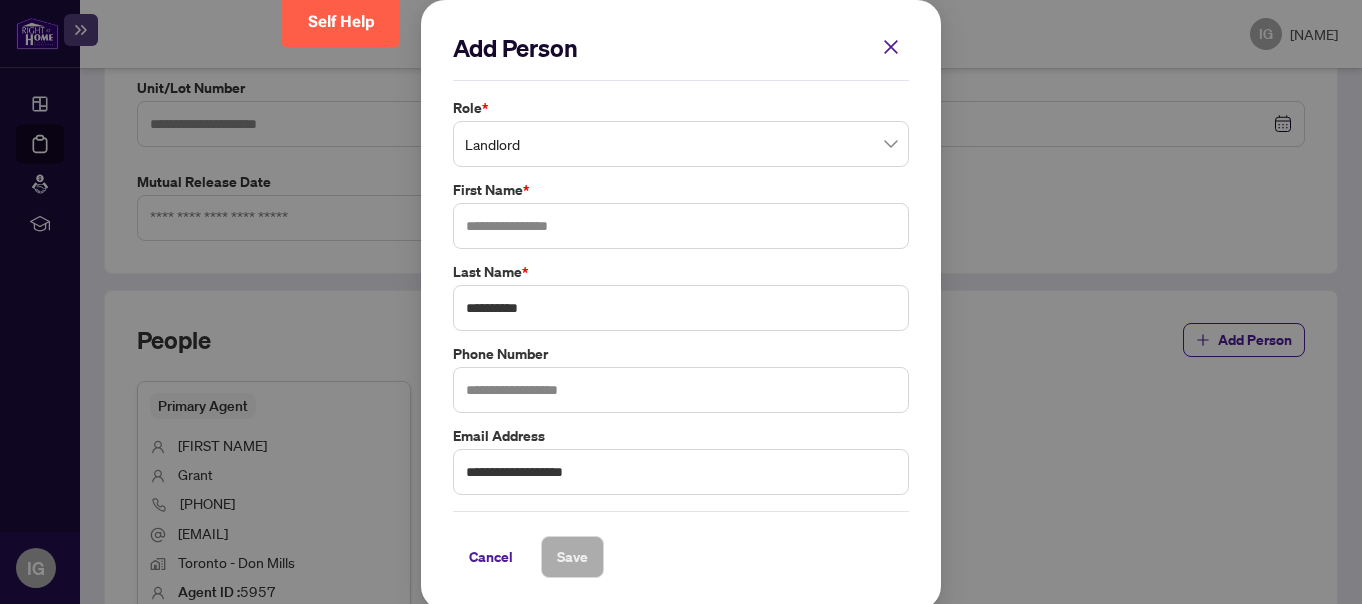click on "**********" at bounding box center [681, 302] 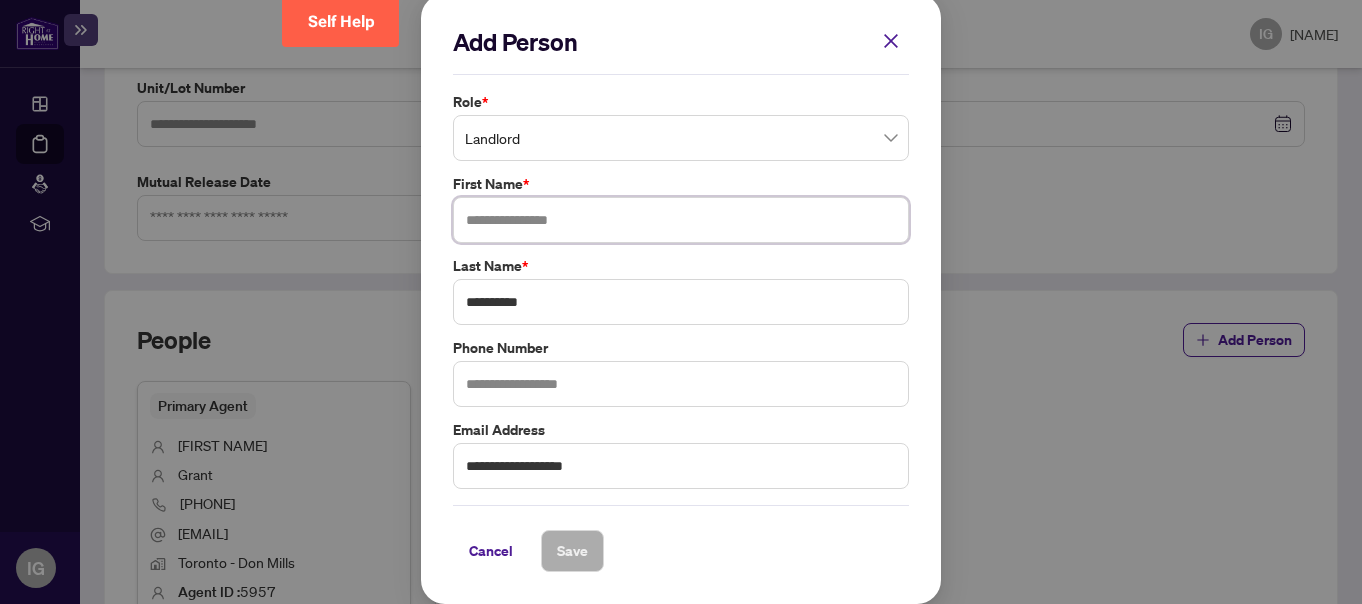 click at bounding box center [681, 220] 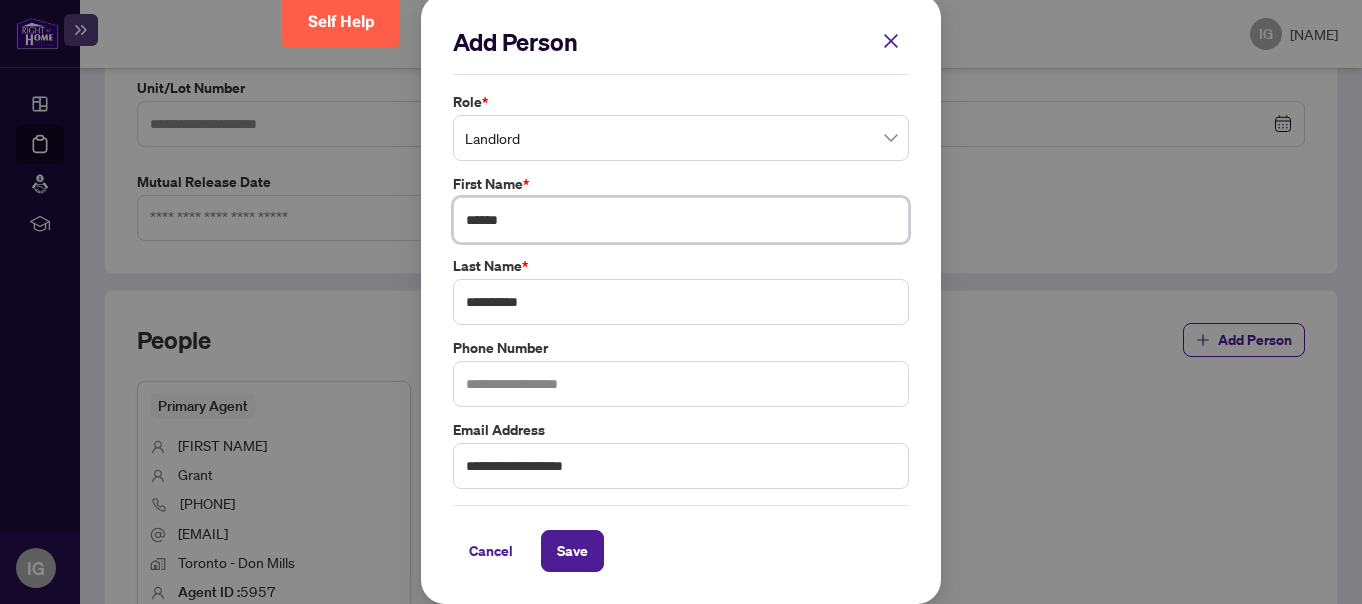 type on "******" 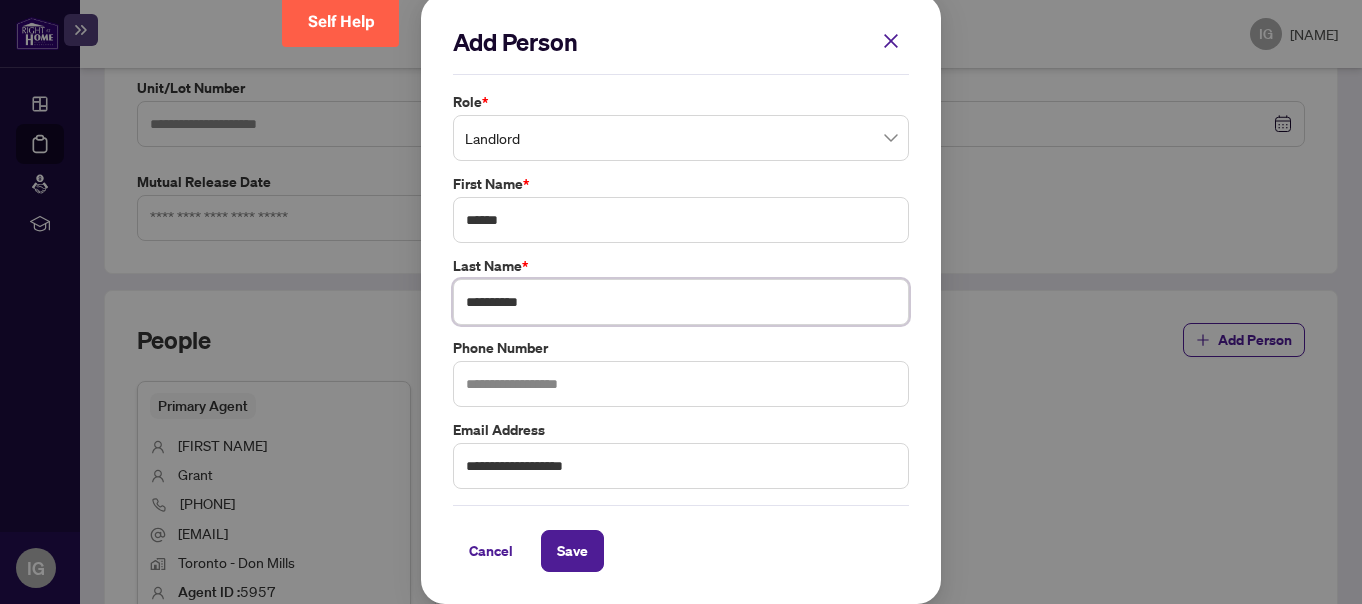 drag, startPoint x: 512, startPoint y: 302, endPoint x: 448, endPoint y: 303, distance: 64.00781 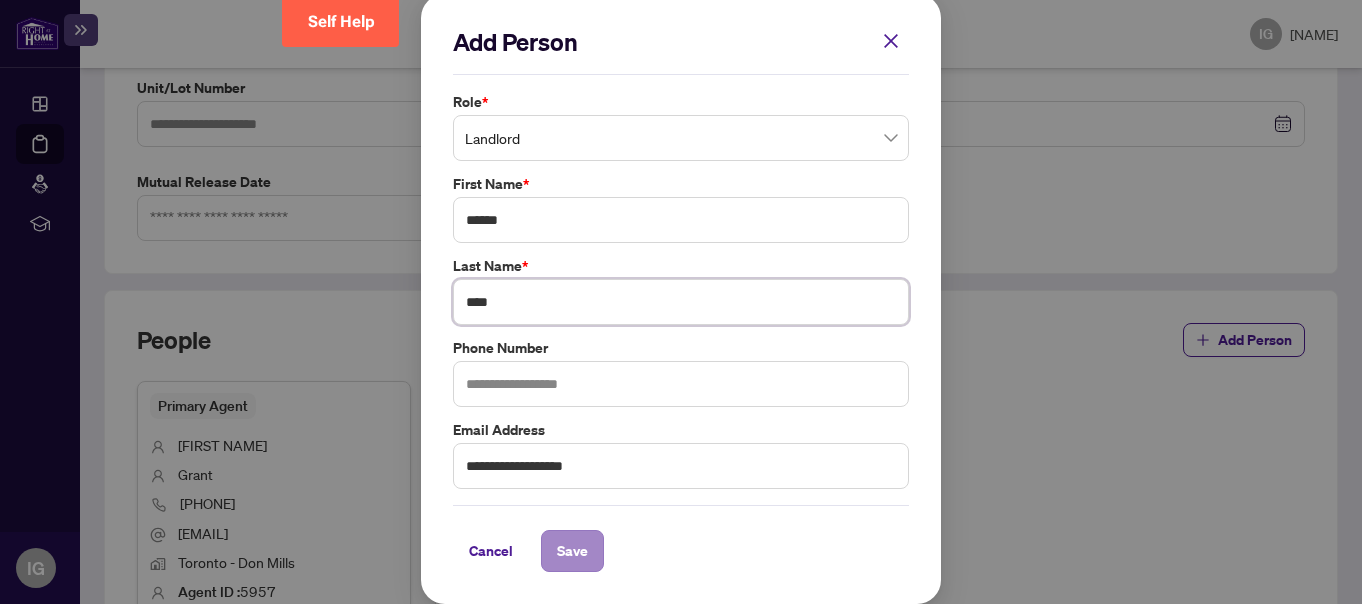 type on "***" 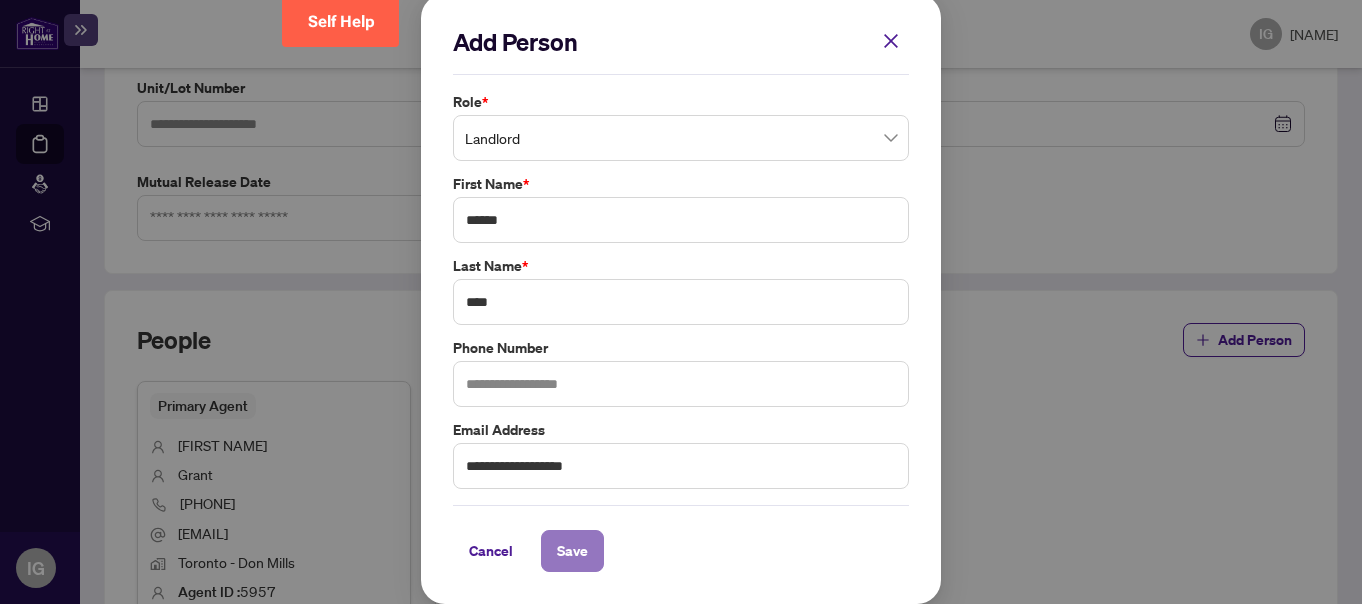 click on "Save" at bounding box center [572, 551] 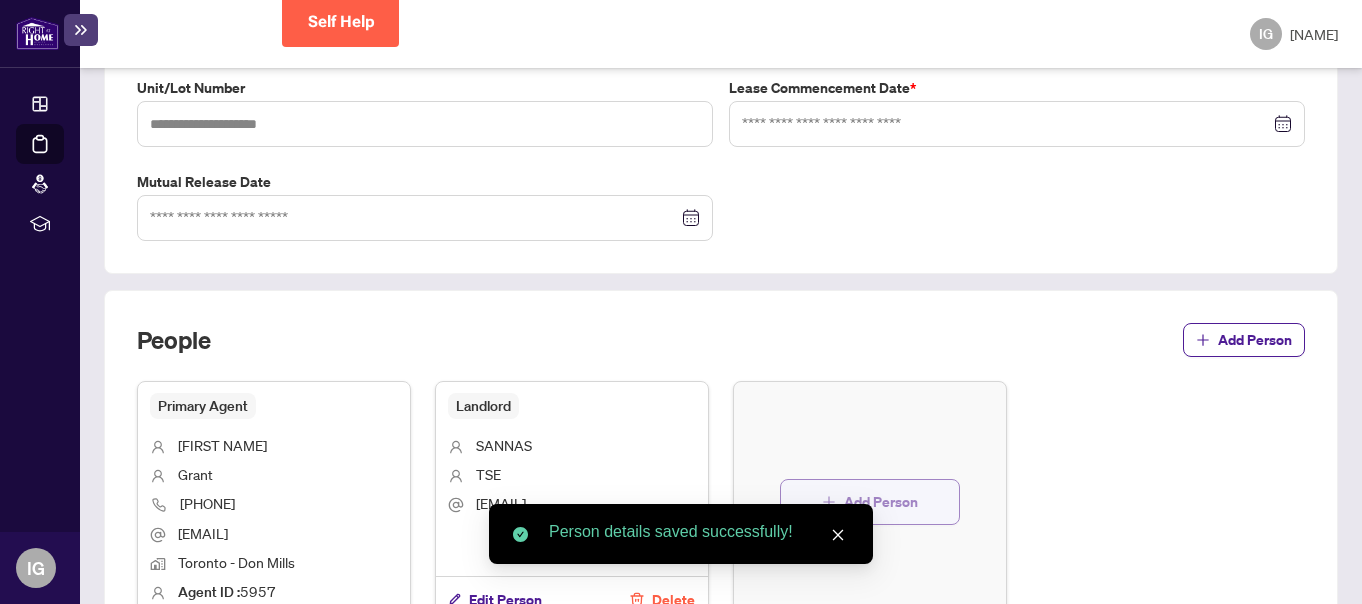 click on "Add Person" at bounding box center (881, 502) 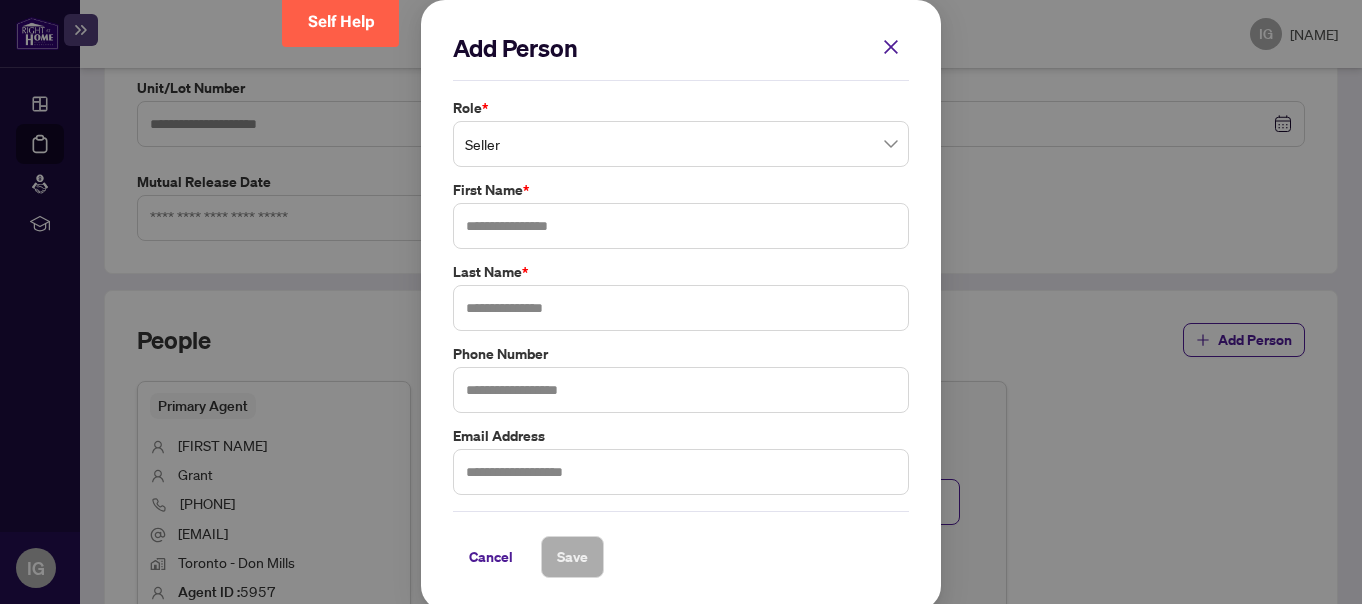 click on "Seller" at bounding box center (681, 144) 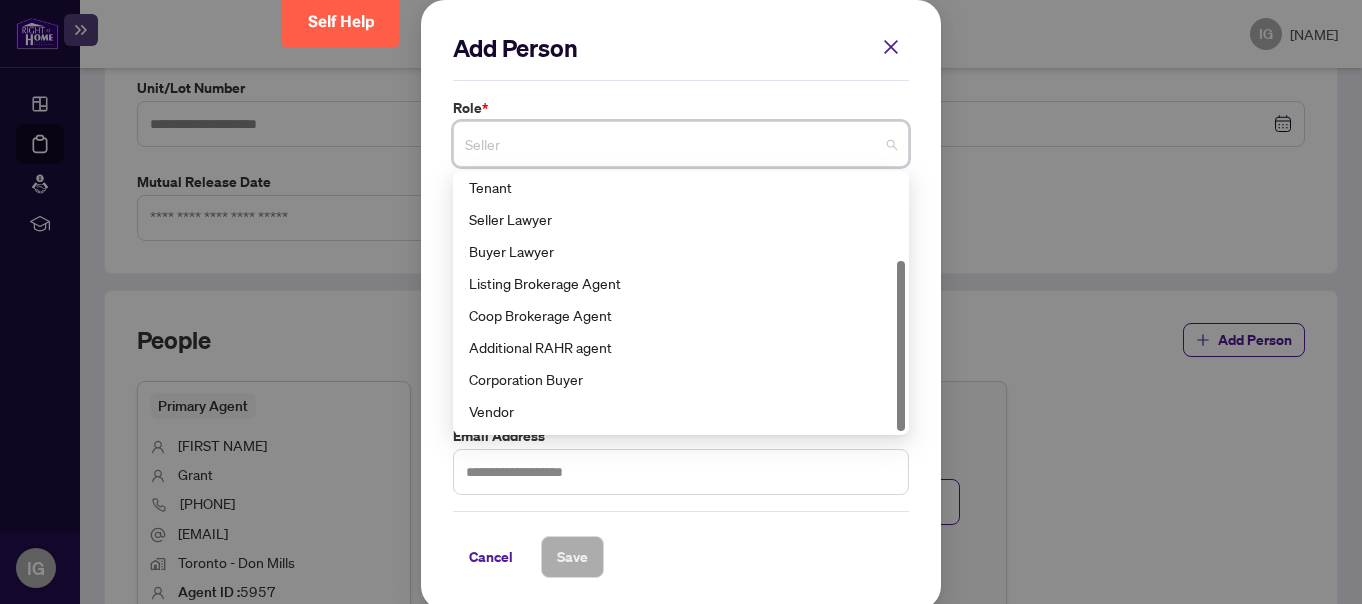 scroll, scrollTop: 128, scrollLeft: 0, axis: vertical 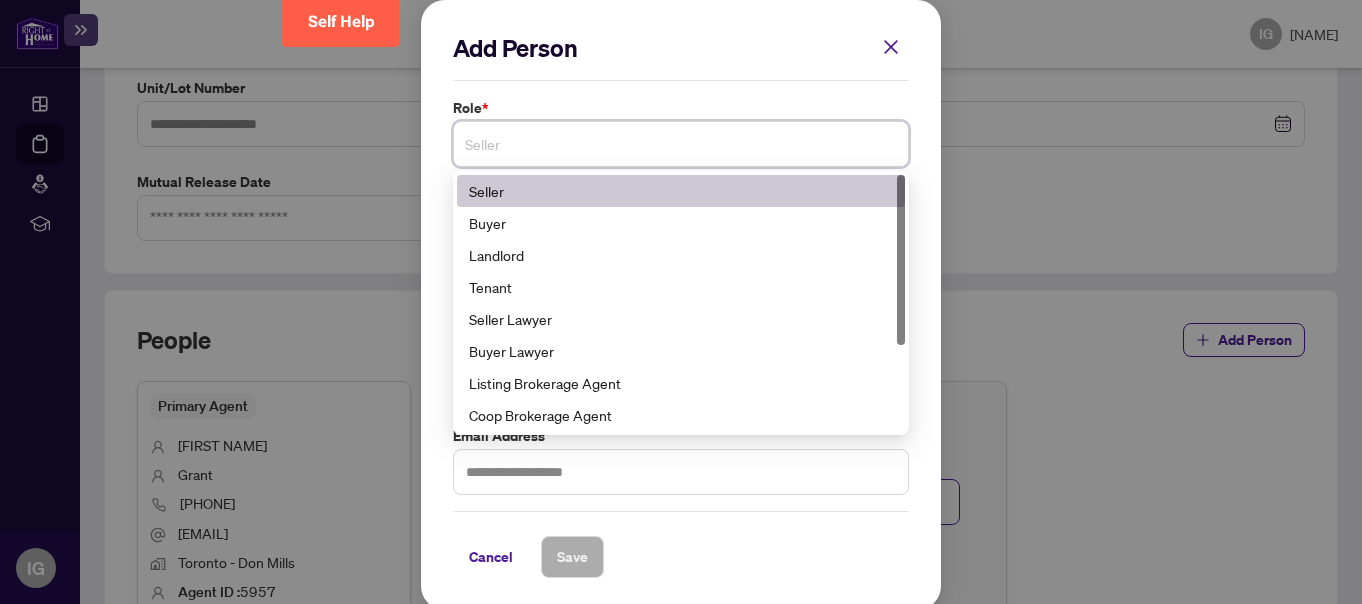 click on "Seller" at bounding box center (681, 144) 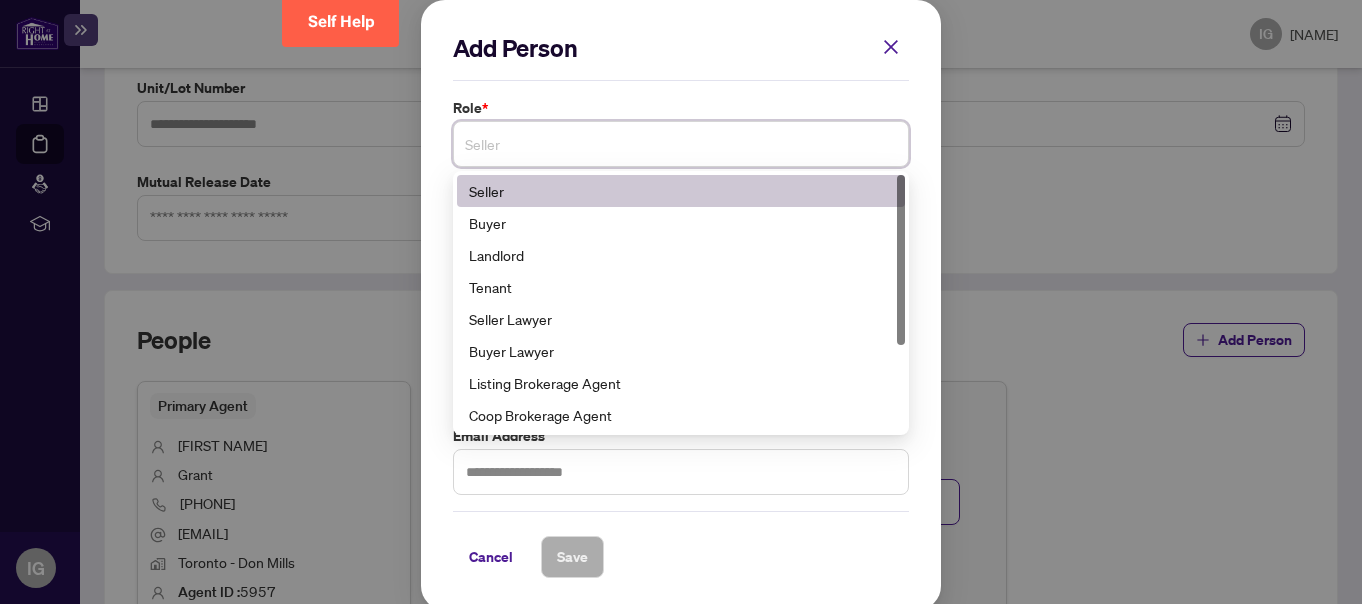 click on "Seller" at bounding box center (681, 144) 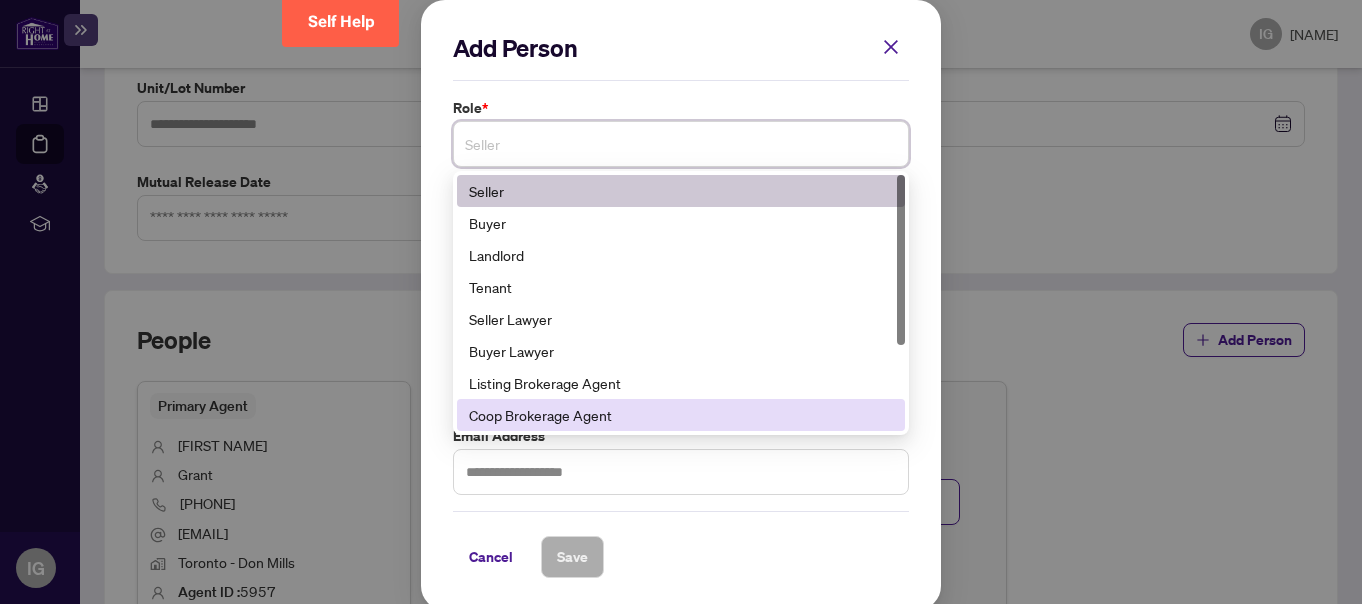 click on "Coop Brokerage Agent" at bounding box center (681, 415) 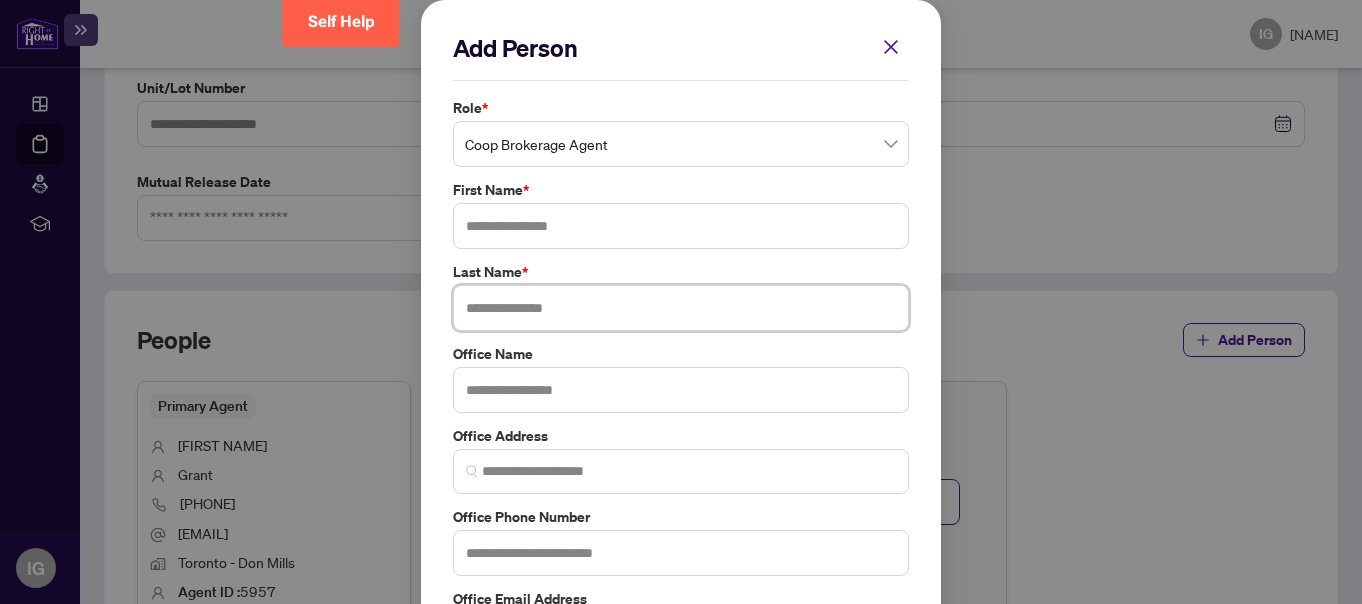 paste on "*******" 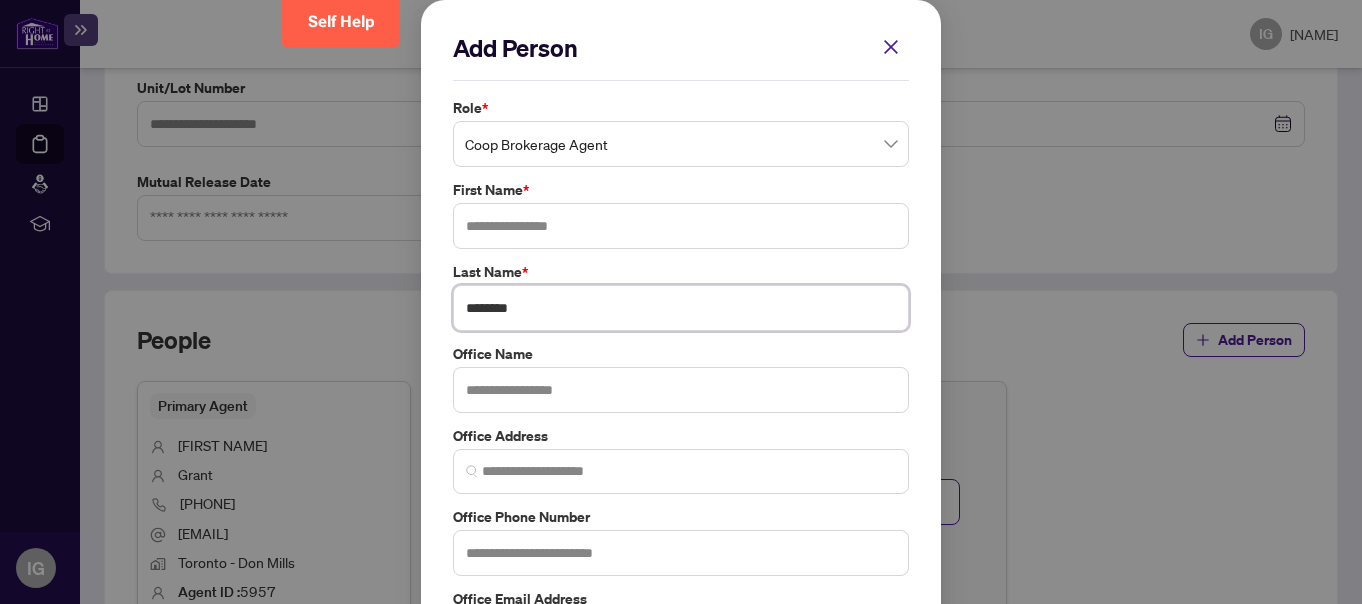 type on "*******" 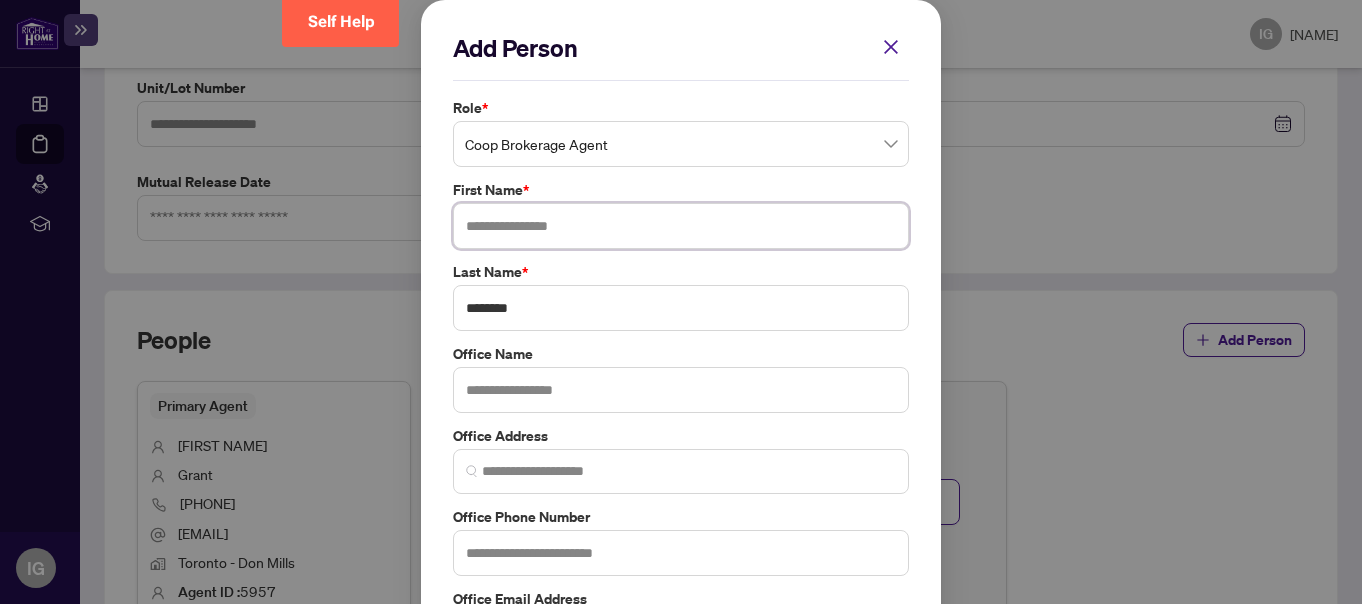 click at bounding box center [681, 226] 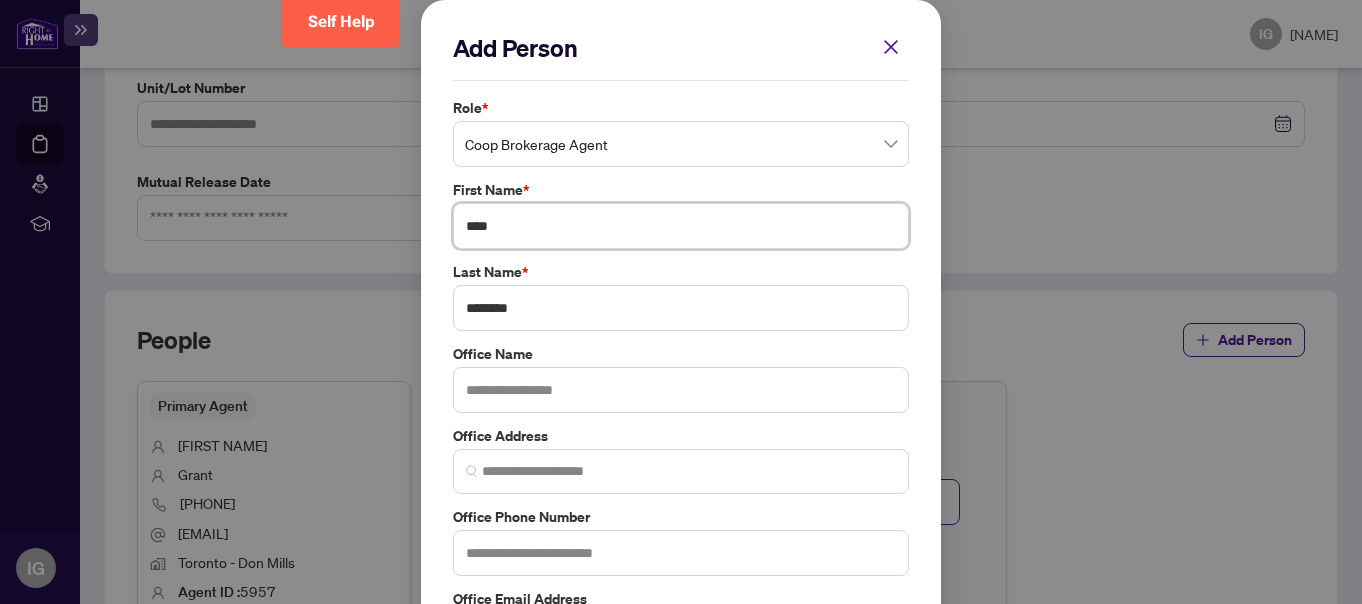 type on "****" 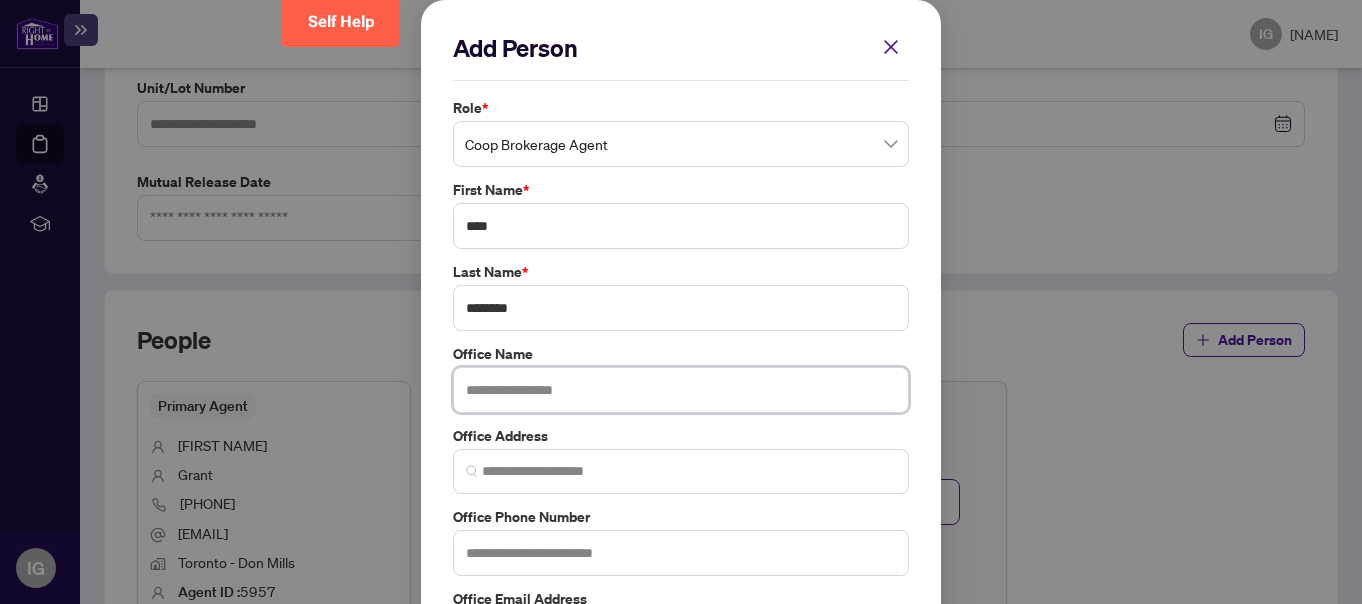 click at bounding box center (681, 390) 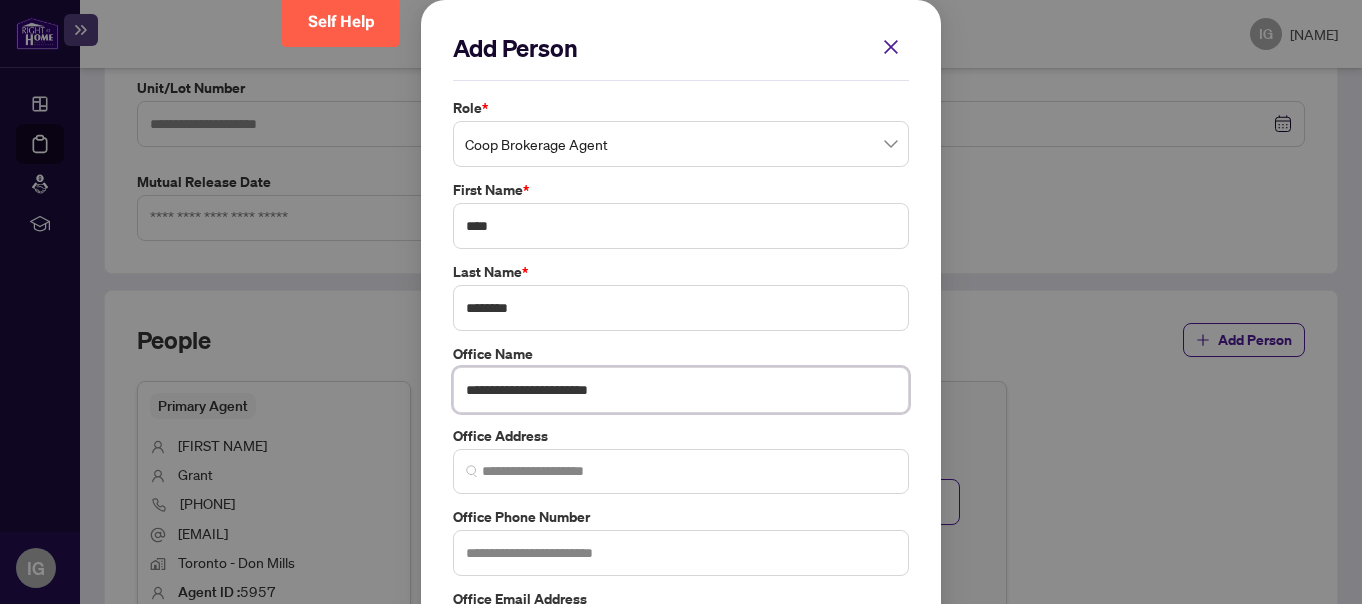type on "**********" 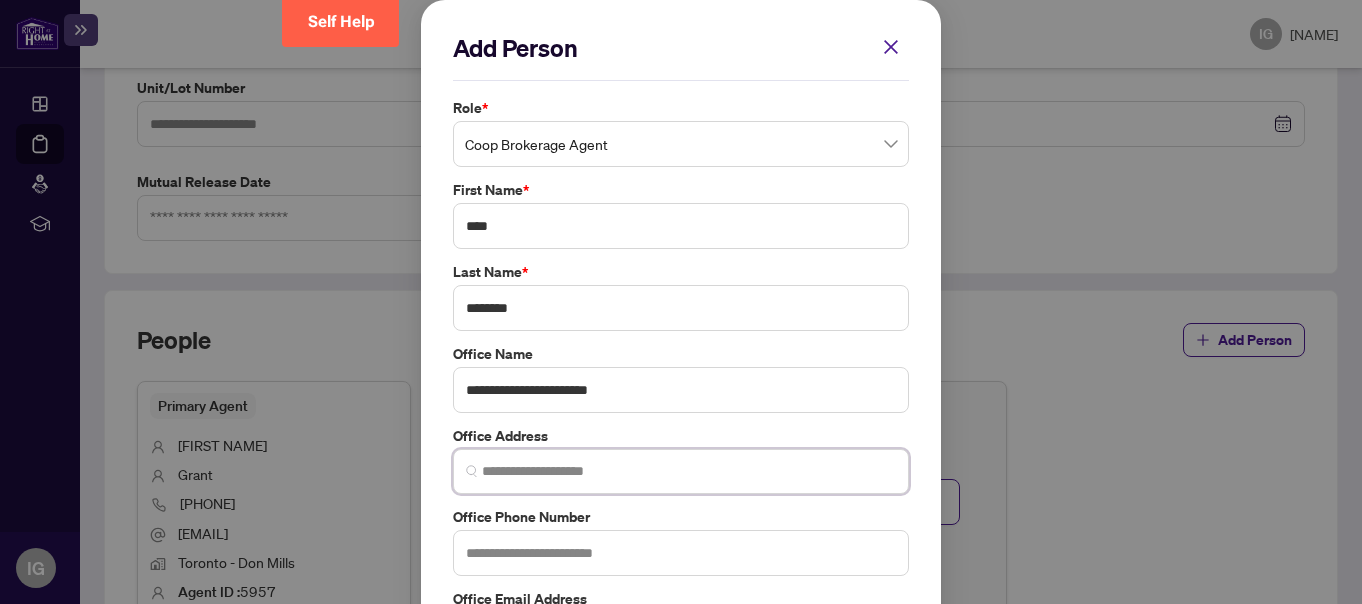 click at bounding box center [689, 471] 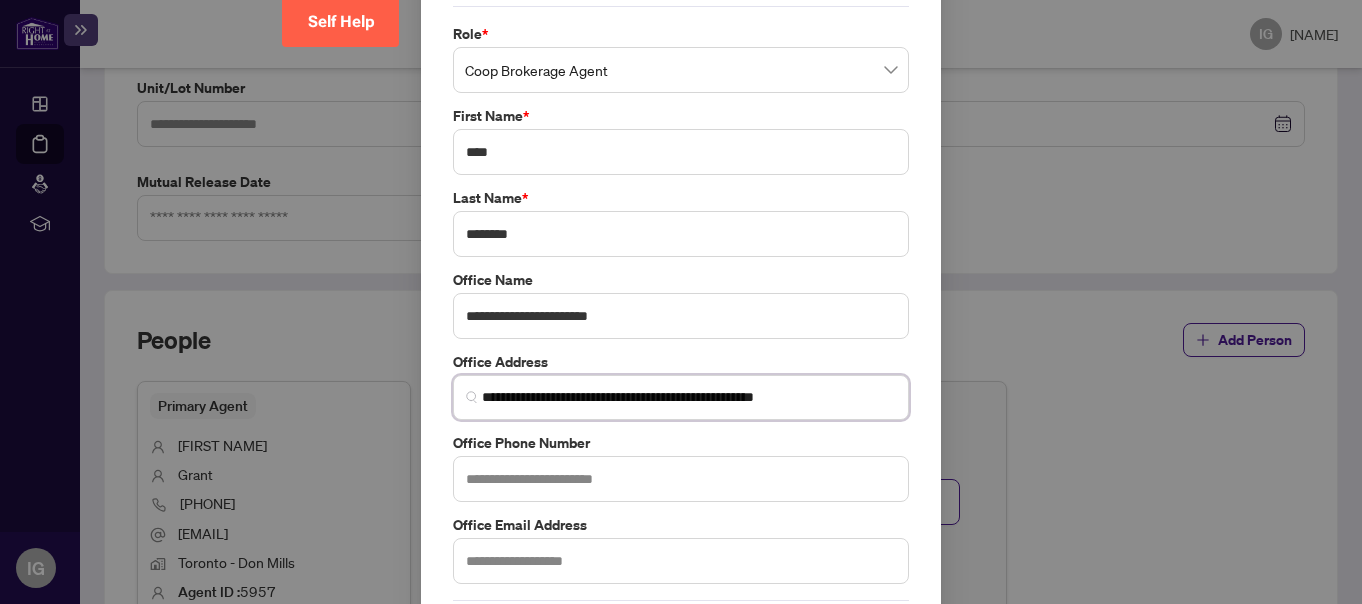 scroll, scrollTop: 100, scrollLeft: 0, axis: vertical 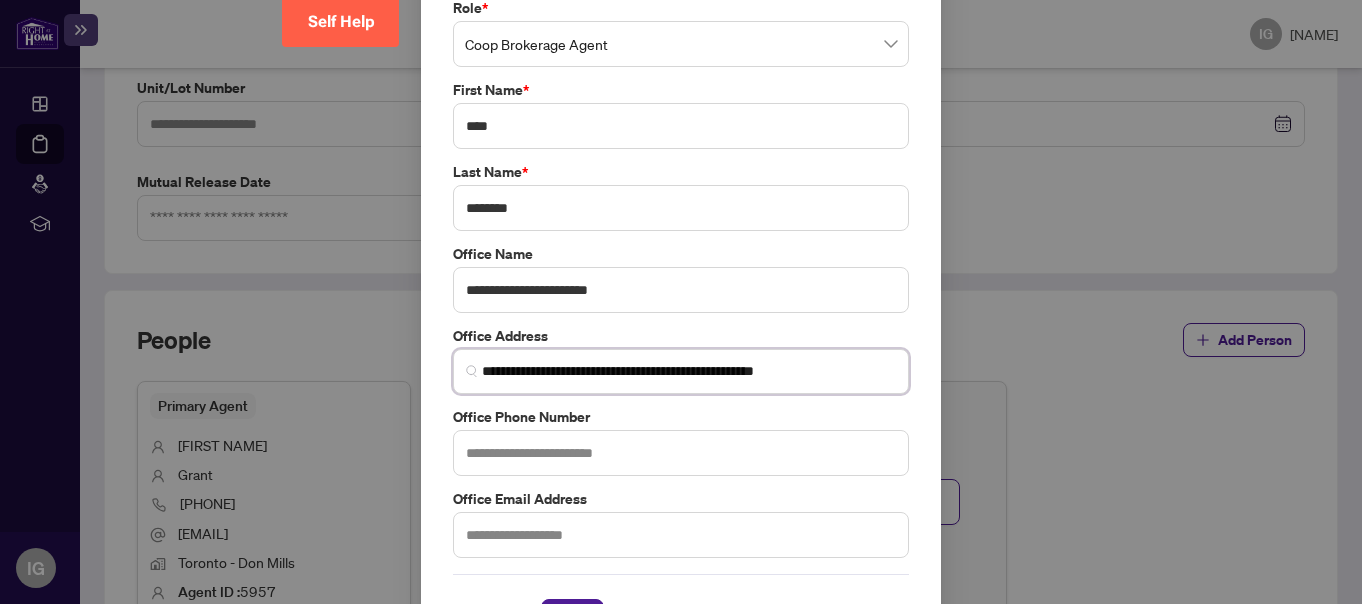 type on "**********" 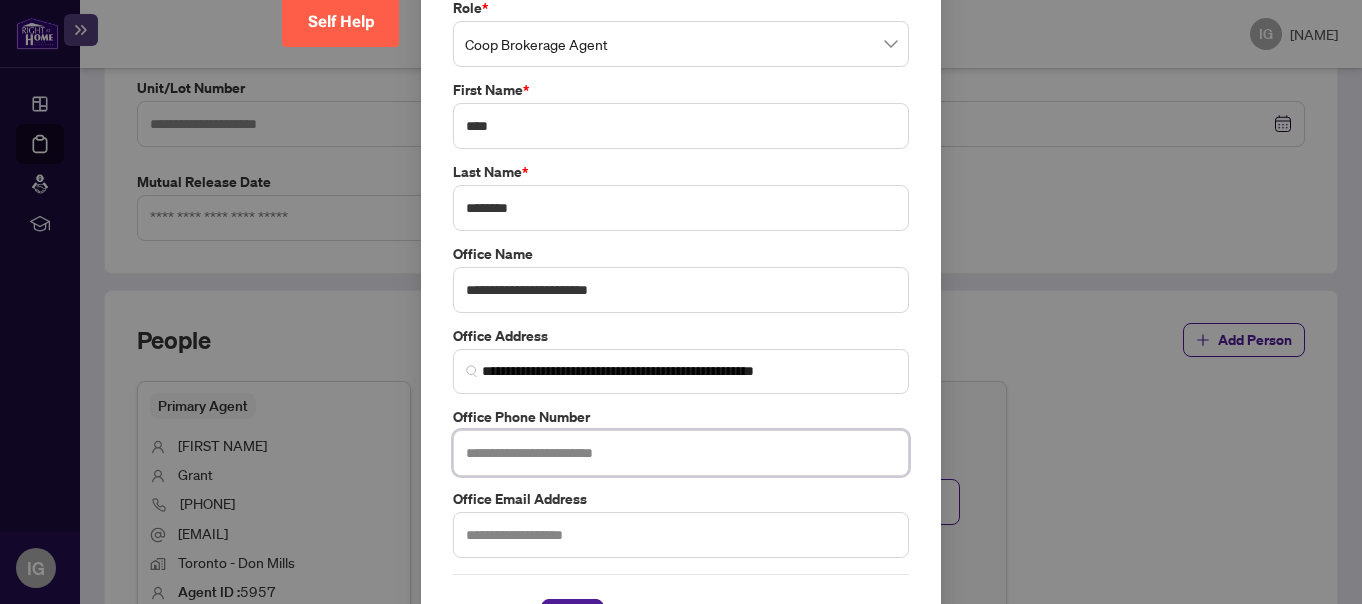click at bounding box center (681, 453) 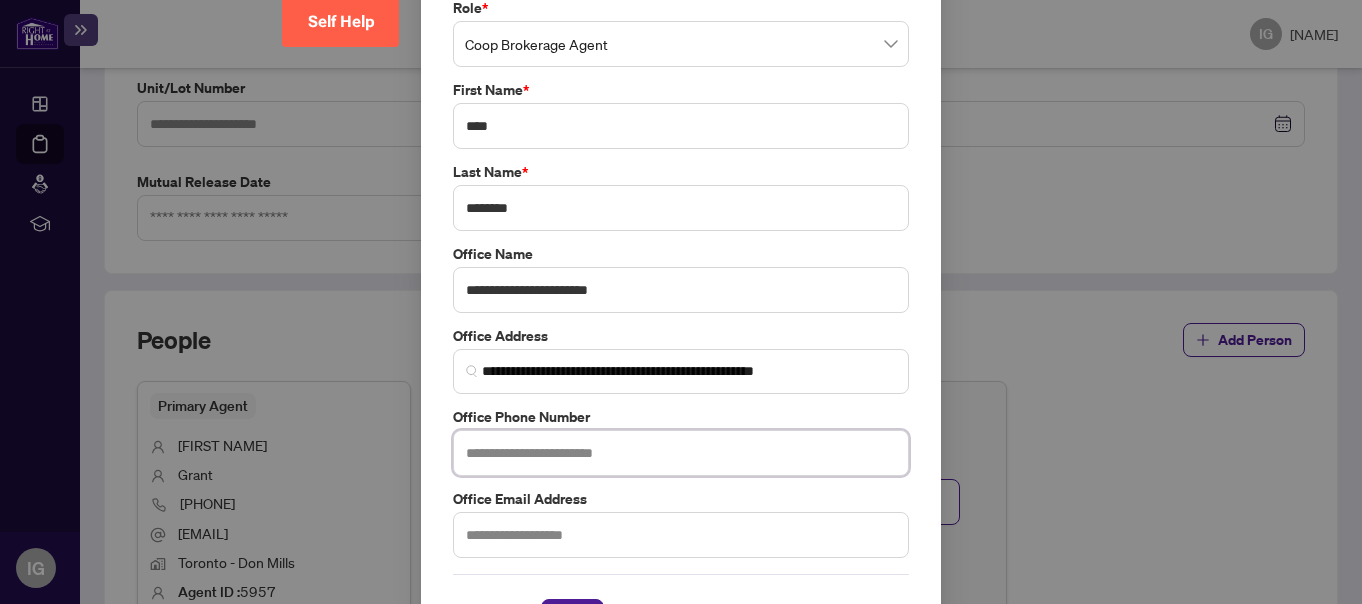 paste on "**********" 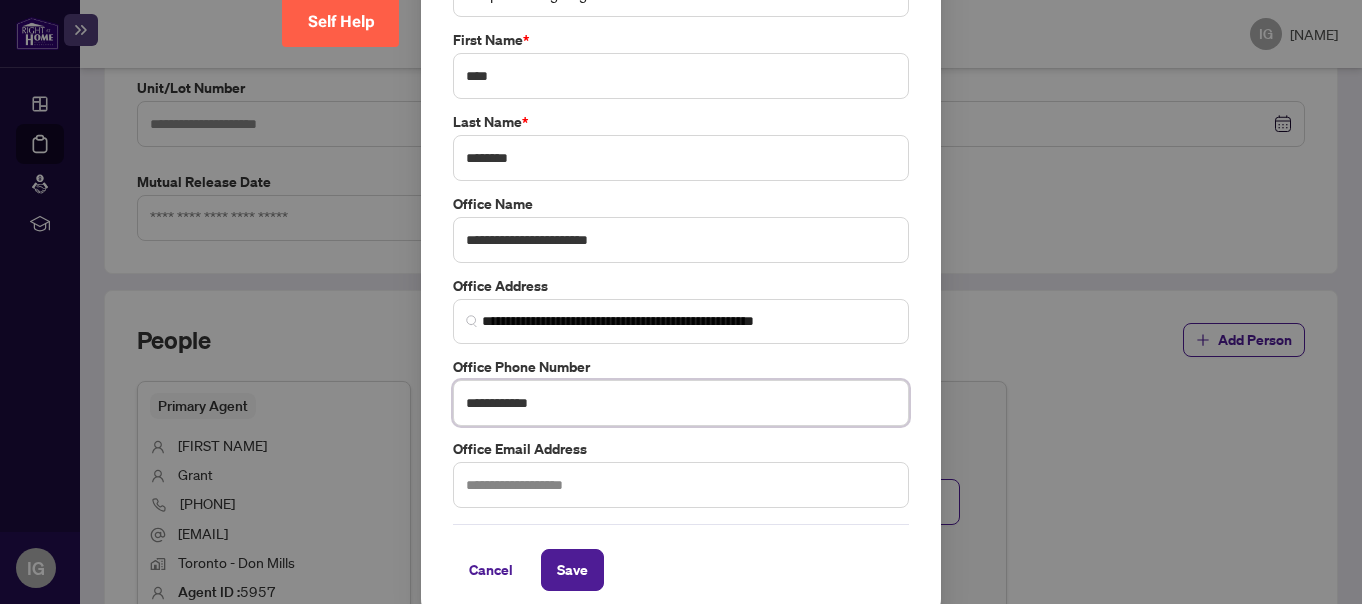 scroll, scrollTop: 169, scrollLeft: 0, axis: vertical 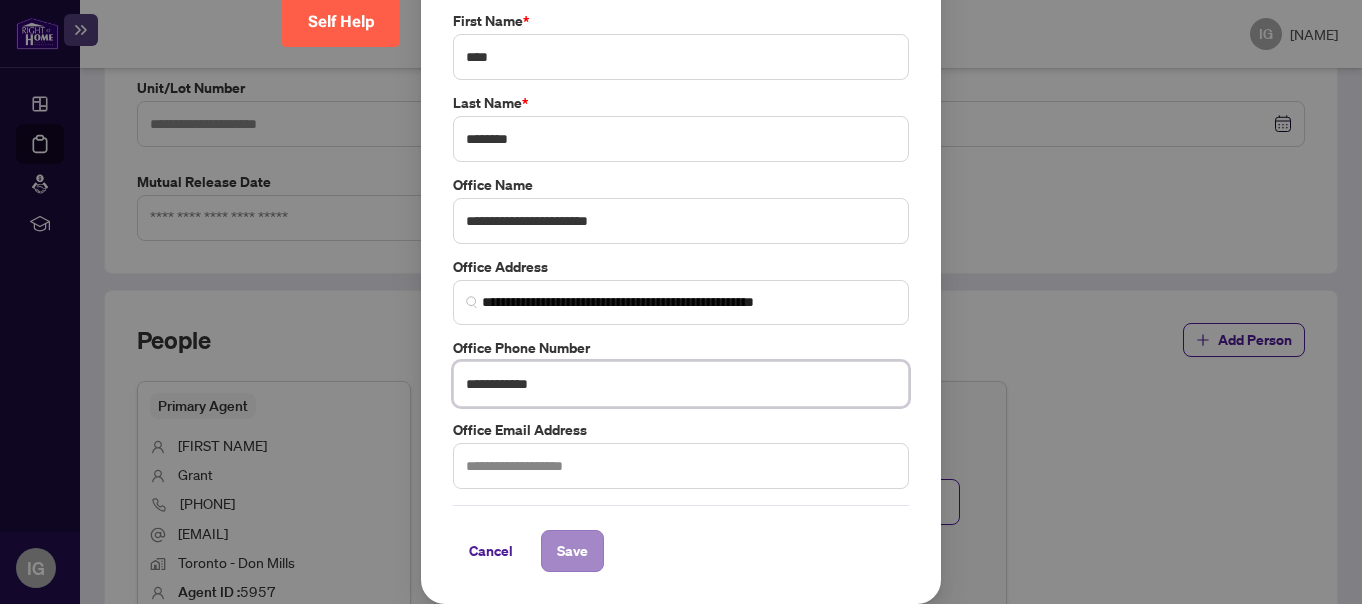 type on "**********" 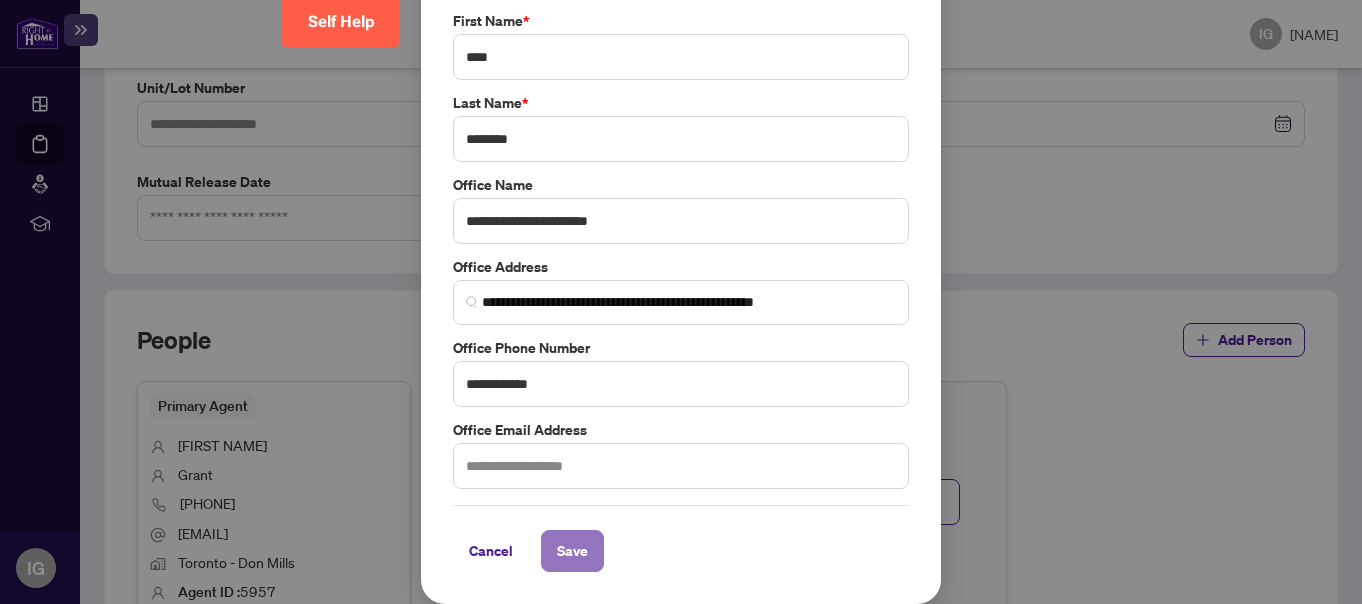 click on "Save" at bounding box center [572, 551] 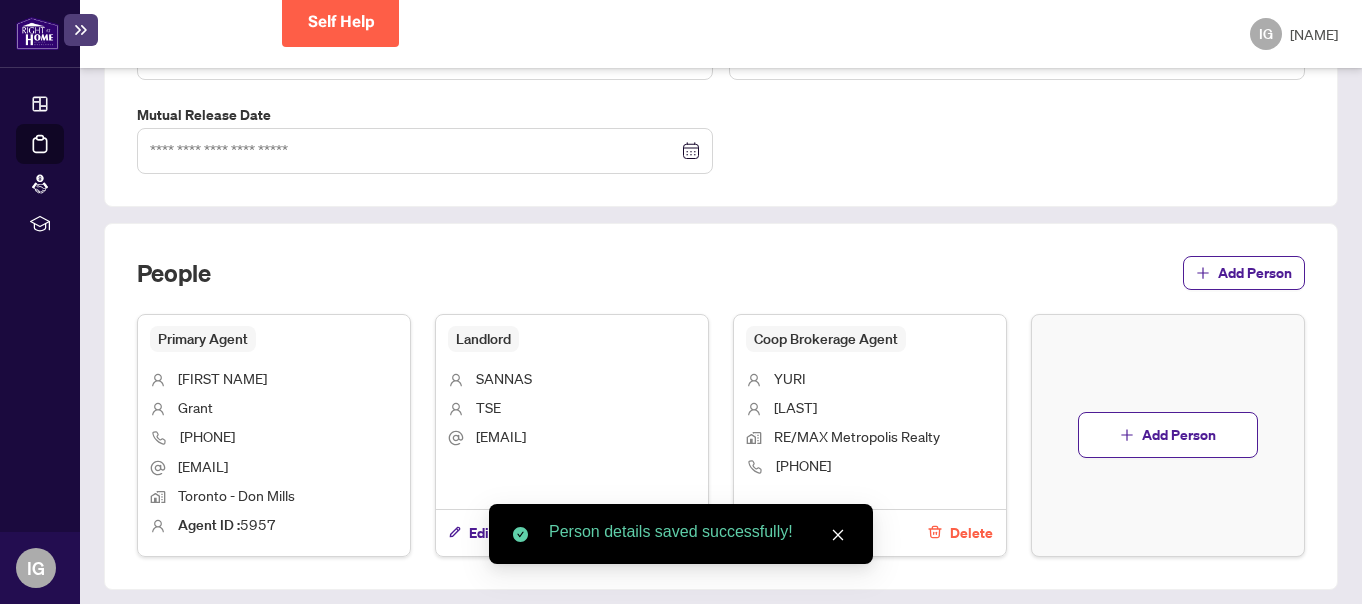 scroll, scrollTop: 1244, scrollLeft: 0, axis: vertical 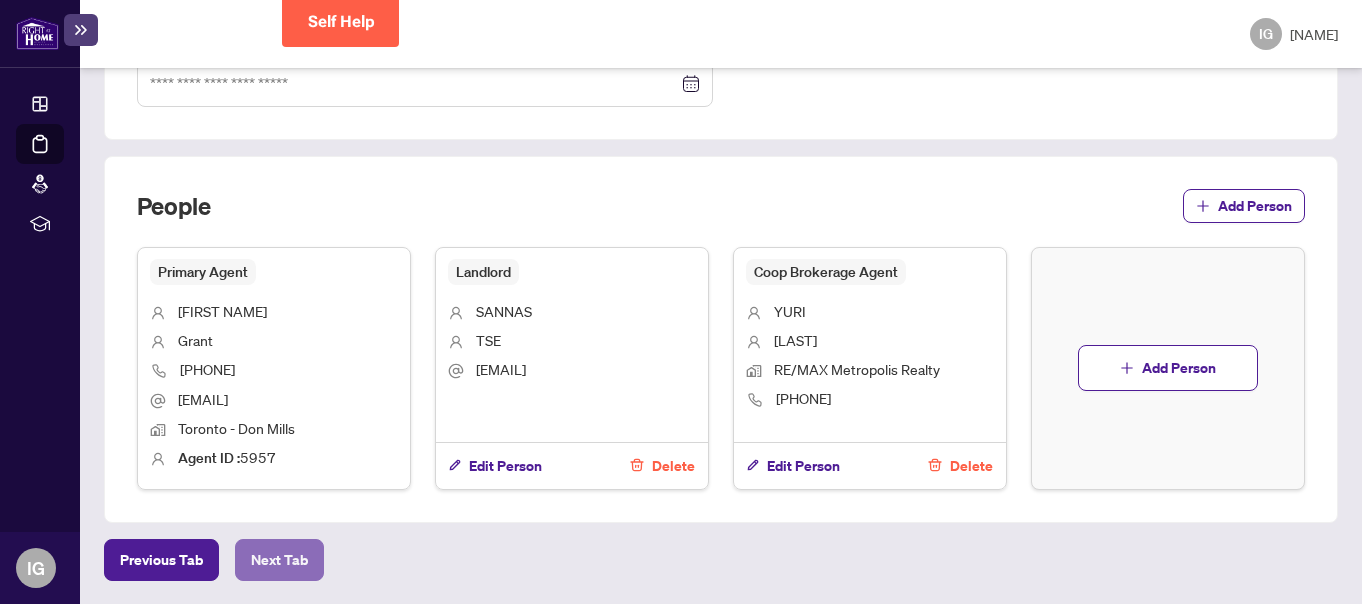 click on "Next Tab" at bounding box center (161, 560) 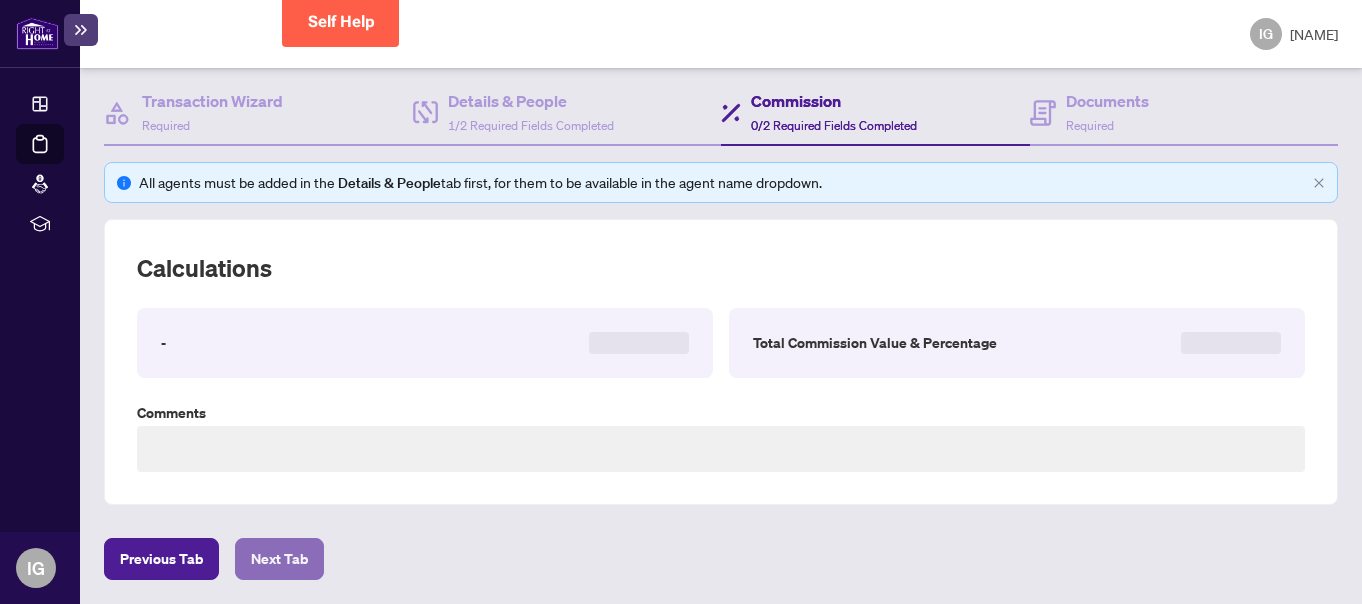 scroll, scrollTop: 658, scrollLeft: 0, axis: vertical 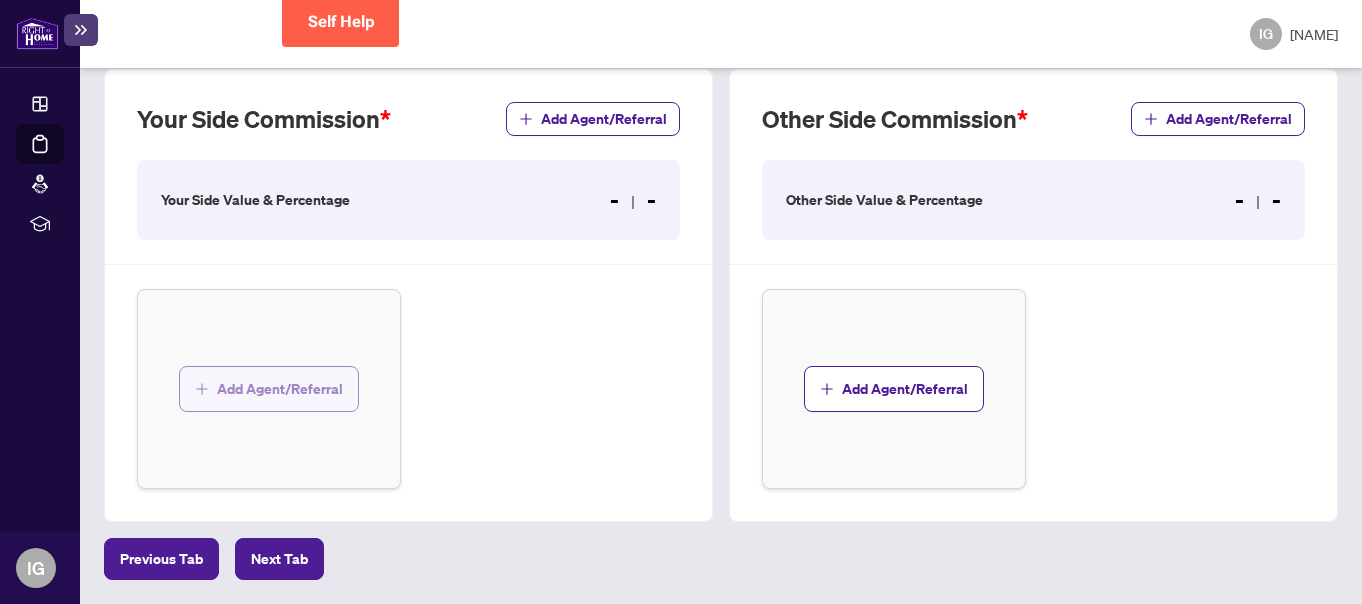click on "Add Agent/Referral" at bounding box center (280, 389) 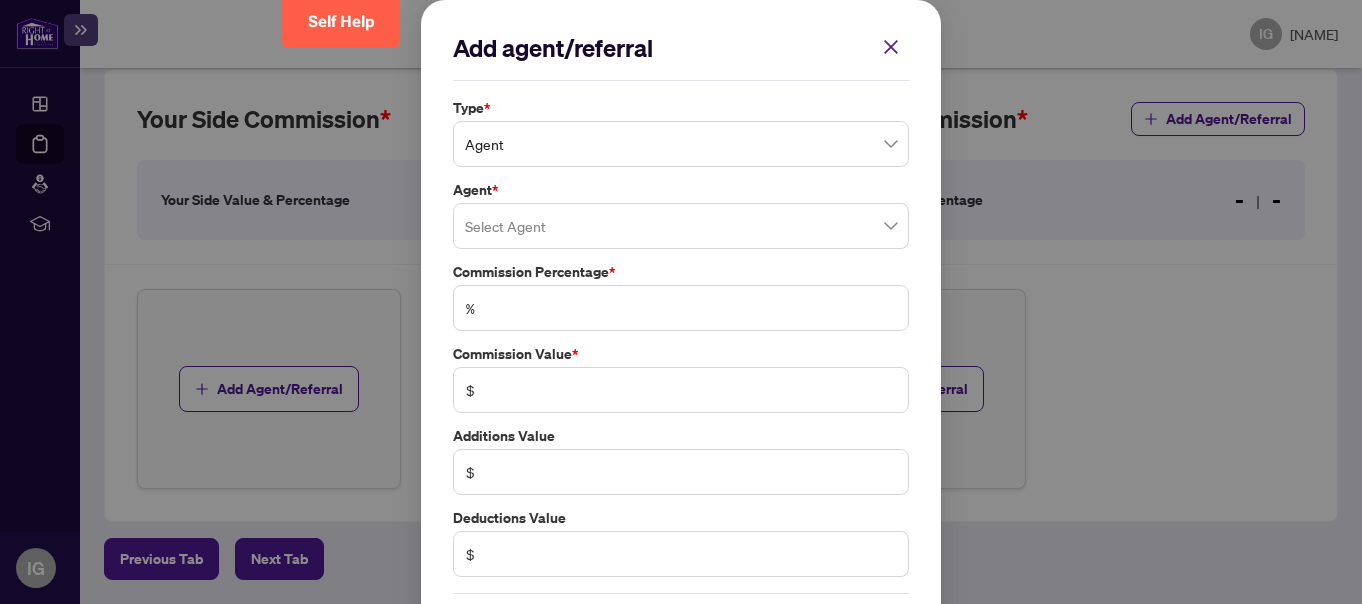 click on "Agent" at bounding box center (681, 144) 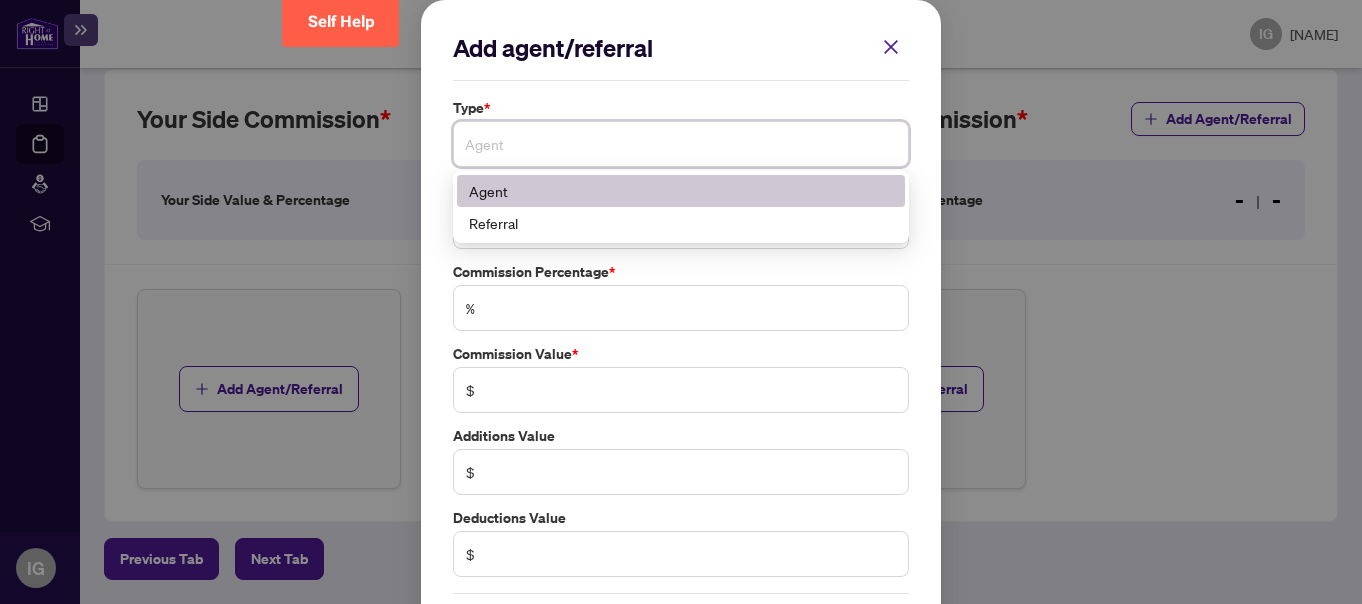 click on "Agent" at bounding box center [681, 191] 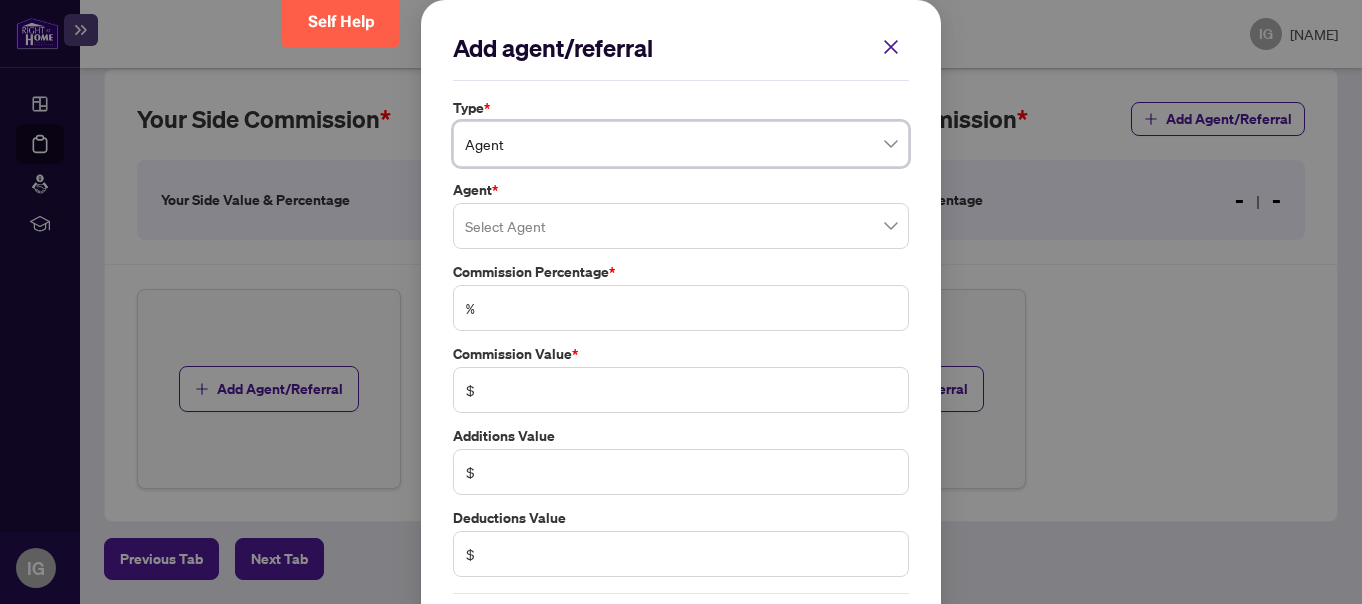 click at bounding box center [681, 226] 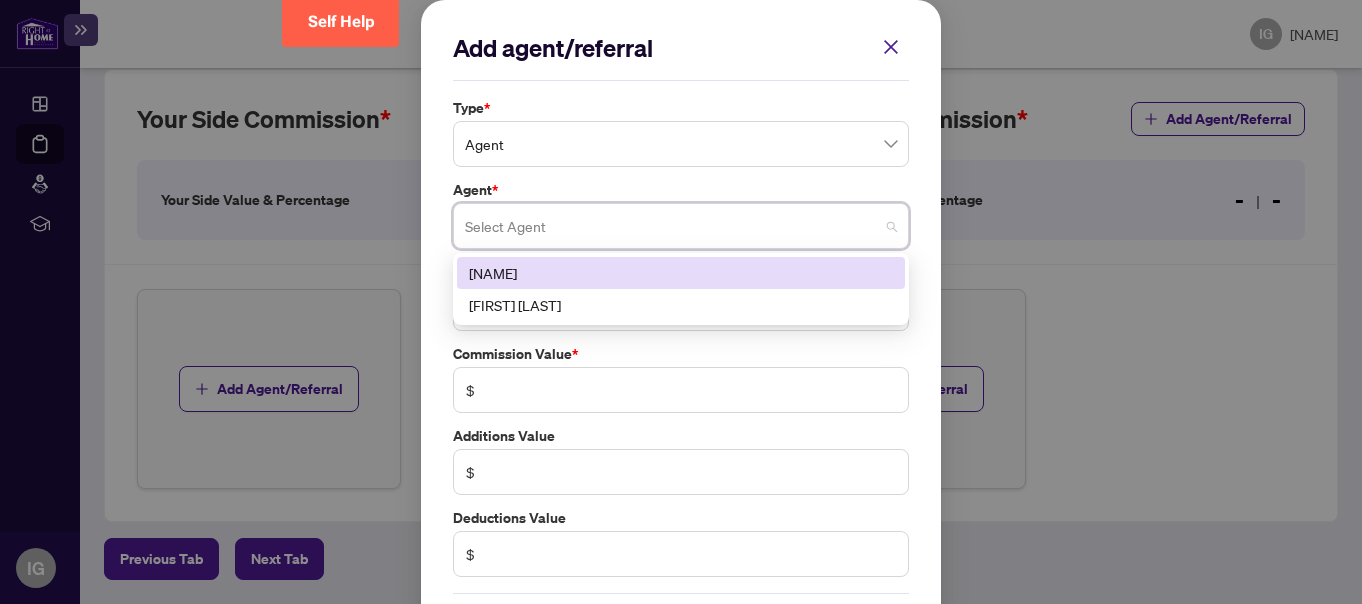 click on "[NAME]" at bounding box center (681, 273) 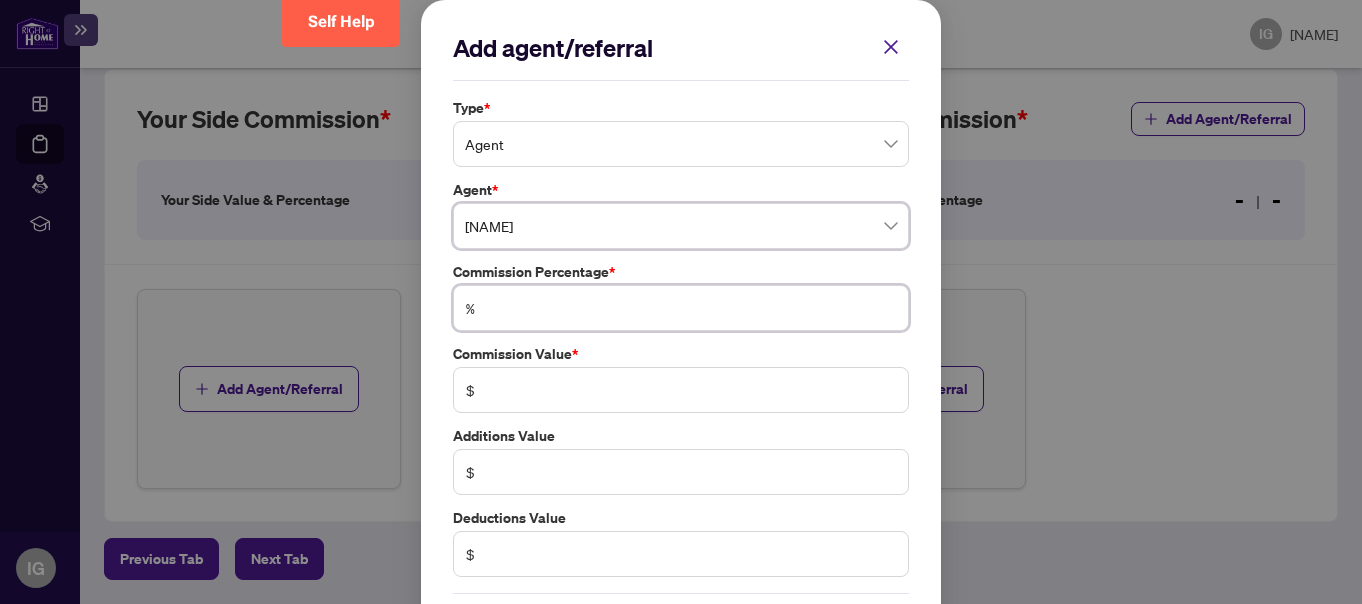 click at bounding box center [691, 308] 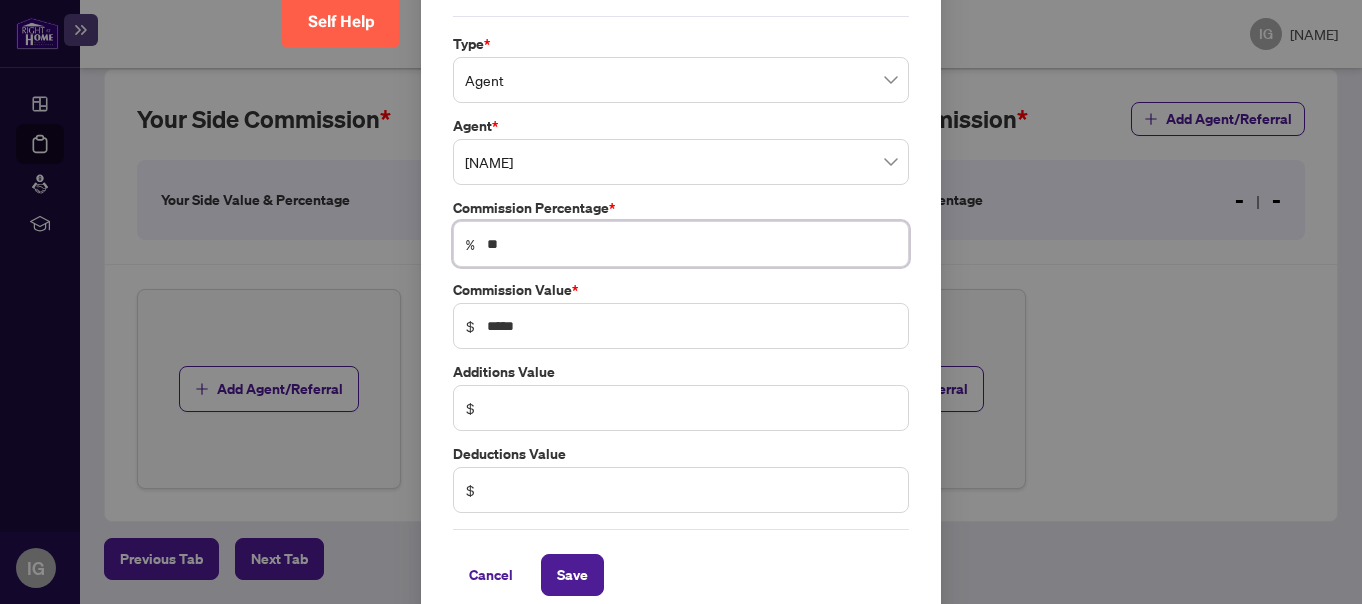 scroll, scrollTop: 88, scrollLeft: 0, axis: vertical 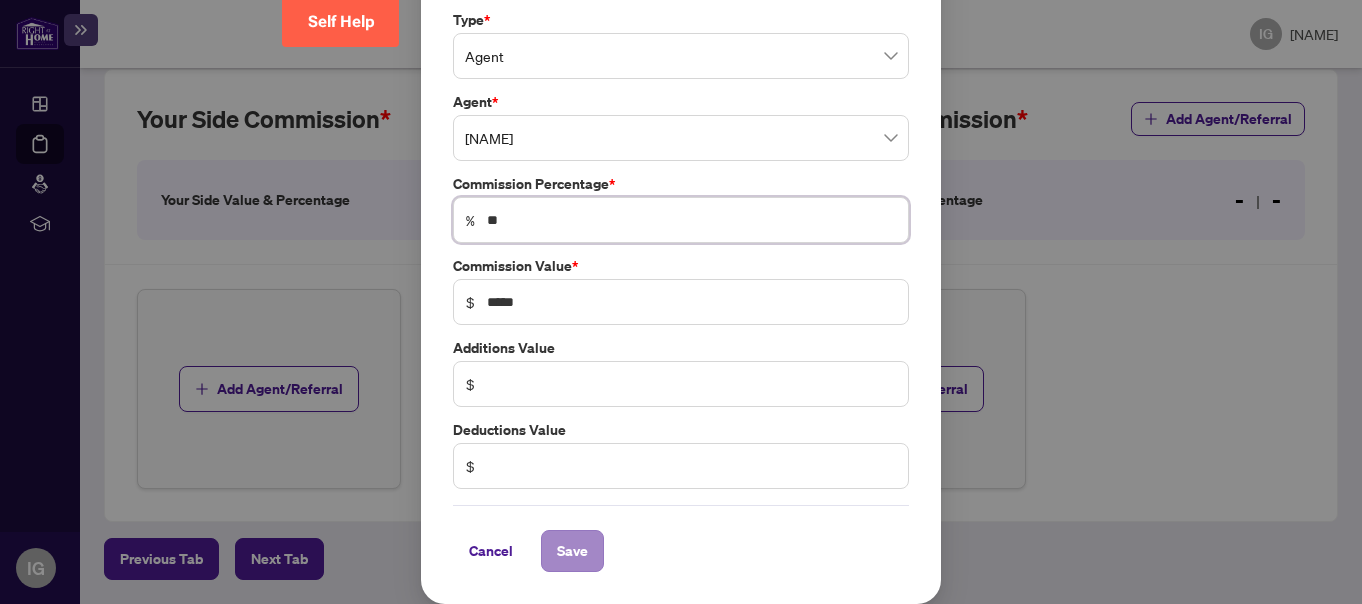 type on "**" 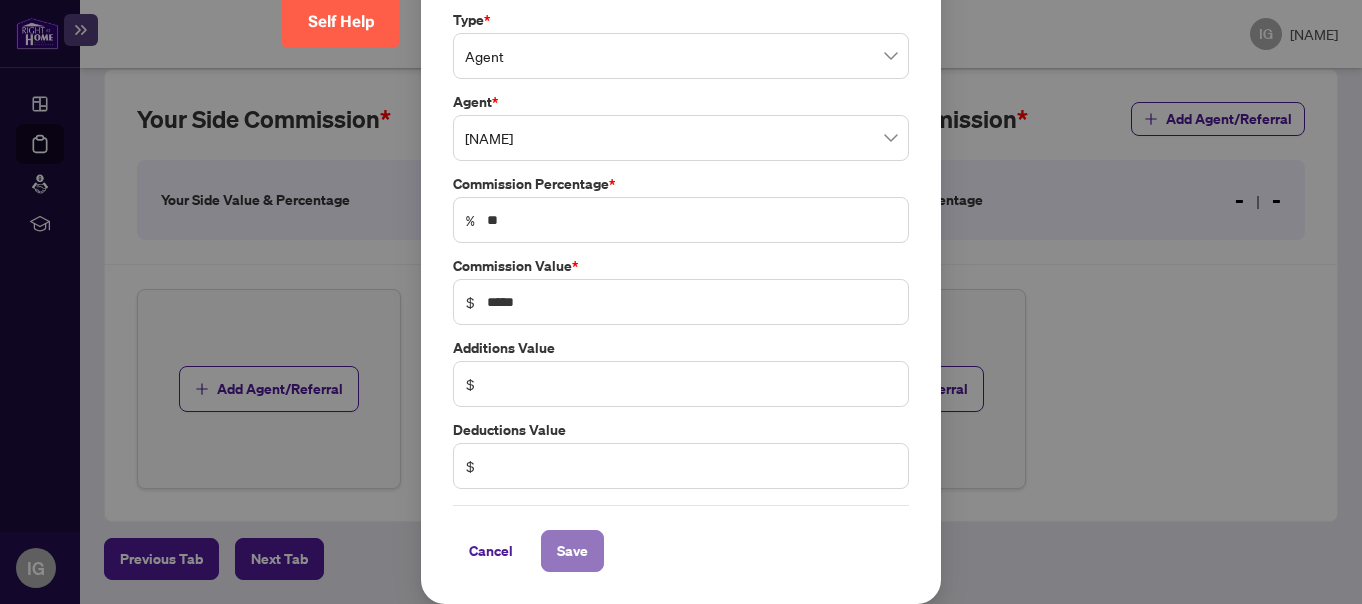 click on "Save" at bounding box center (572, 551) 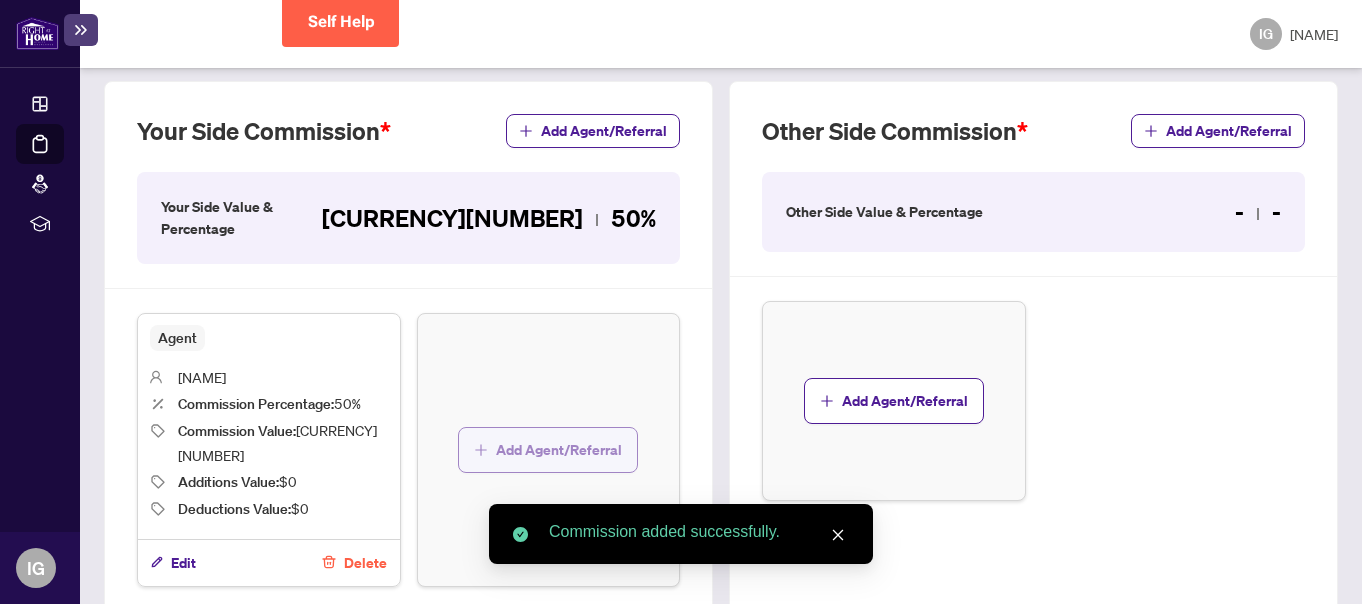 click on "Add Agent/Referral" at bounding box center [559, 450] 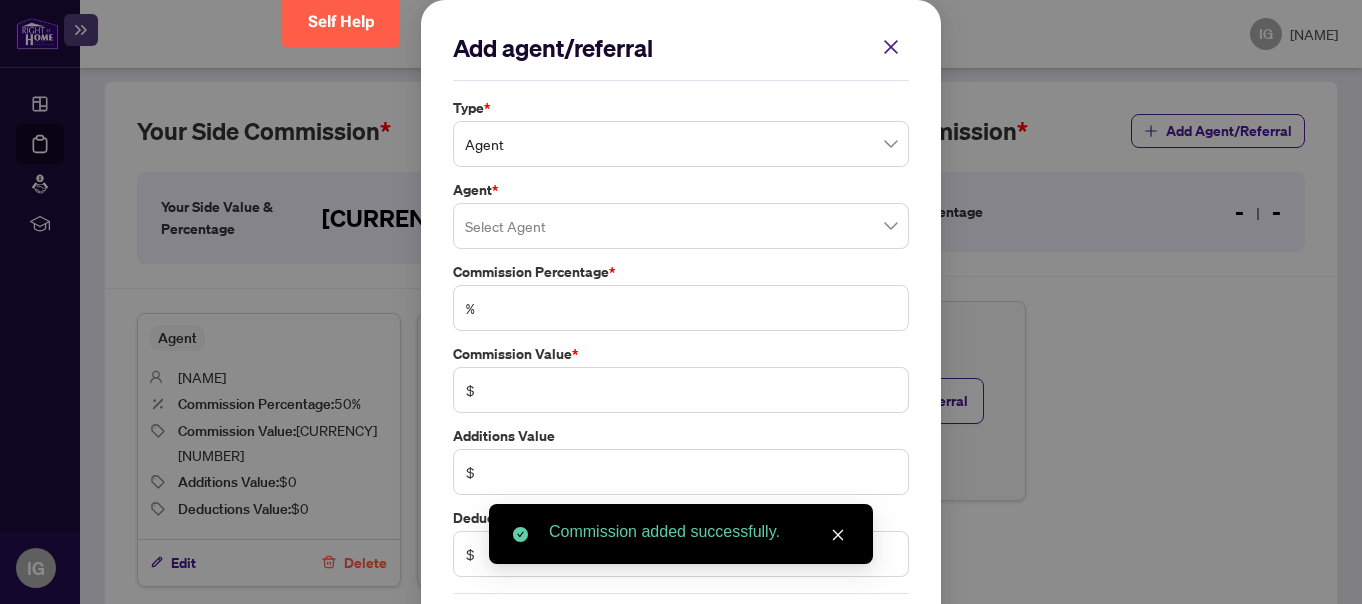 click on "Agent" at bounding box center (681, 144) 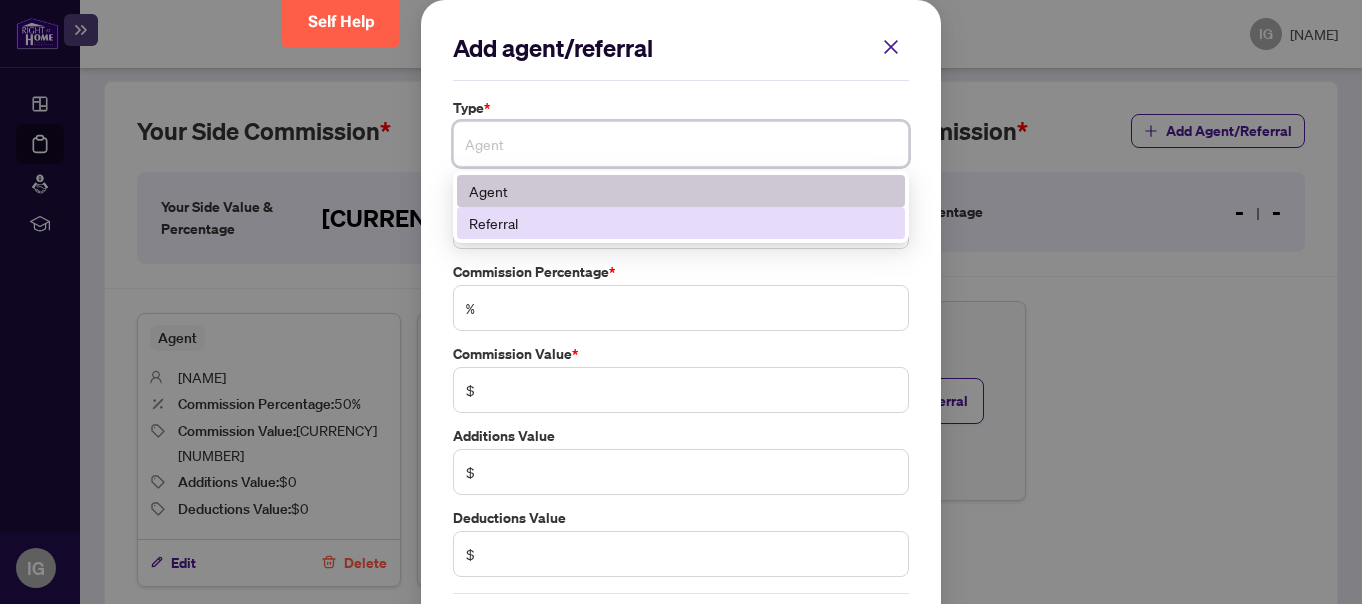 click on "Referral" at bounding box center [681, 223] 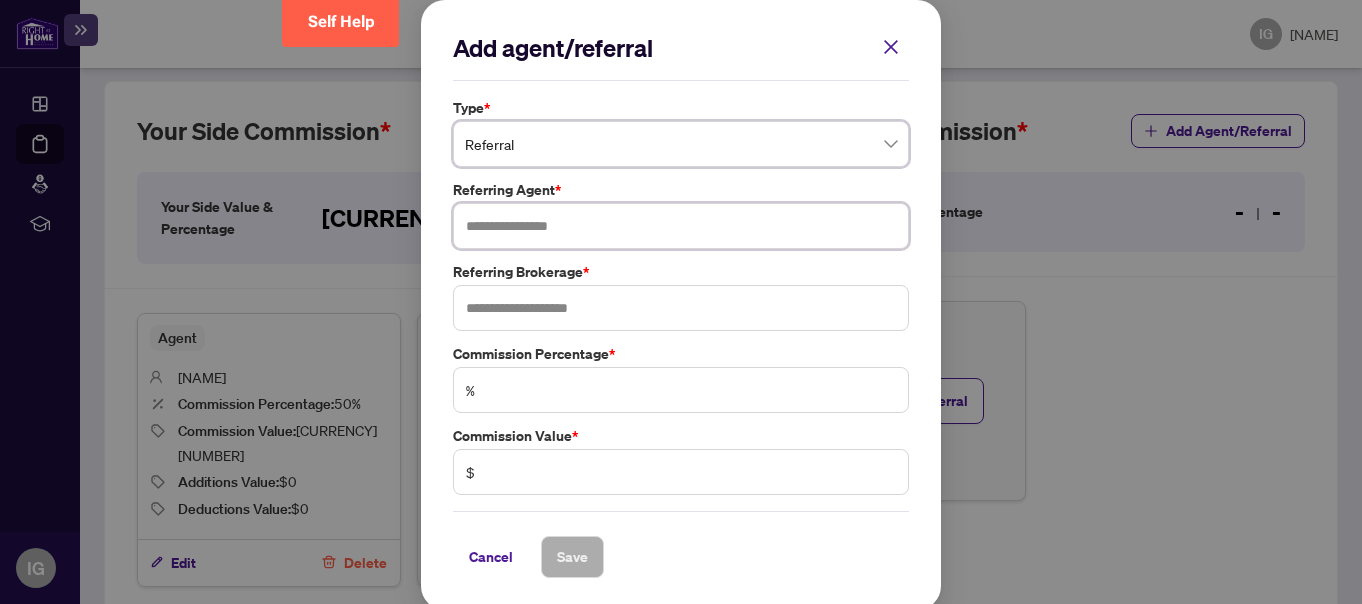 click at bounding box center [681, 226] 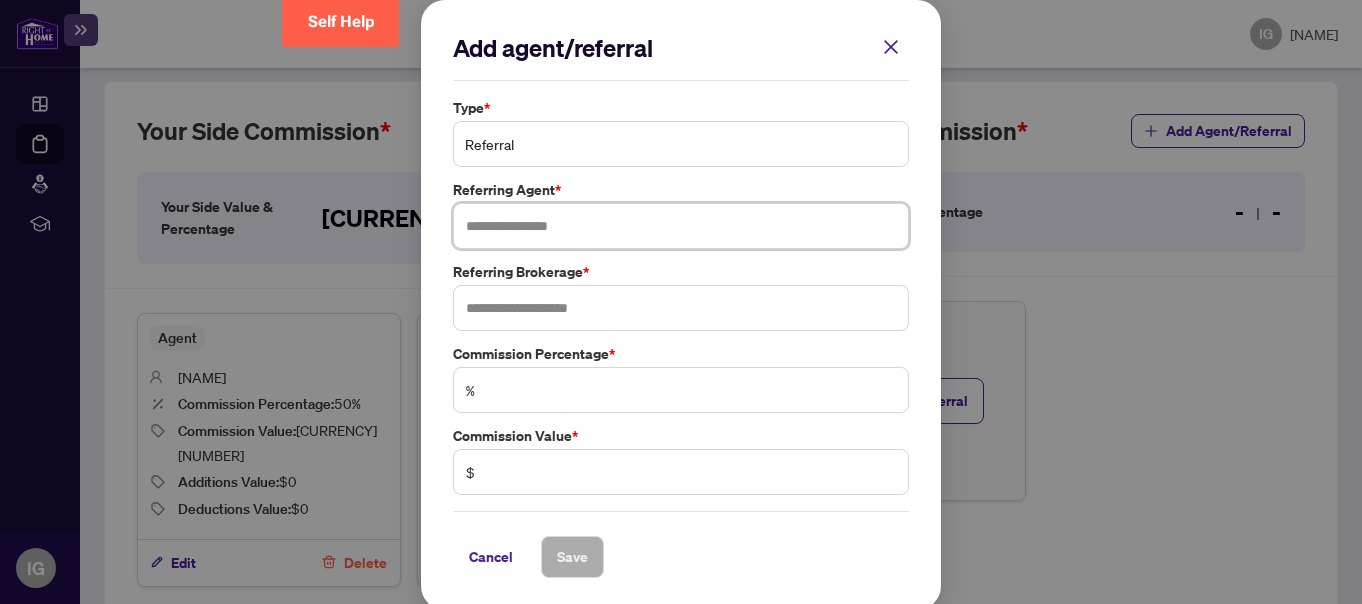 click on "Referral" at bounding box center [681, 144] 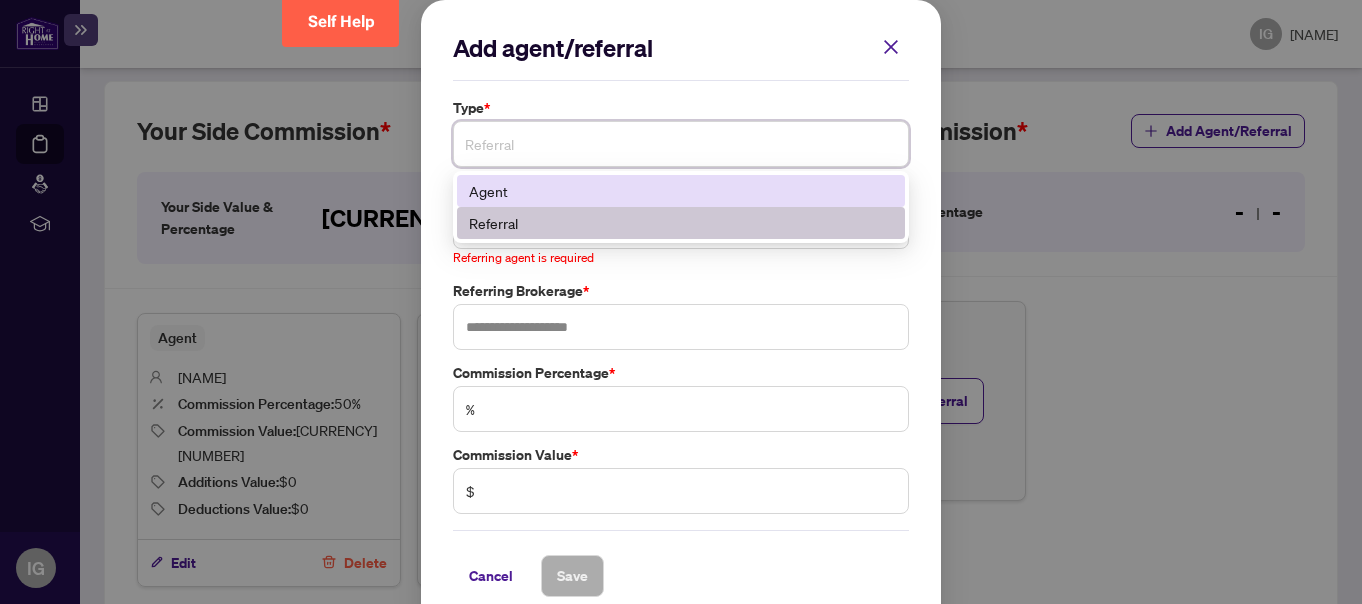 click on "Agent" at bounding box center (681, 191) 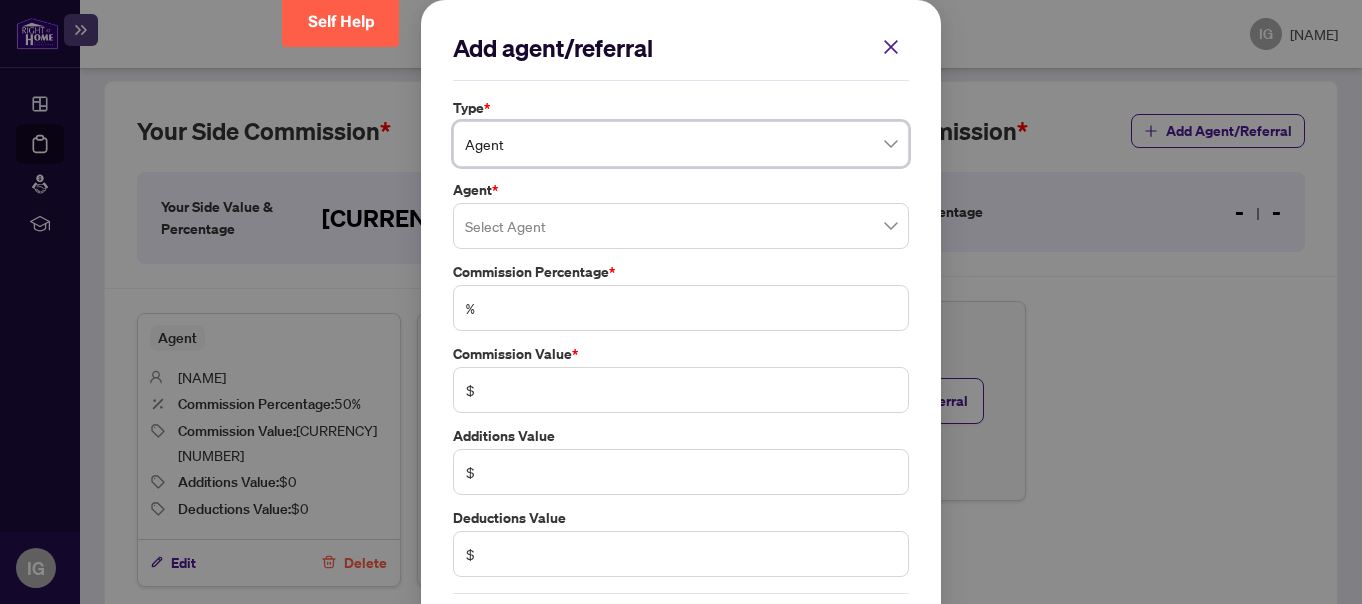 click at bounding box center (681, 226) 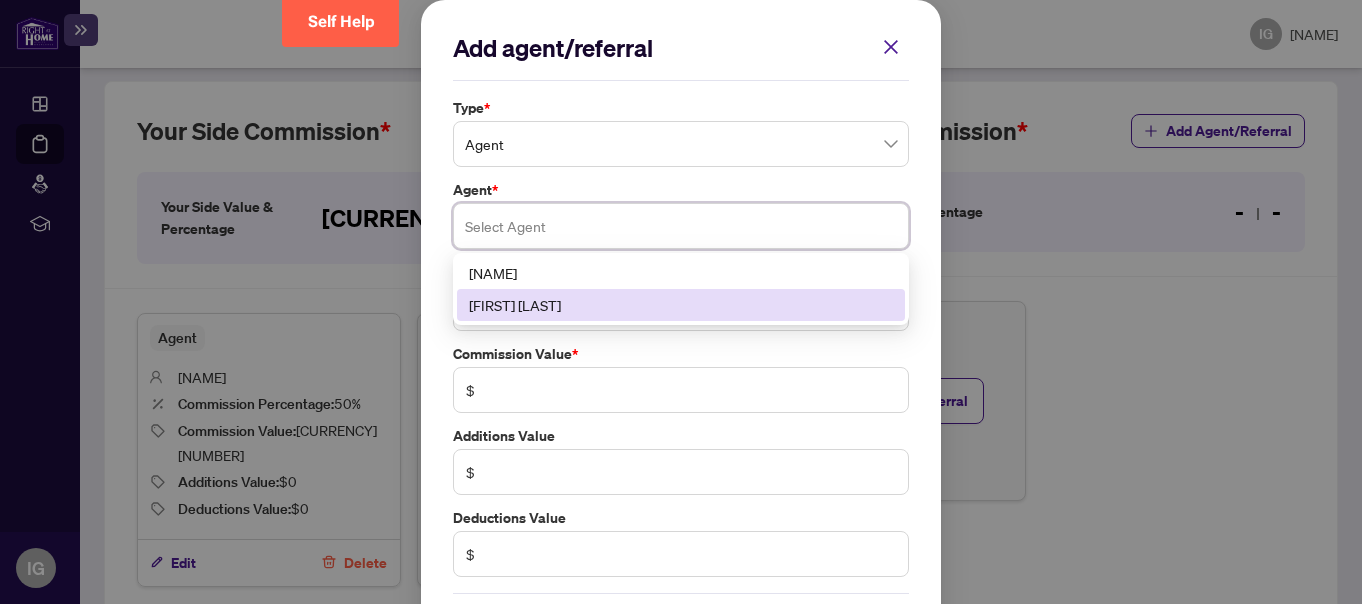 click on "[FIRST]  [LAST]" at bounding box center (681, 305) 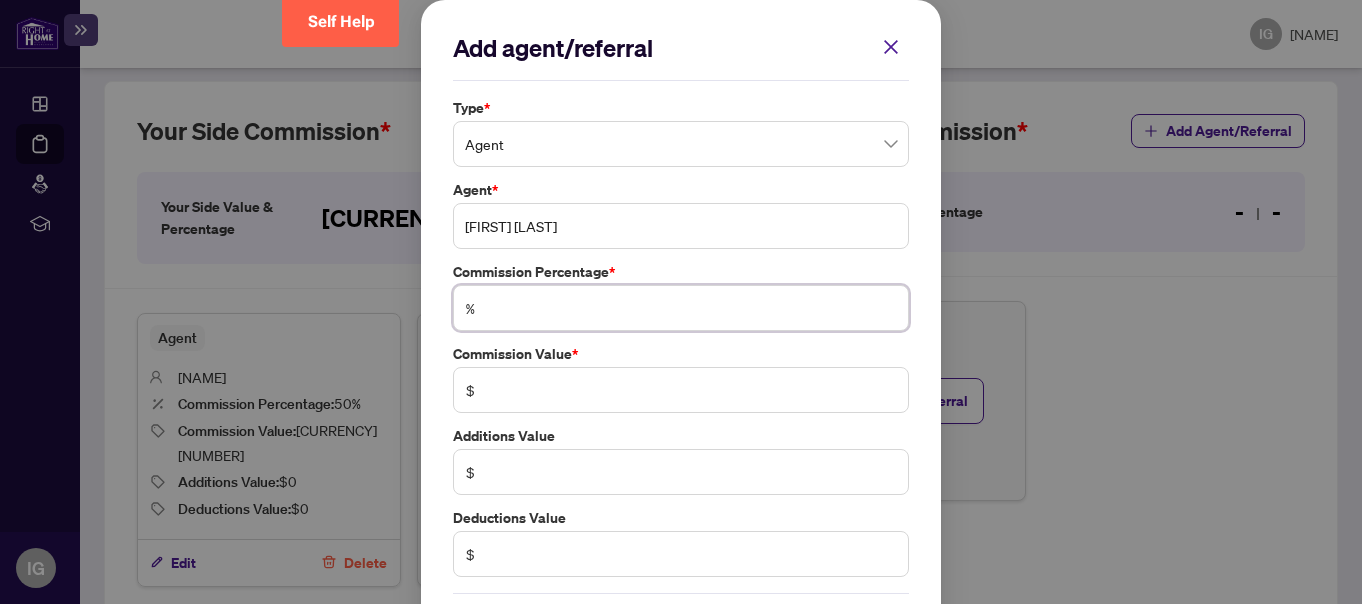 click at bounding box center (691, 308) 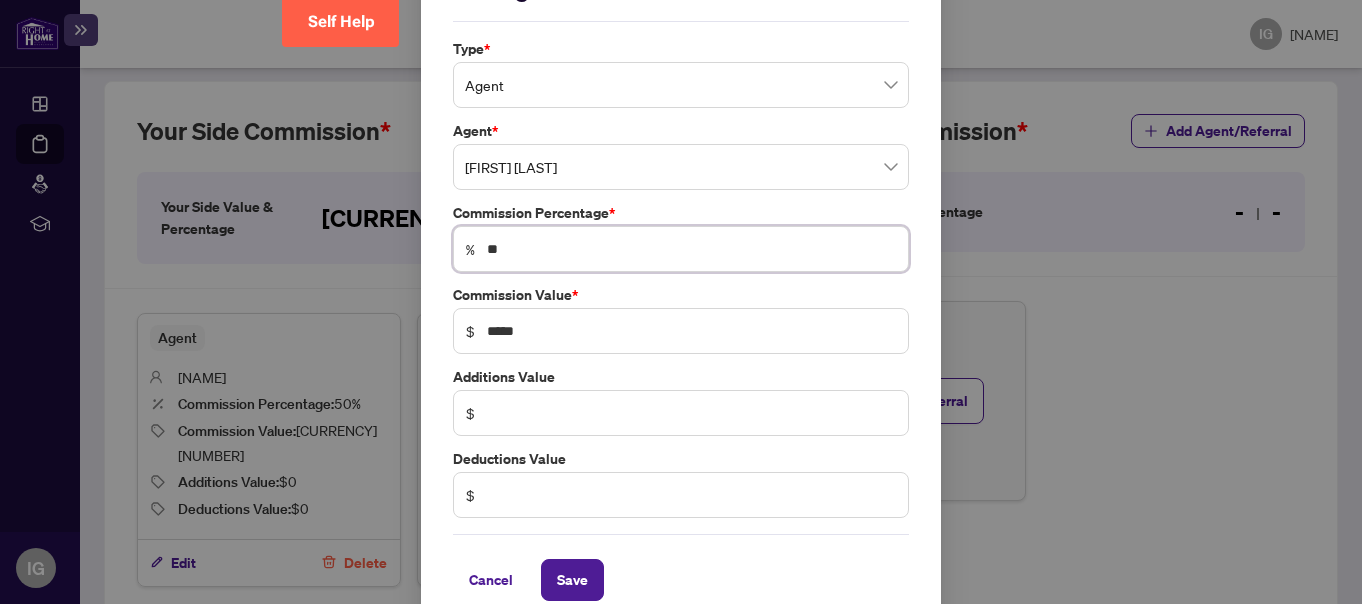 scroll, scrollTop: 88, scrollLeft: 0, axis: vertical 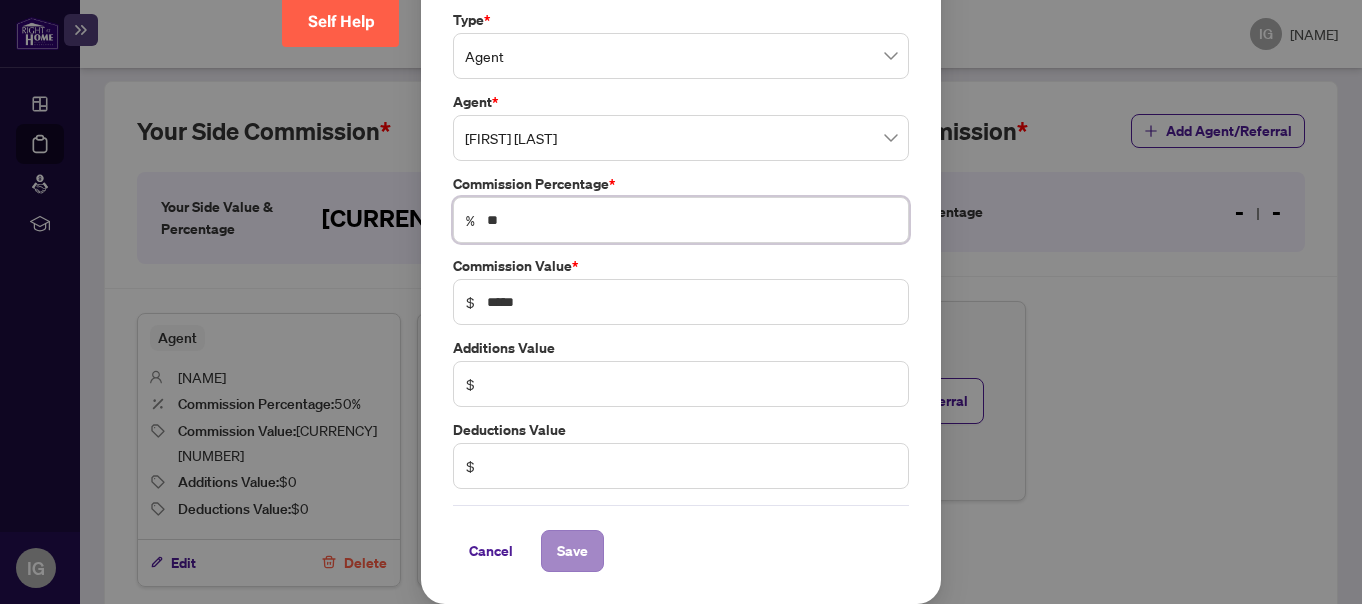type on "**" 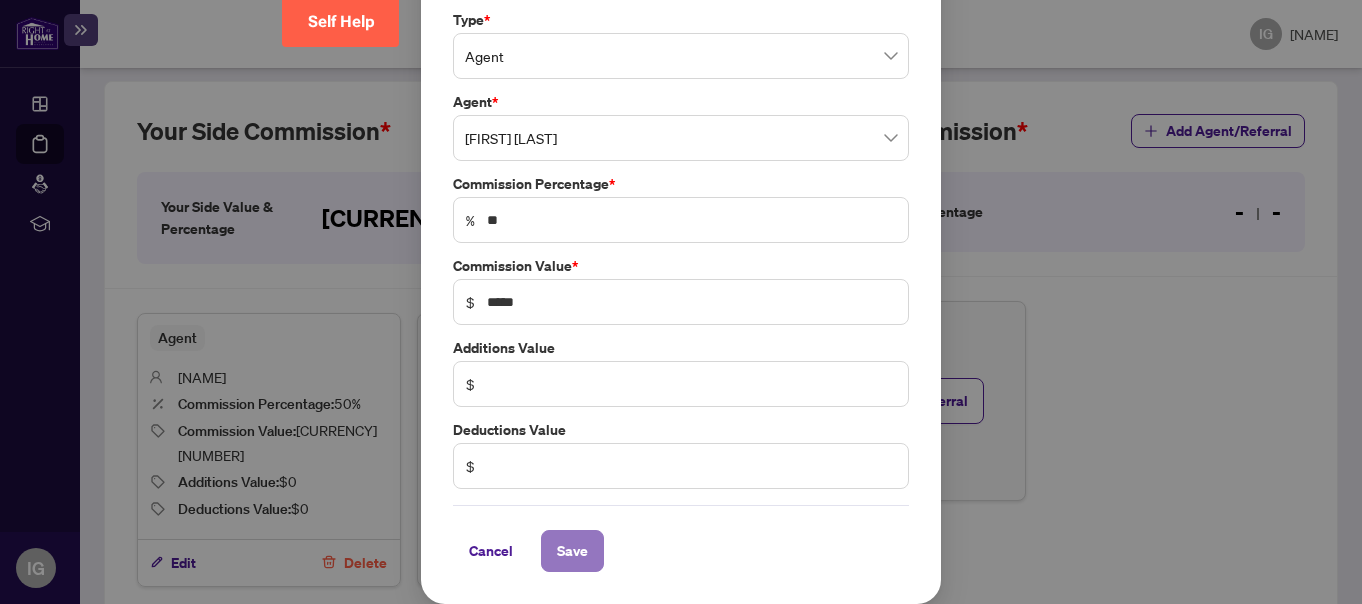 click on "Save" at bounding box center [572, 551] 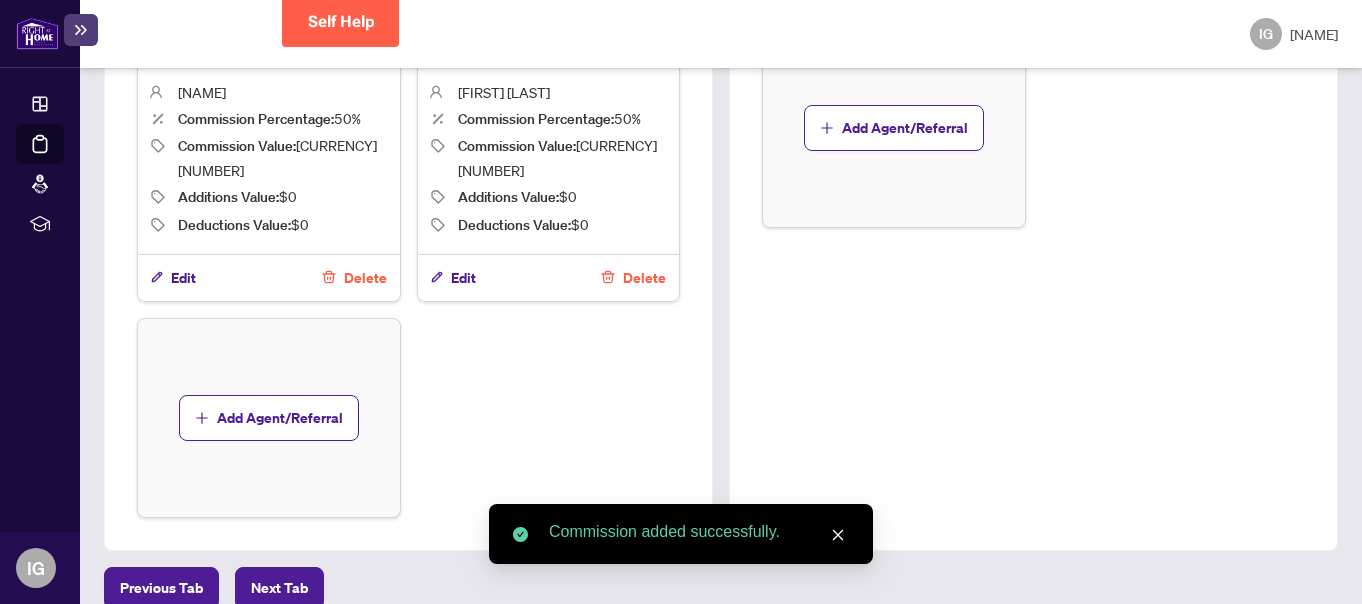 scroll, scrollTop: 920, scrollLeft: 0, axis: vertical 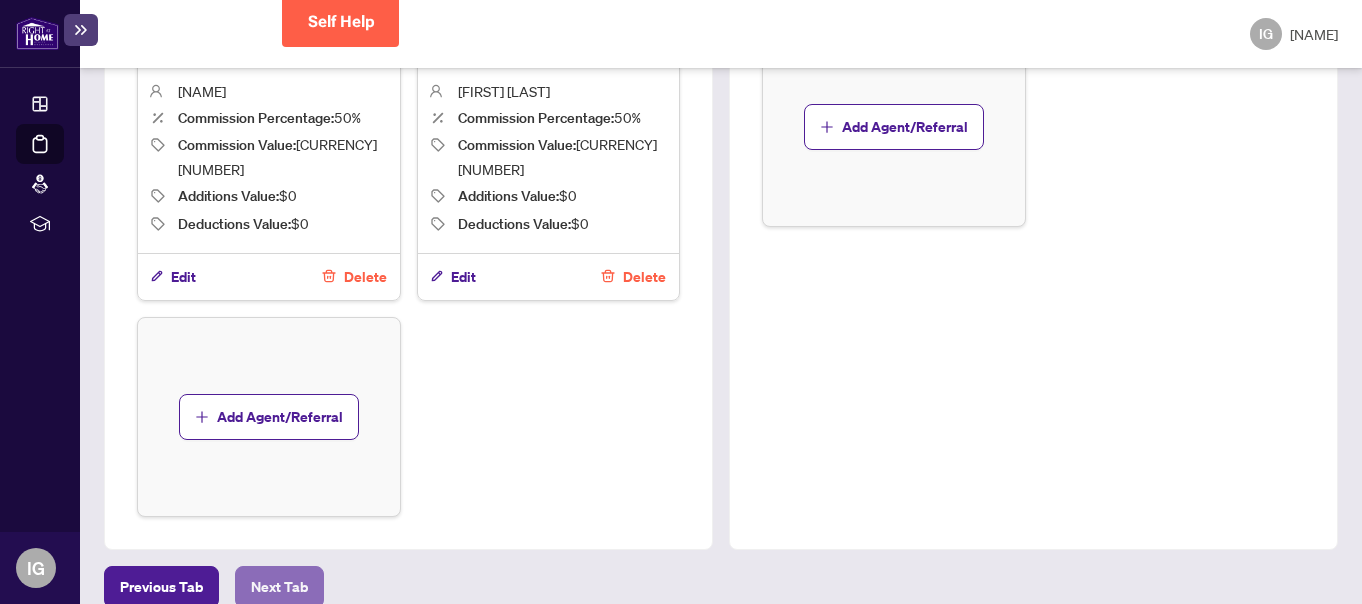 click on "Next Tab" at bounding box center (161, 587) 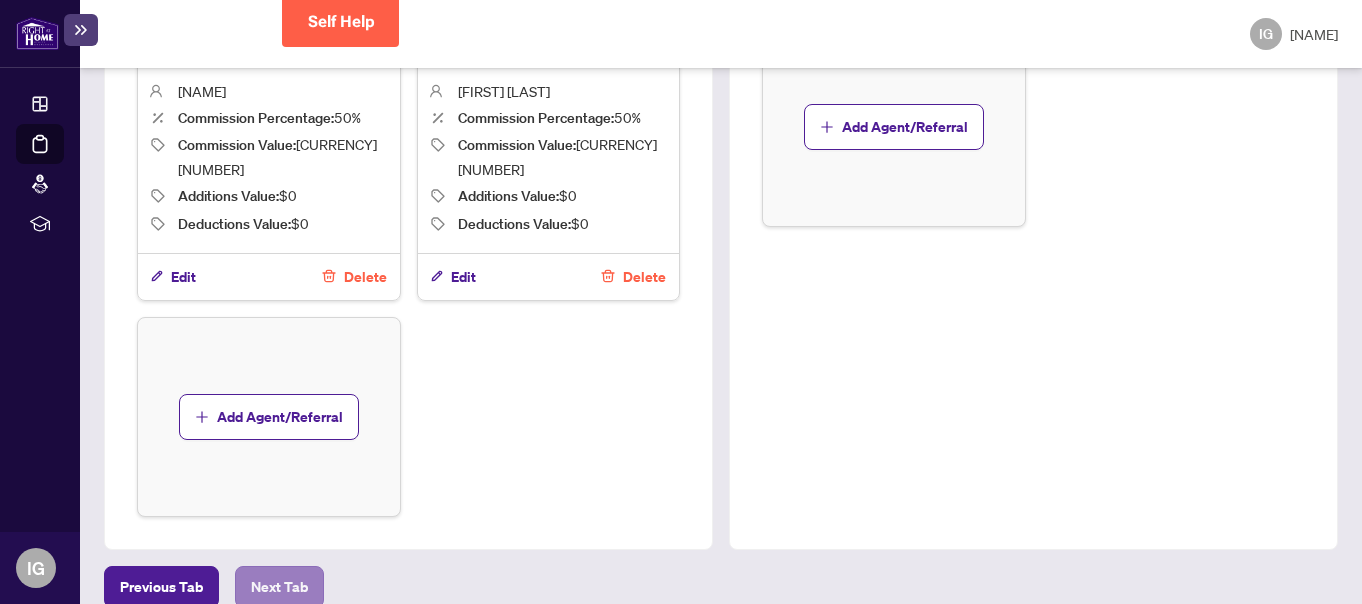 scroll, scrollTop: 0, scrollLeft: 0, axis: both 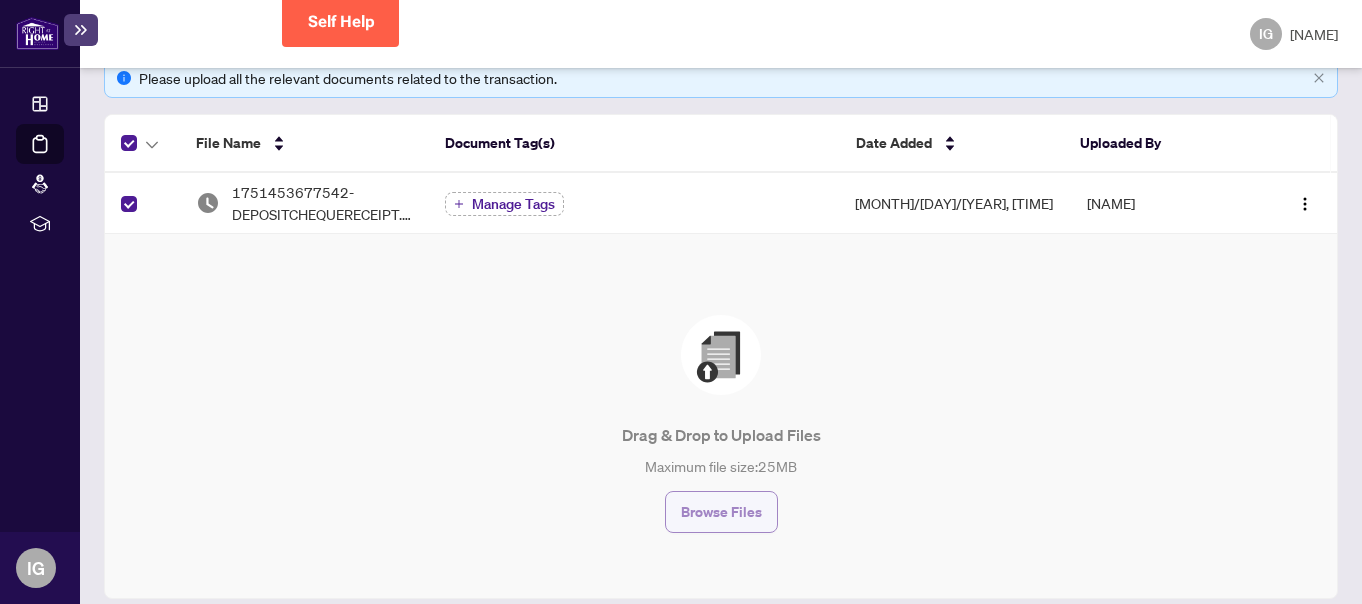 click on "Browse Files" at bounding box center [721, 512] 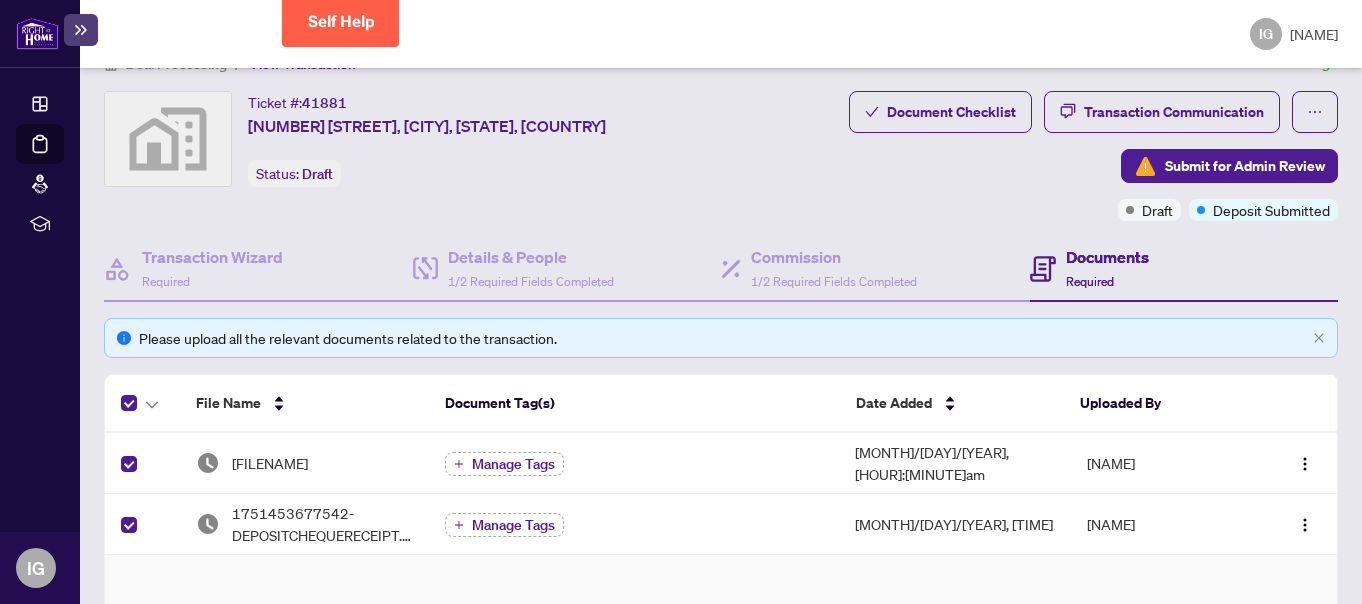 scroll, scrollTop: 0, scrollLeft: 0, axis: both 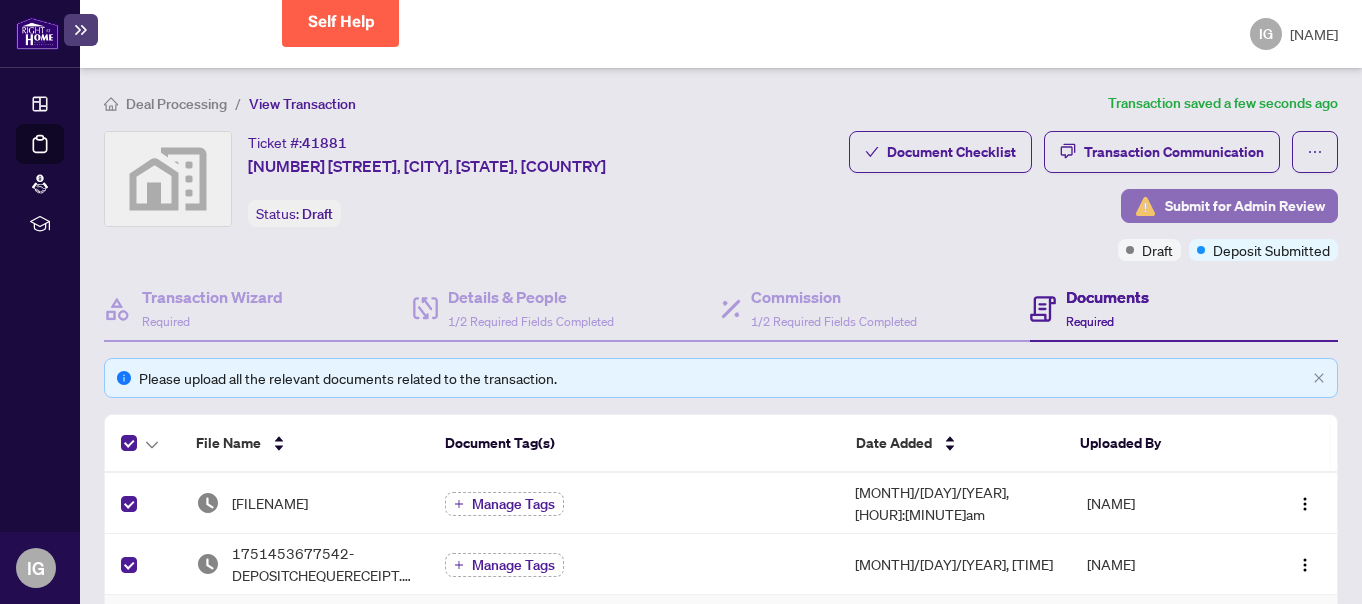 click on "Submit for Admin Review" at bounding box center [1245, 206] 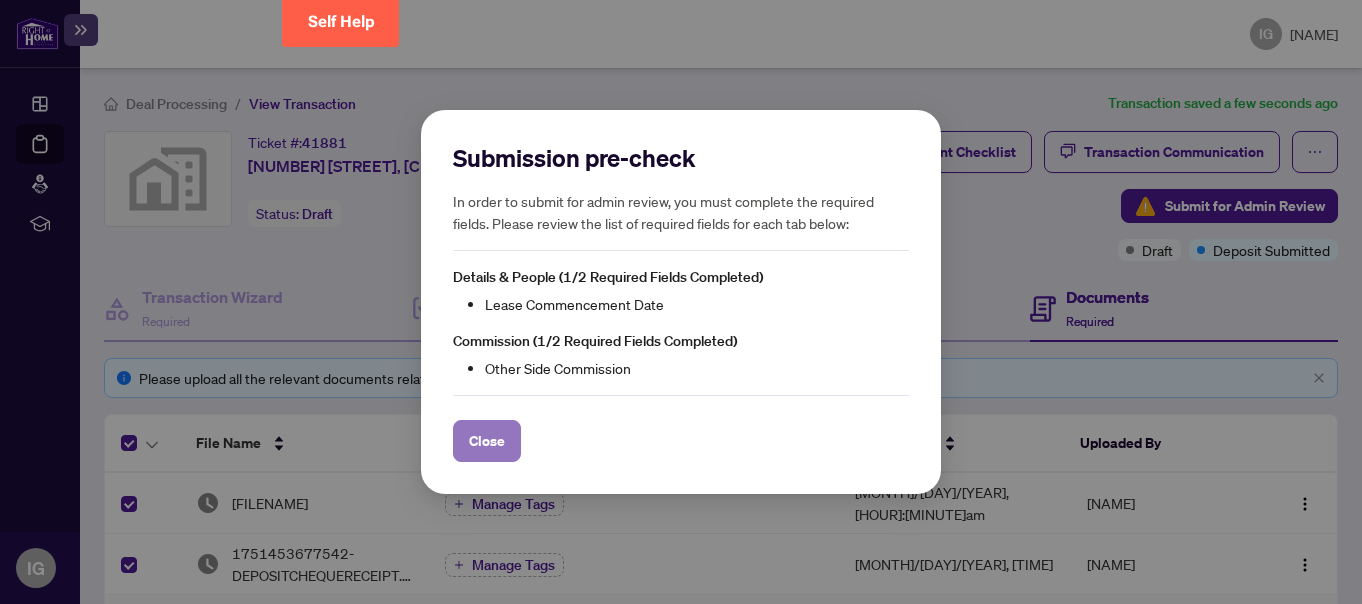 click on "Close" at bounding box center (487, 441) 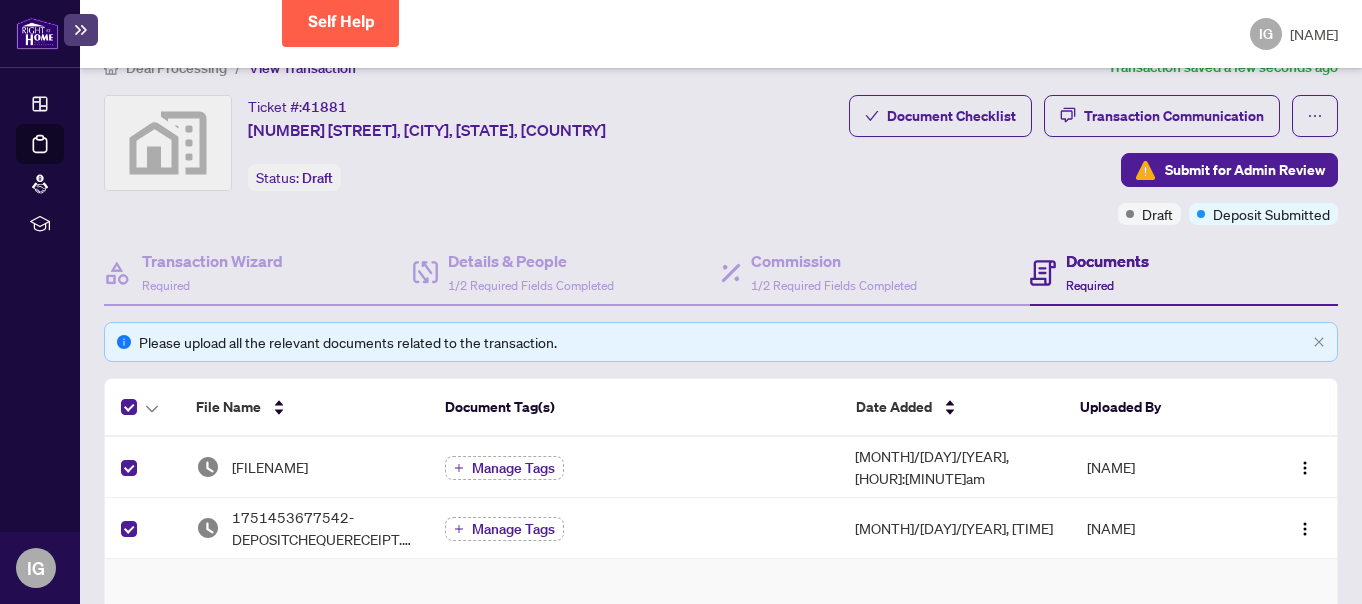 scroll, scrollTop: 0, scrollLeft: 0, axis: both 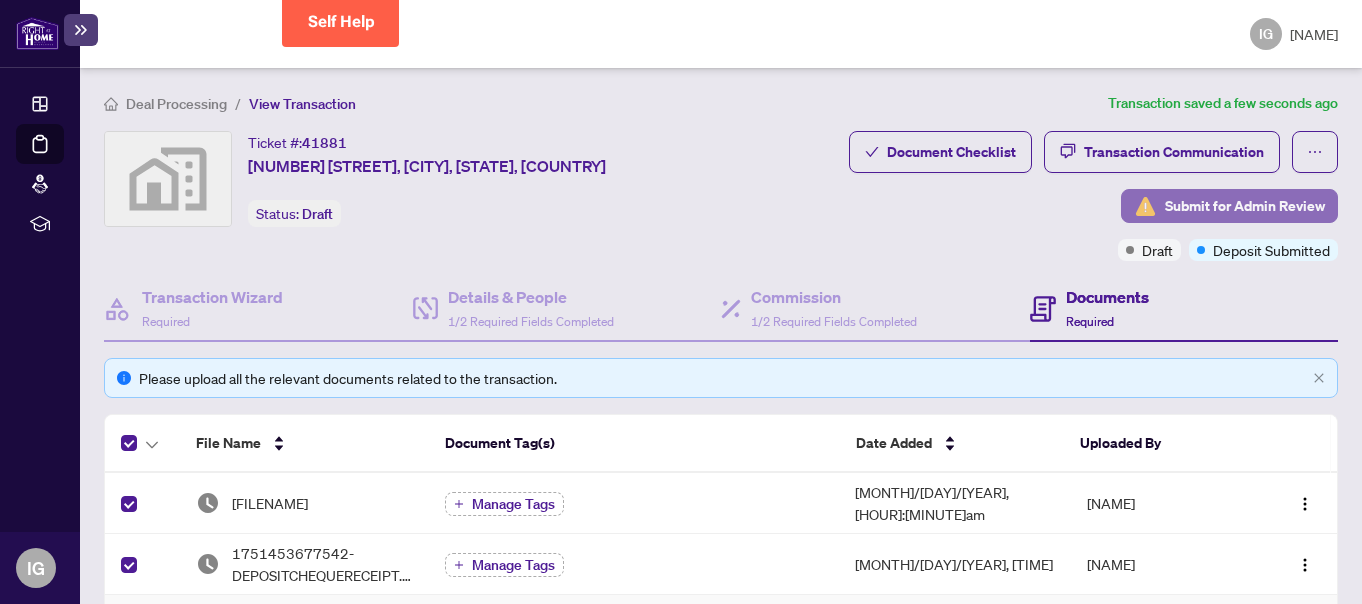 click on "Submit for Admin Review" at bounding box center [1245, 206] 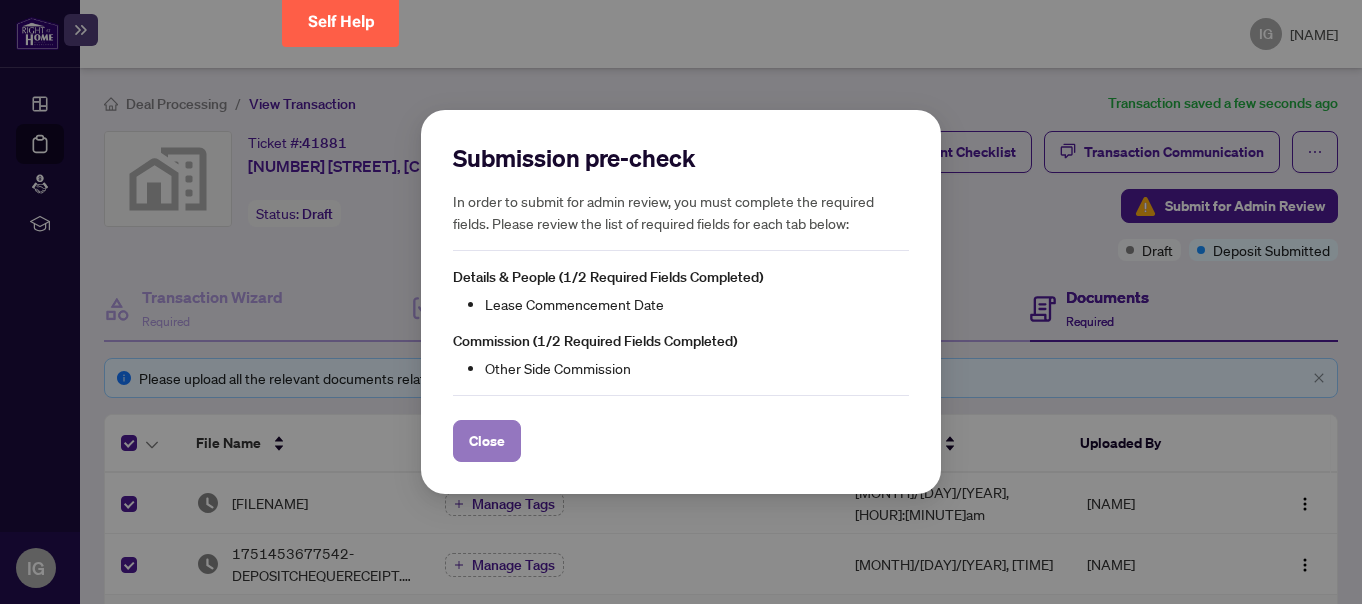 click on "Close" at bounding box center [487, 441] 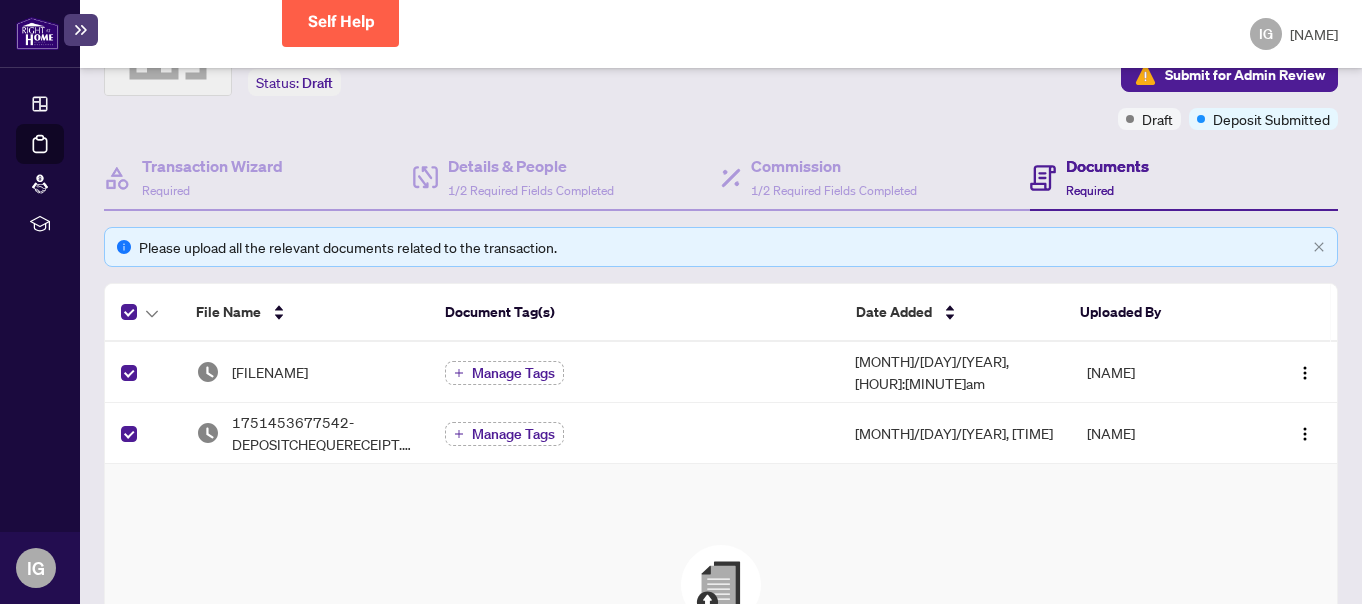 scroll, scrollTop: 100, scrollLeft: 0, axis: vertical 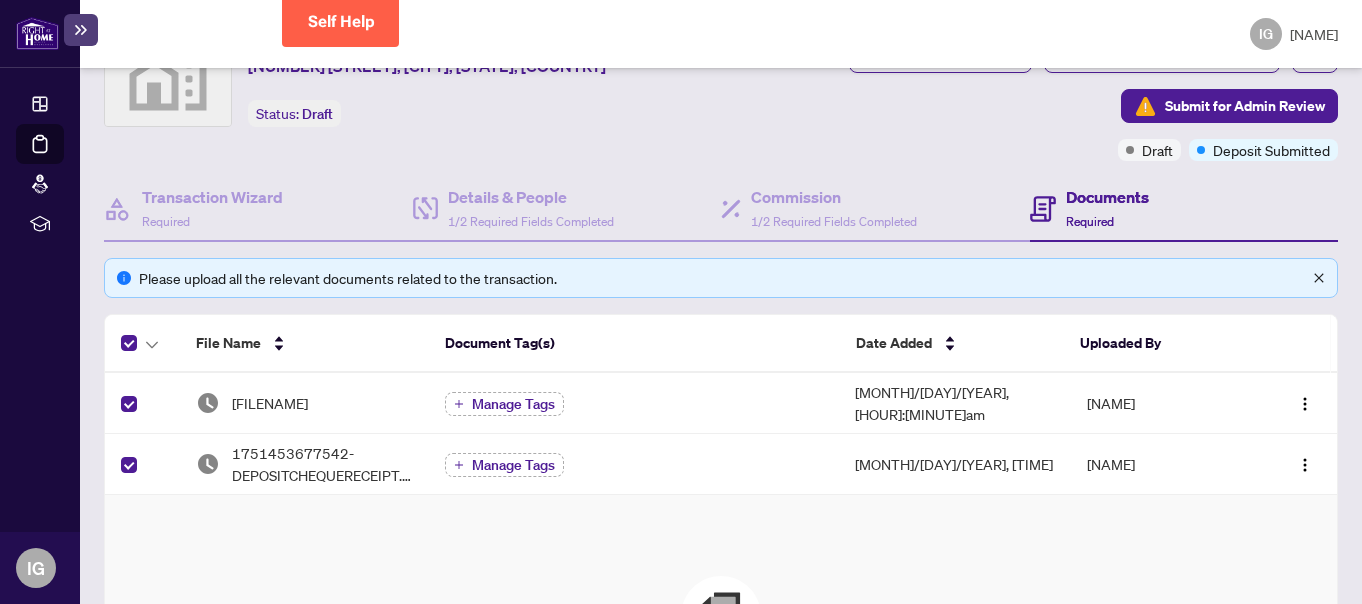 click at bounding box center [1319, 278] 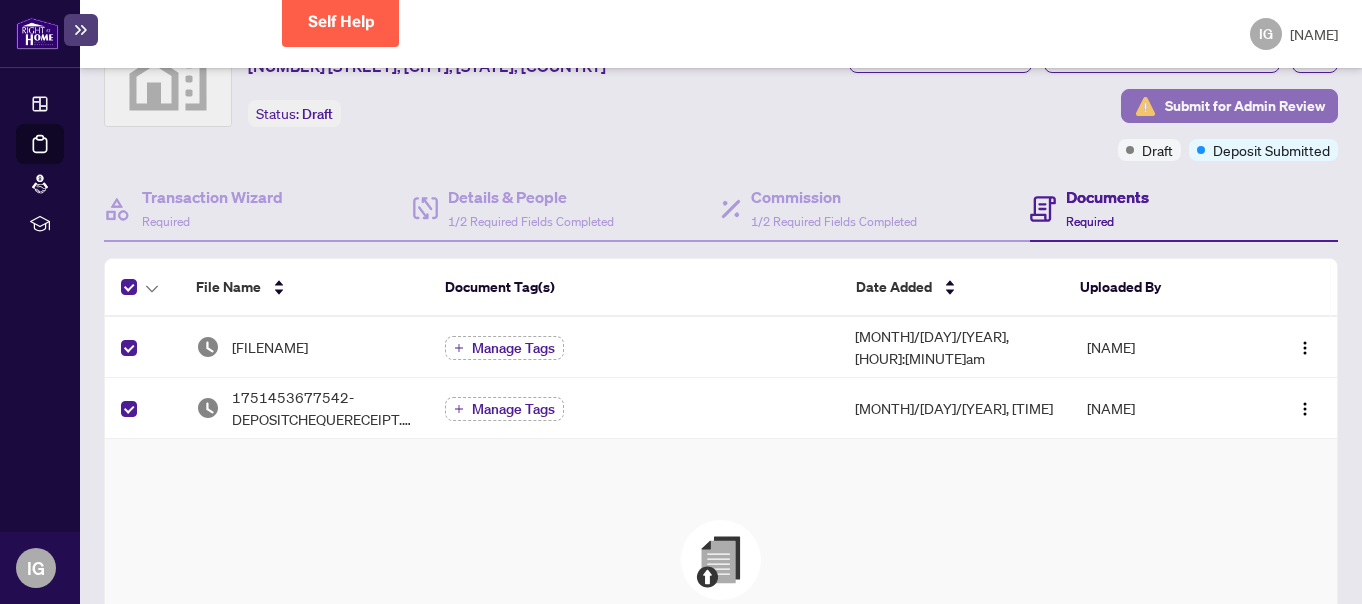 click on "Submit for Admin Review" at bounding box center (1245, 106) 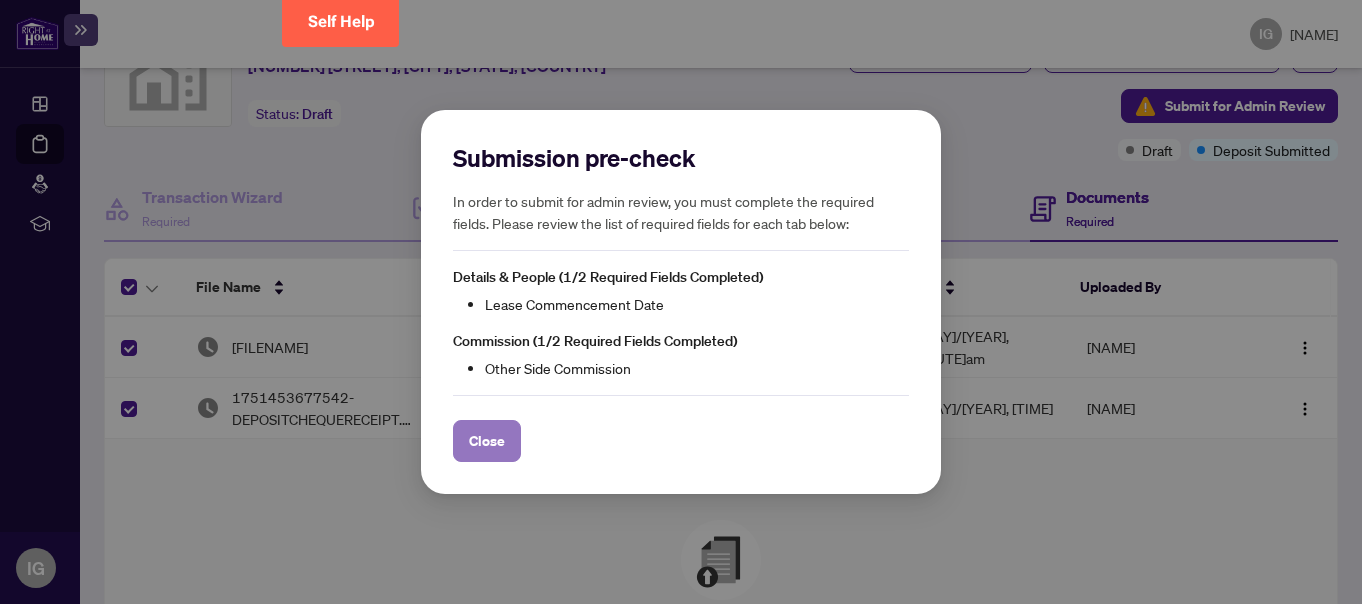 click on "Close" at bounding box center (487, 441) 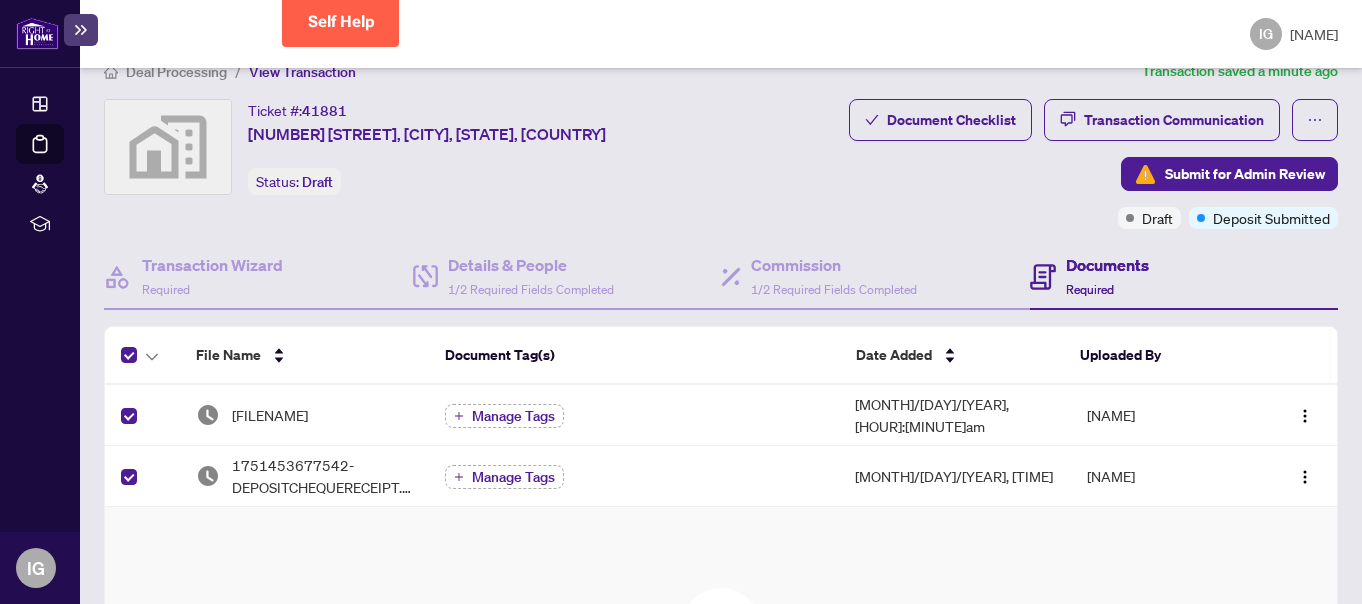 scroll, scrollTop: 0, scrollLeft: 0, axis: both 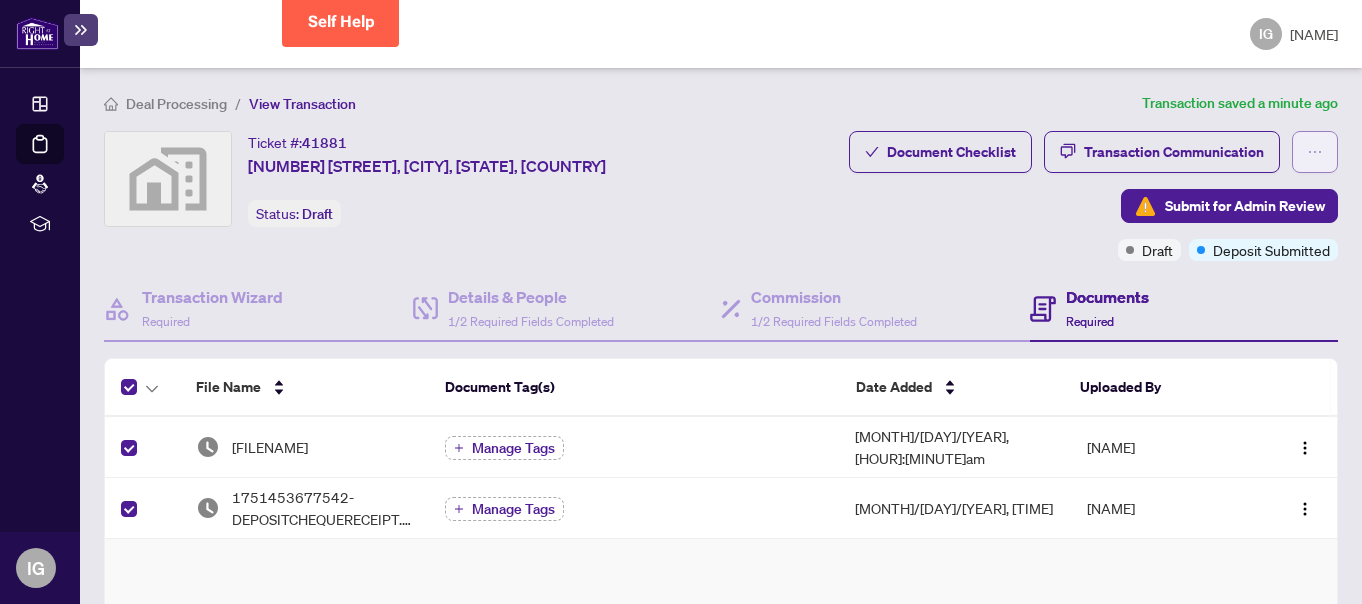 click at bounding box center (1315, 152) 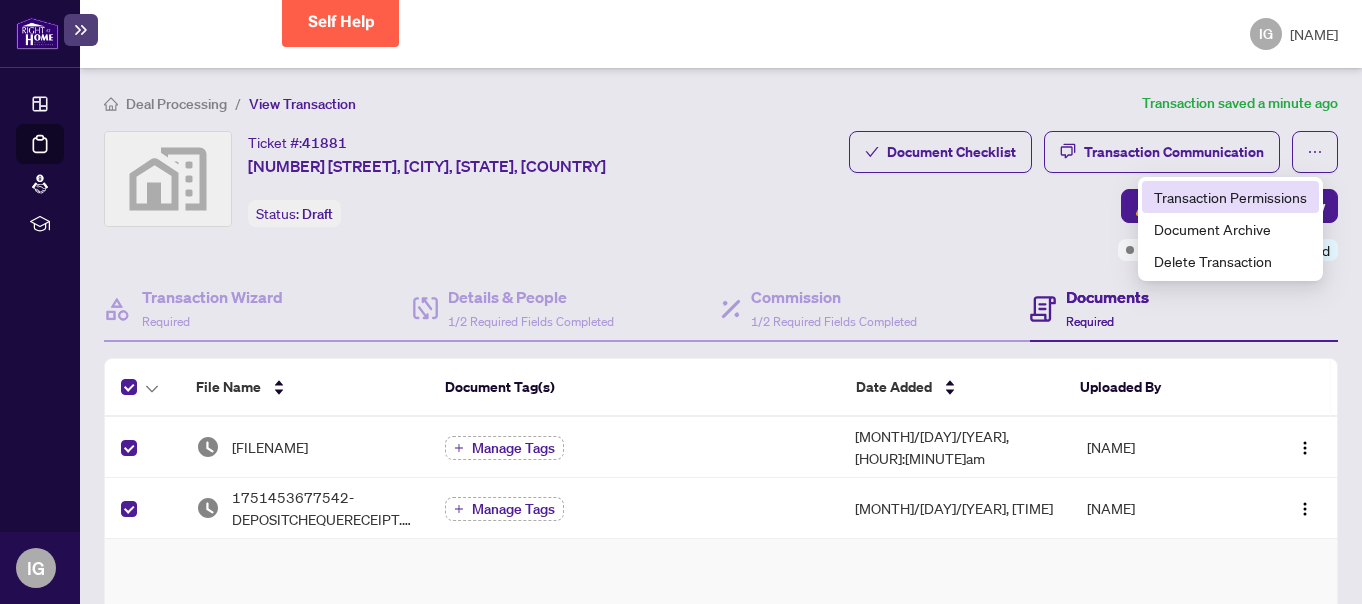click on "Transaction Permissions" at bounding box center (1230, 197) 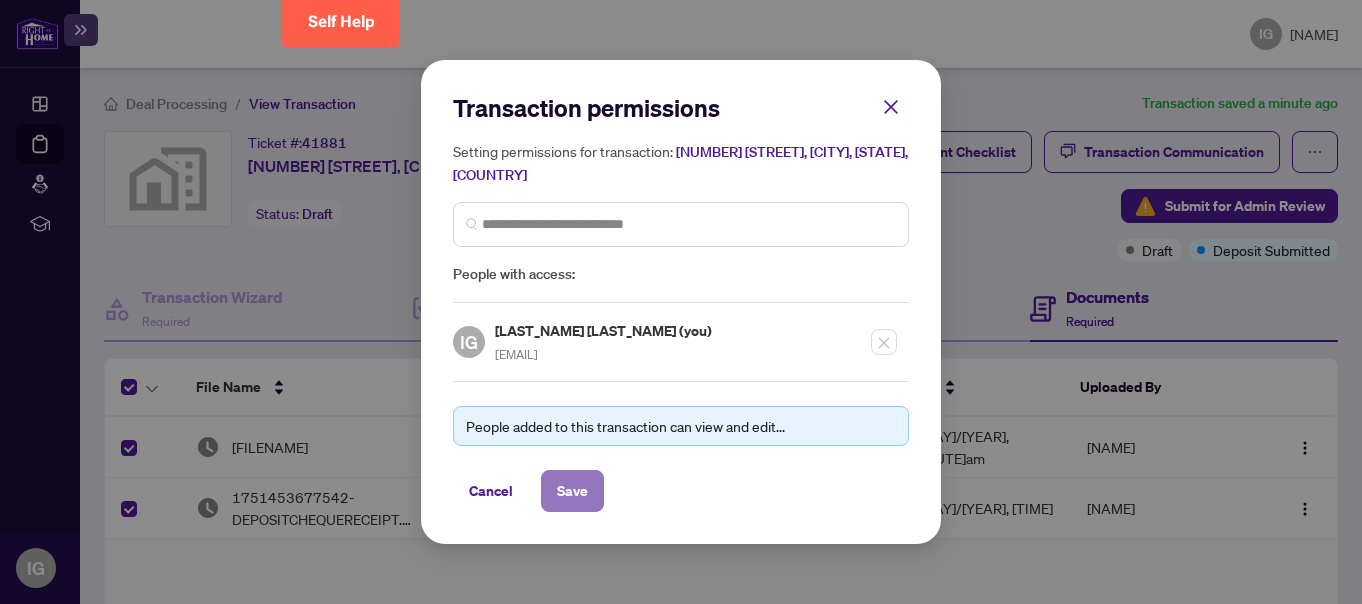 click on "Save" at bounding box center [0, 0] 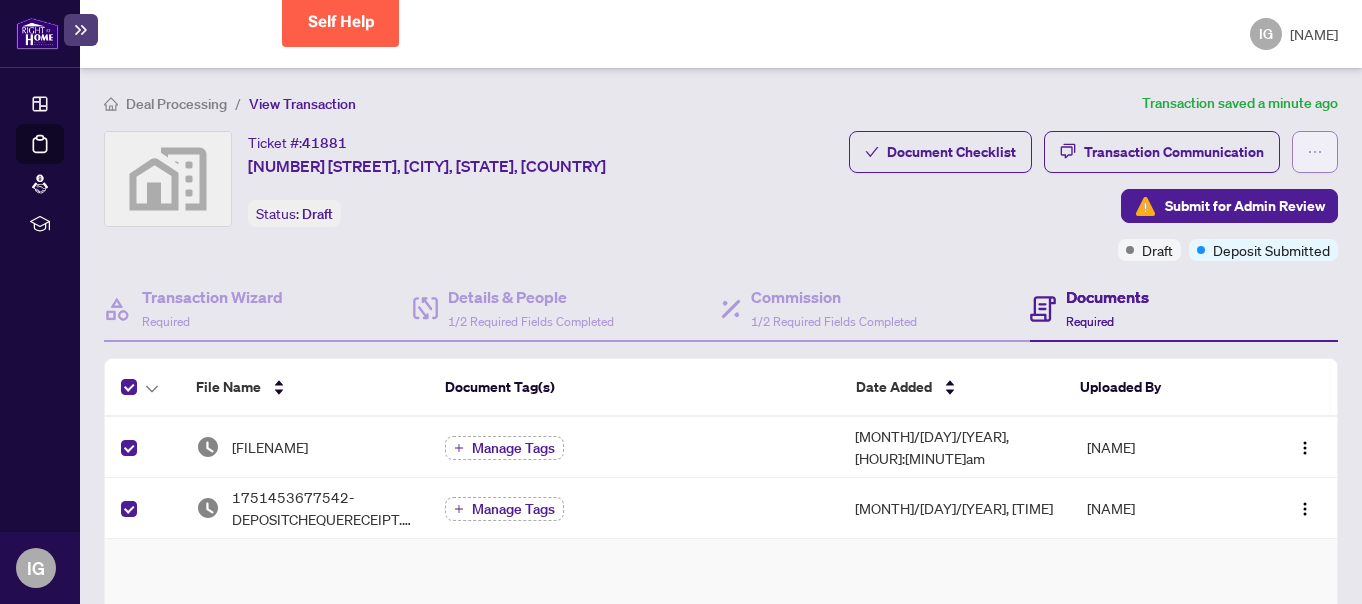 click at bounding box center [1315, 152] 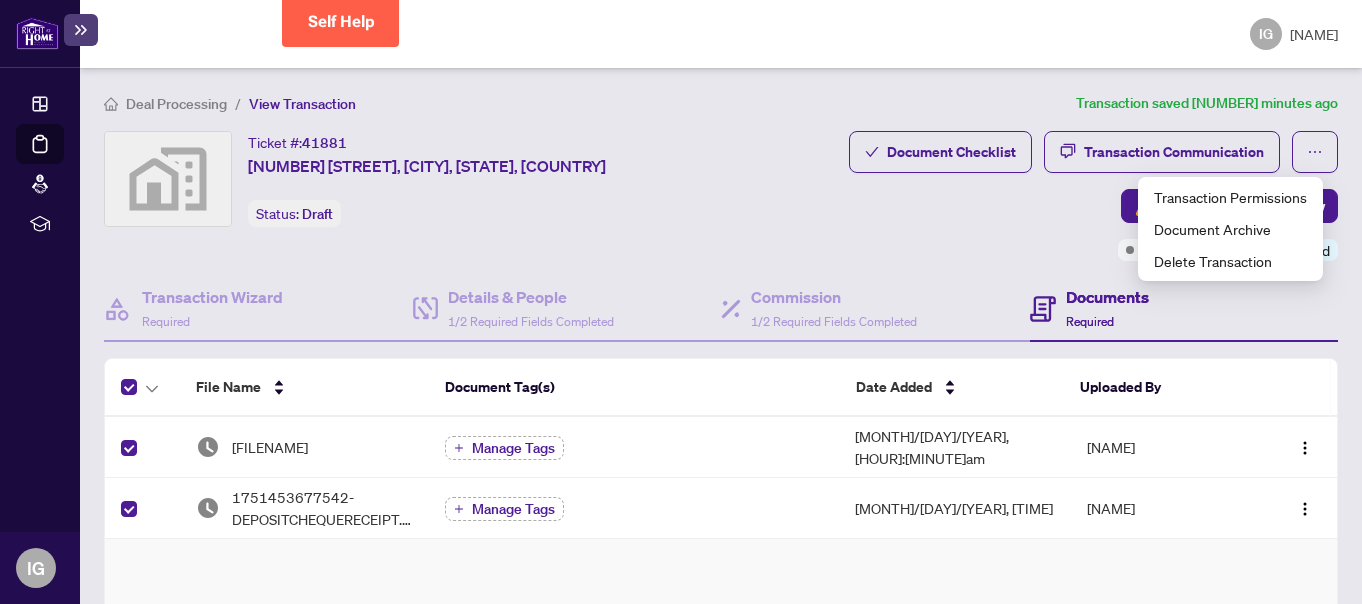 click on "Document Checklist Transaction Communication Submit for Admin Review Draft Deposit Submitted" at bounding box center (1035, 196) 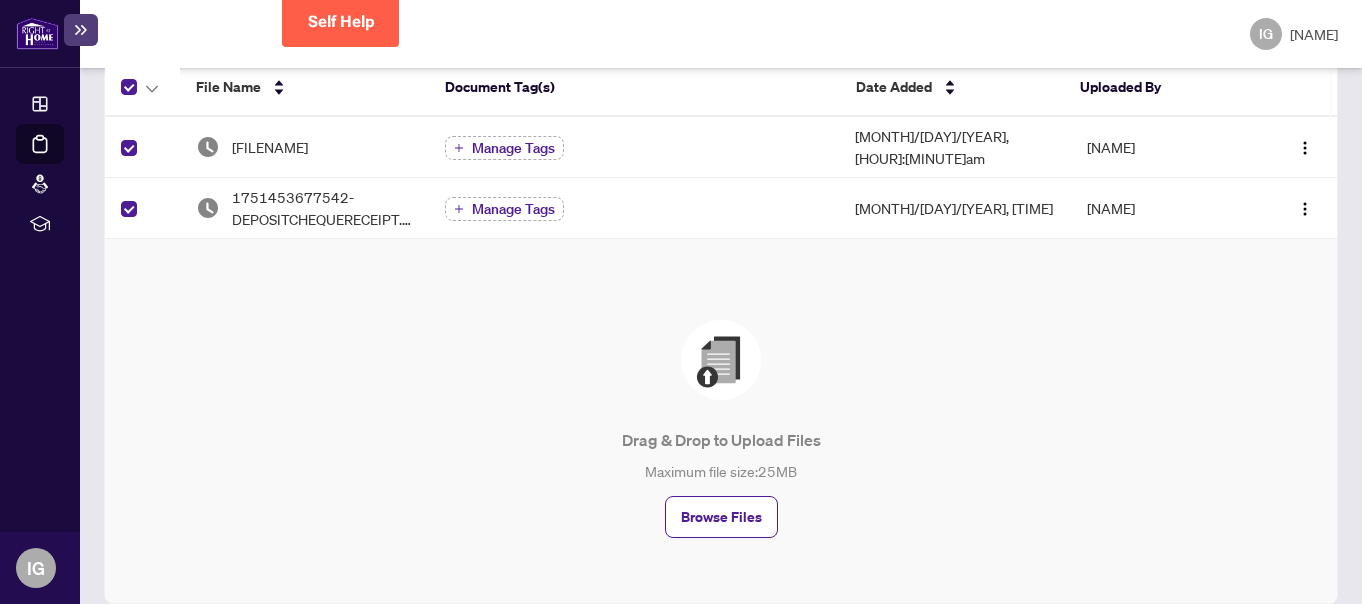 scroll, scrollTop: 0, scrollLeft: 0, axis: both 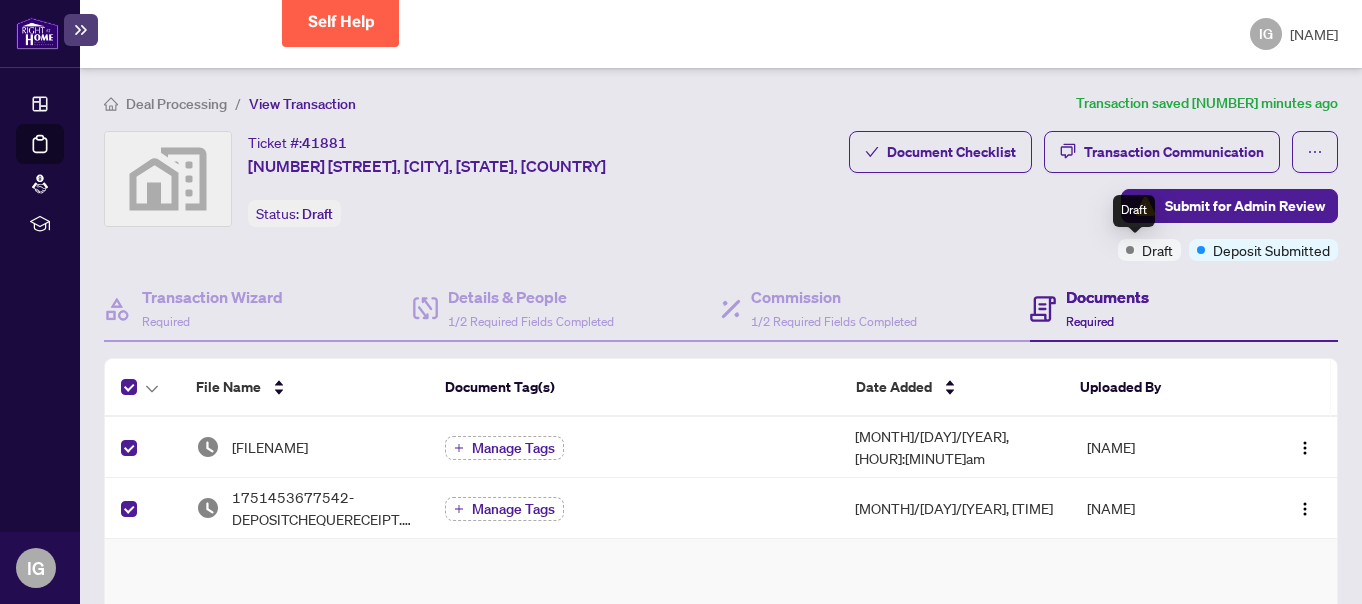click on "Draft" at bounding box center (1157, 250) 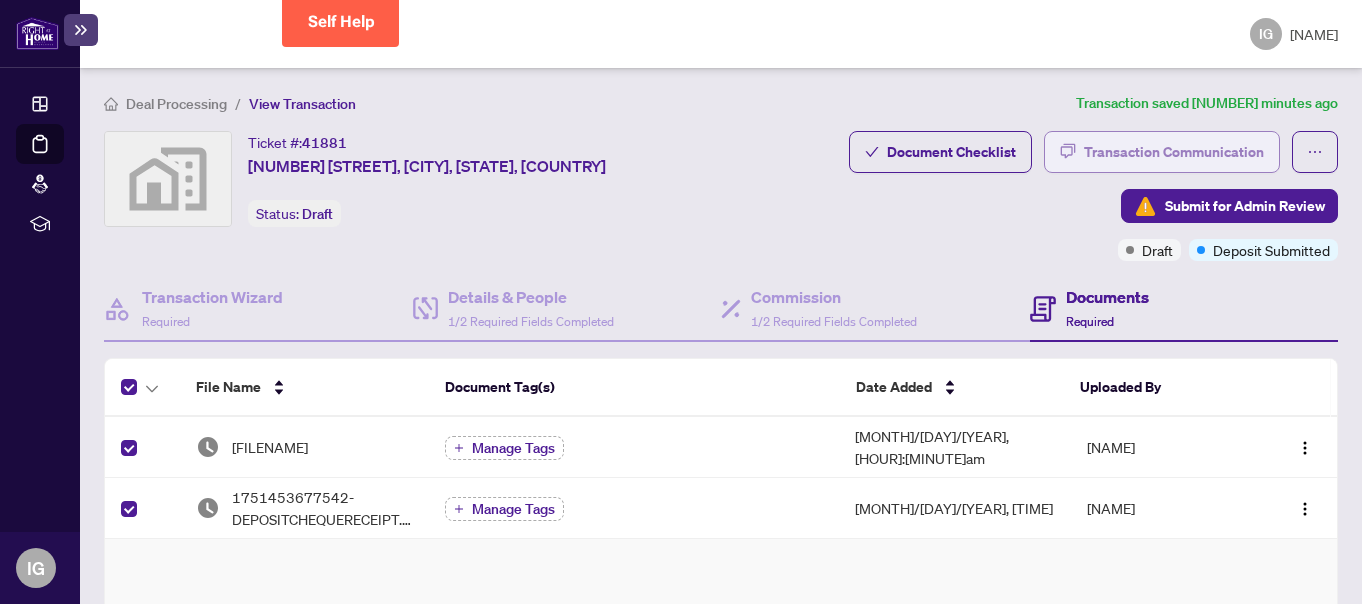 click on "Transaction Communication" at bounding box center (1174, 152) 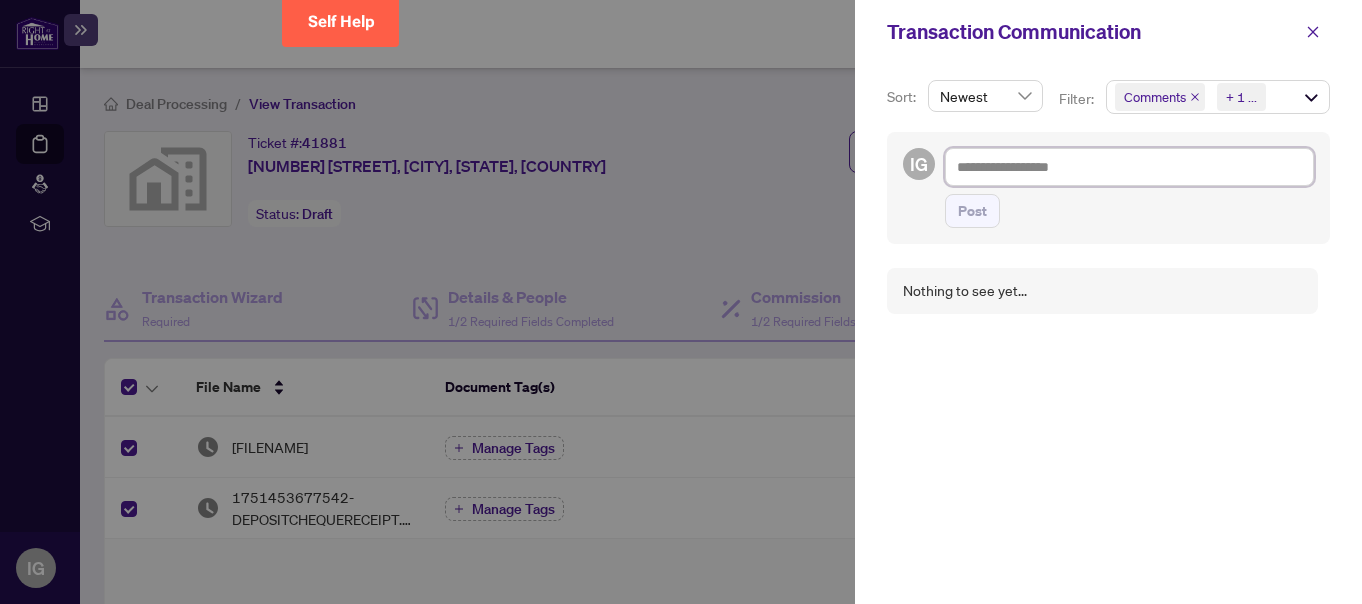 click at bounding box center (1129, 167) 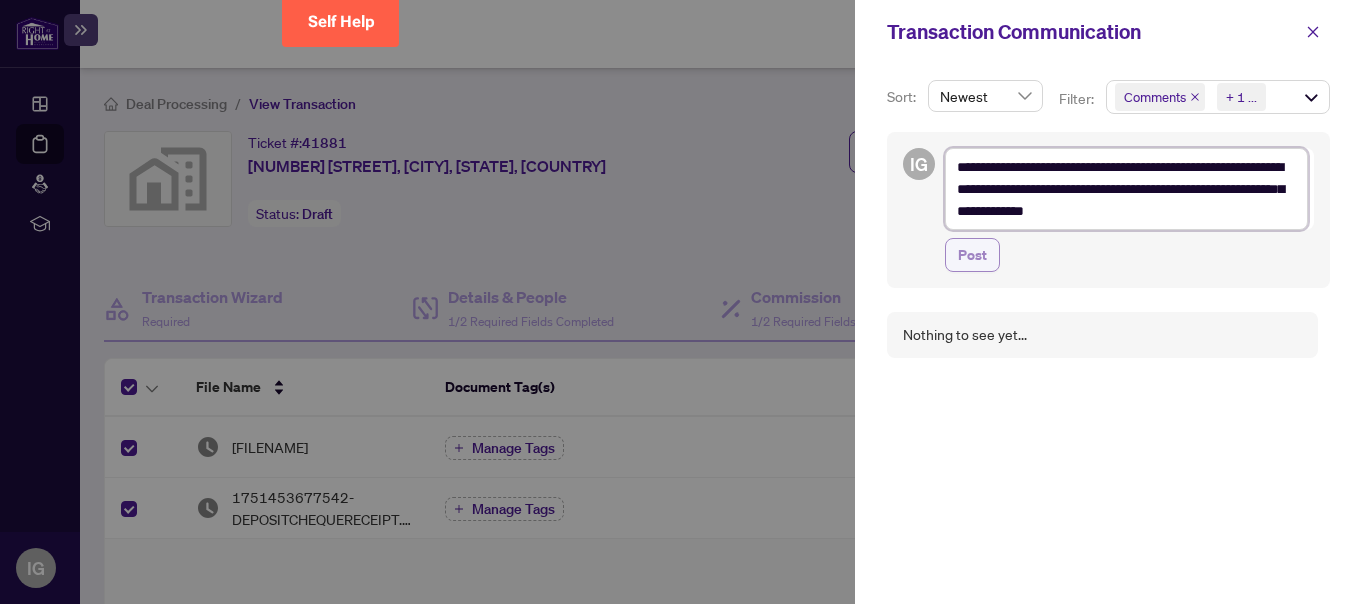 type on "**********" 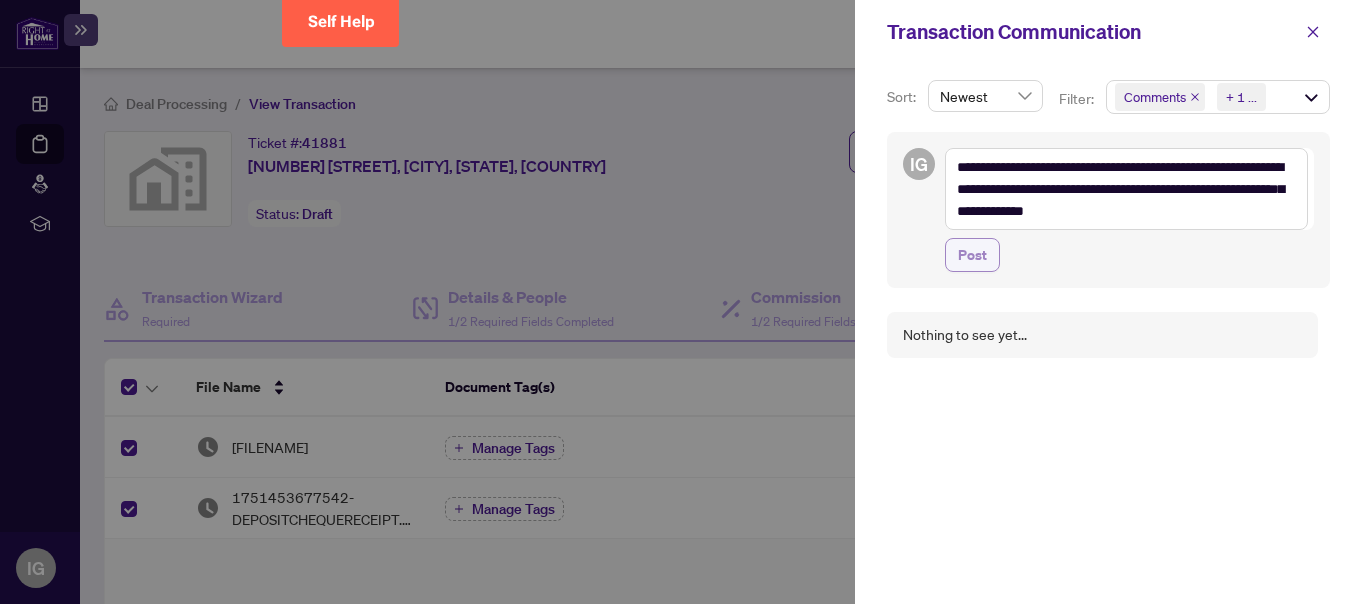 click on "Post" at bounding box center (972, 255) 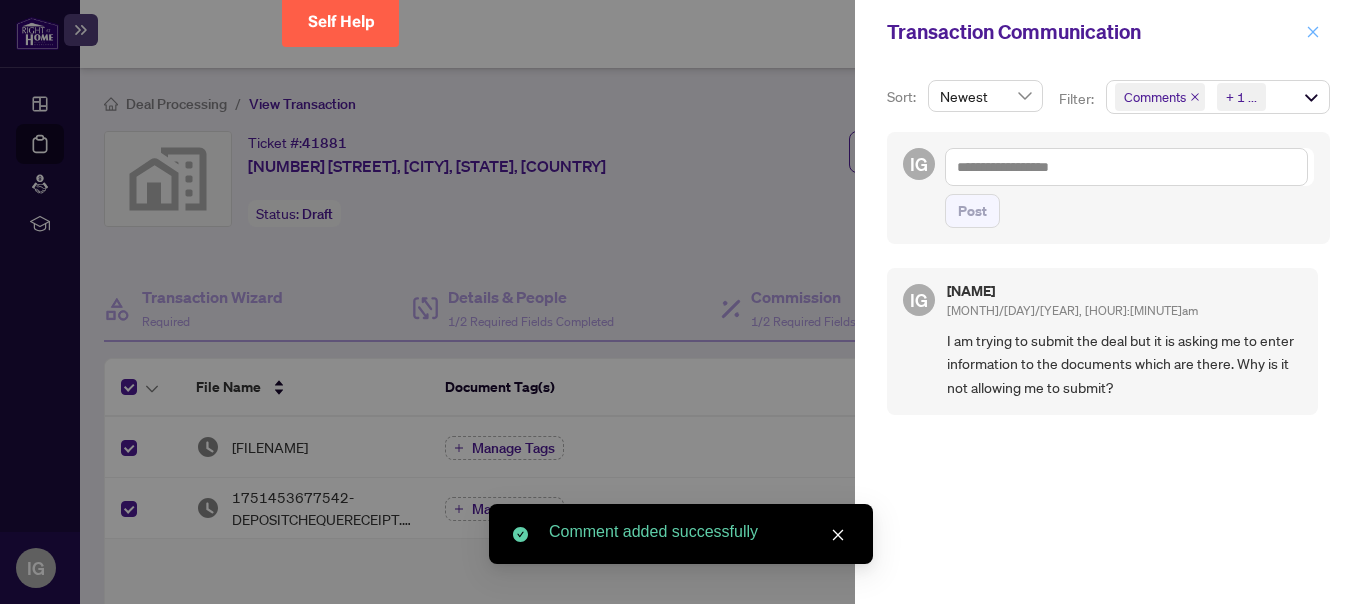 click at bounding box center [1313, 32] 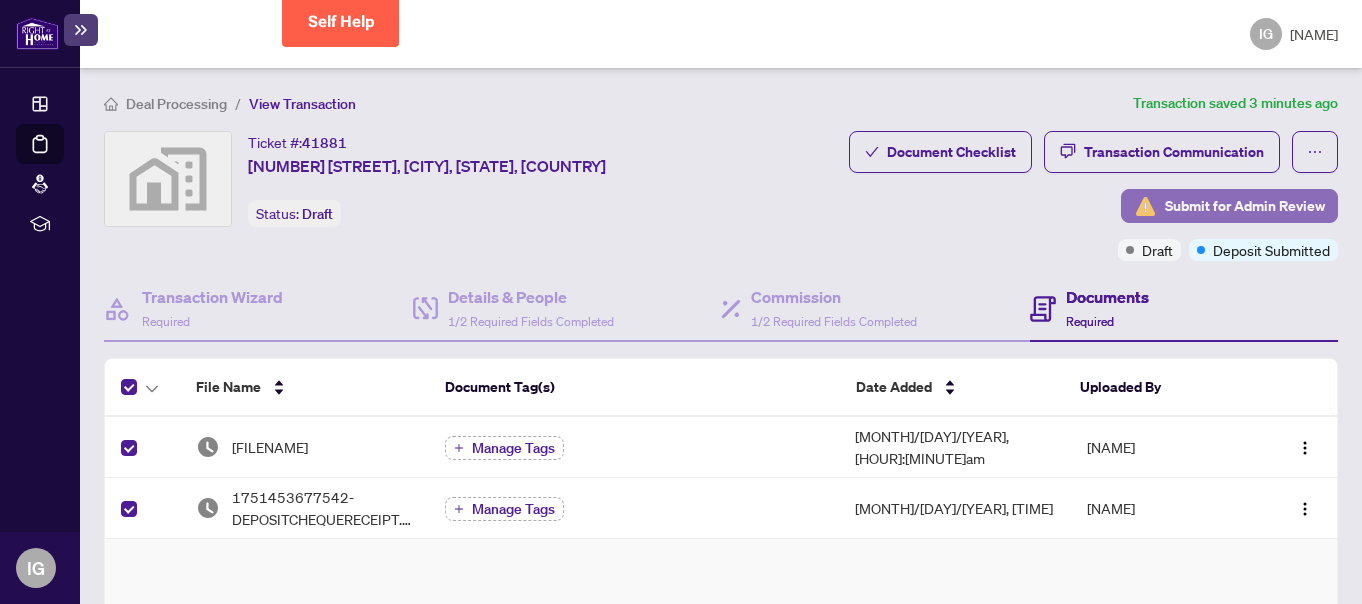 click on "Submit for Admin Review" at bounding box center (1245, 206) 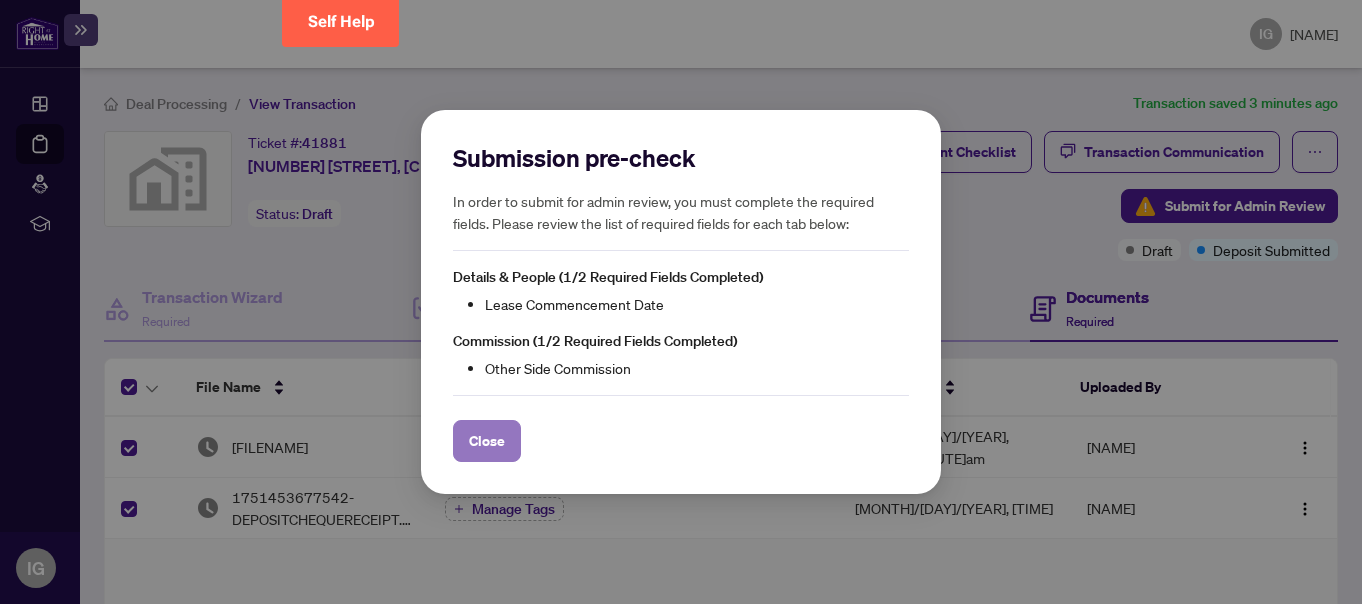 click on "Close" at bounding box center [487, 441] 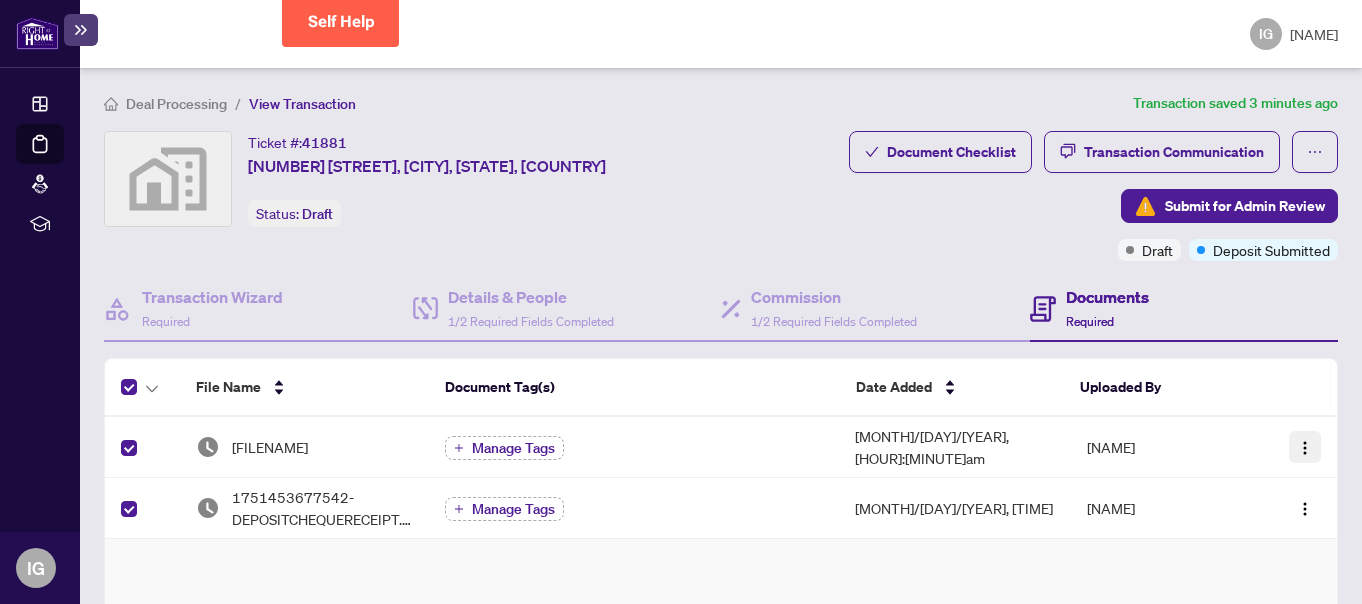 click at bounding box center [1305, 447] 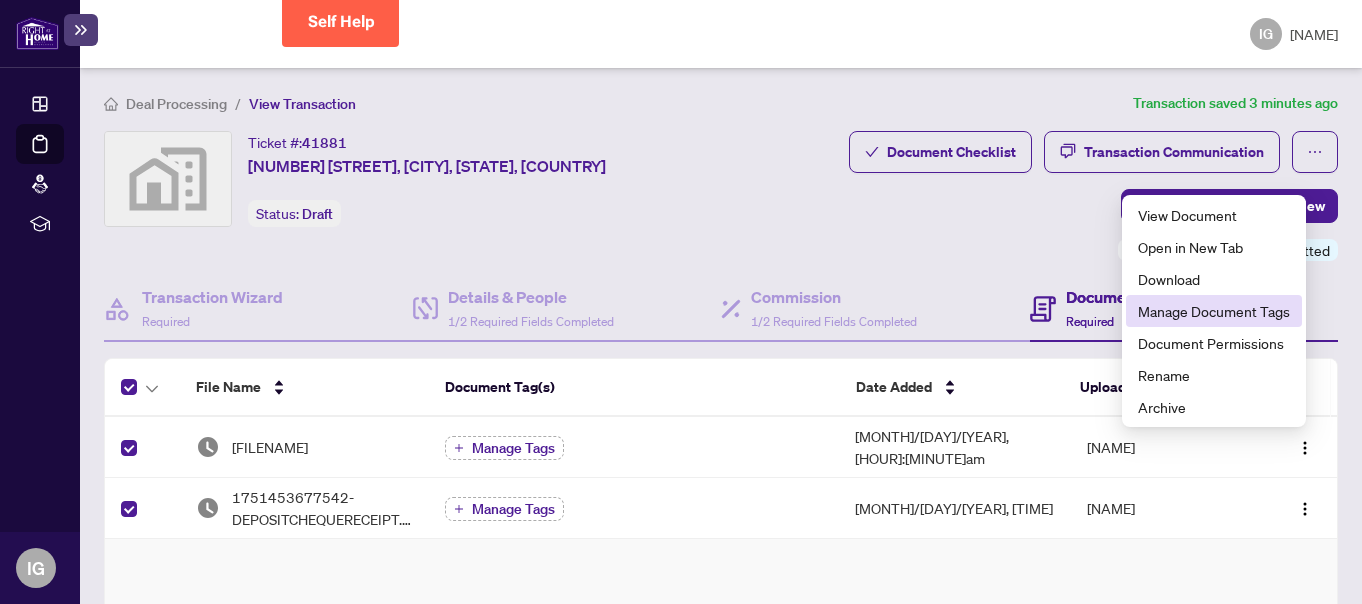 click on "Manage Document Tags" at bounding box center (1214, 311) 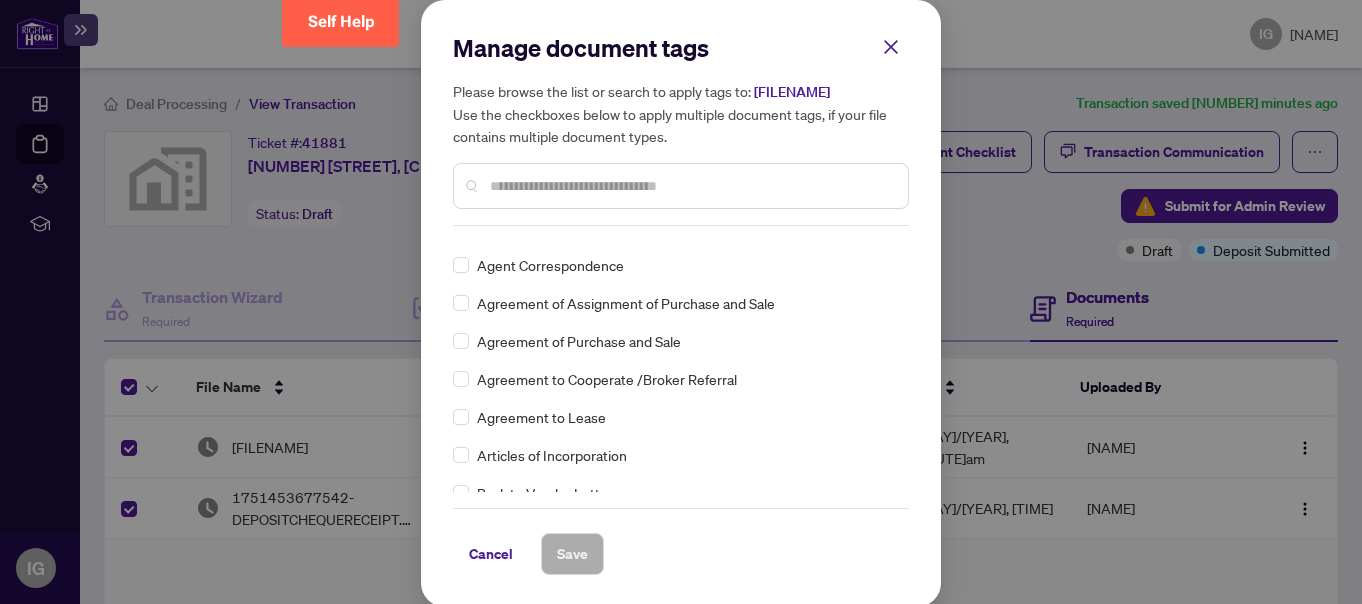 scroll, scrollTop: 100, scrollLeft: 0, axis: vertical 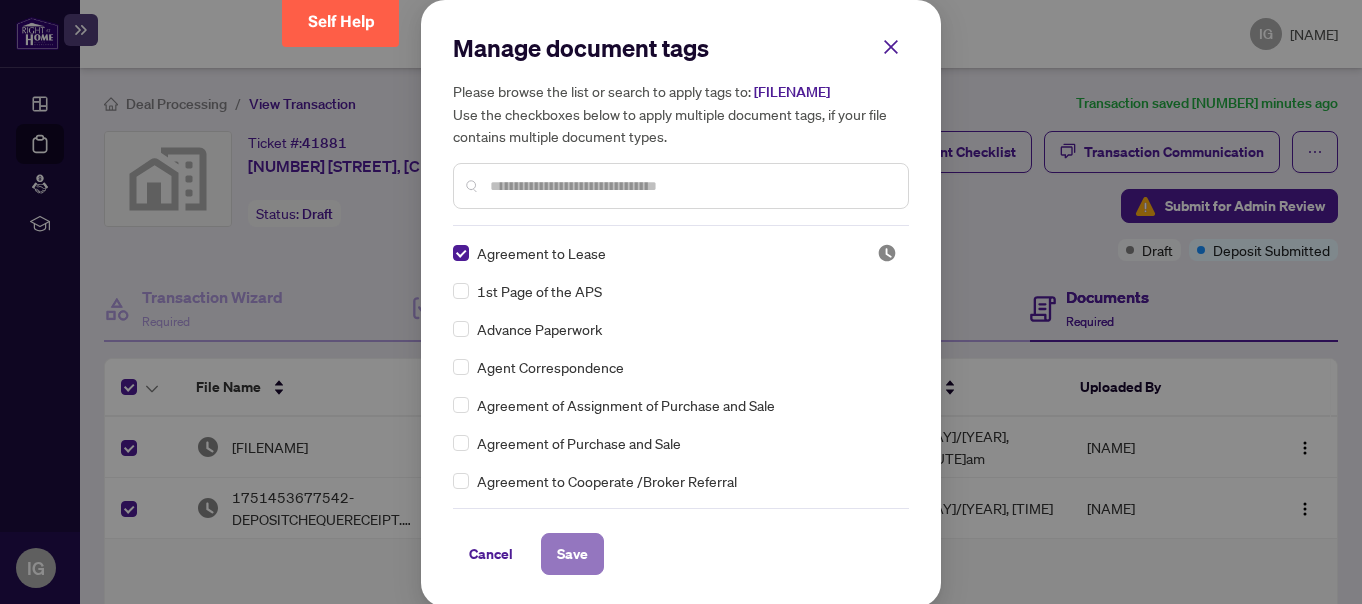 click on "Save" at bounding box center (0, 0) 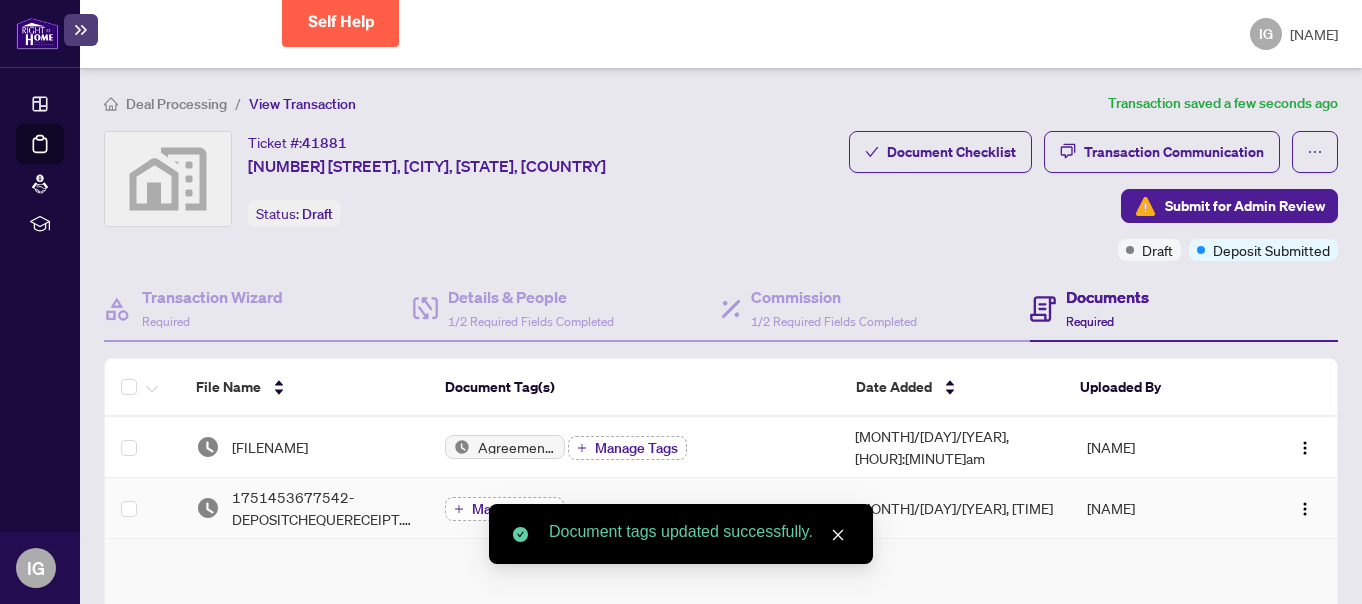 click on "Manage Tags" at bounding box center [513, 509] 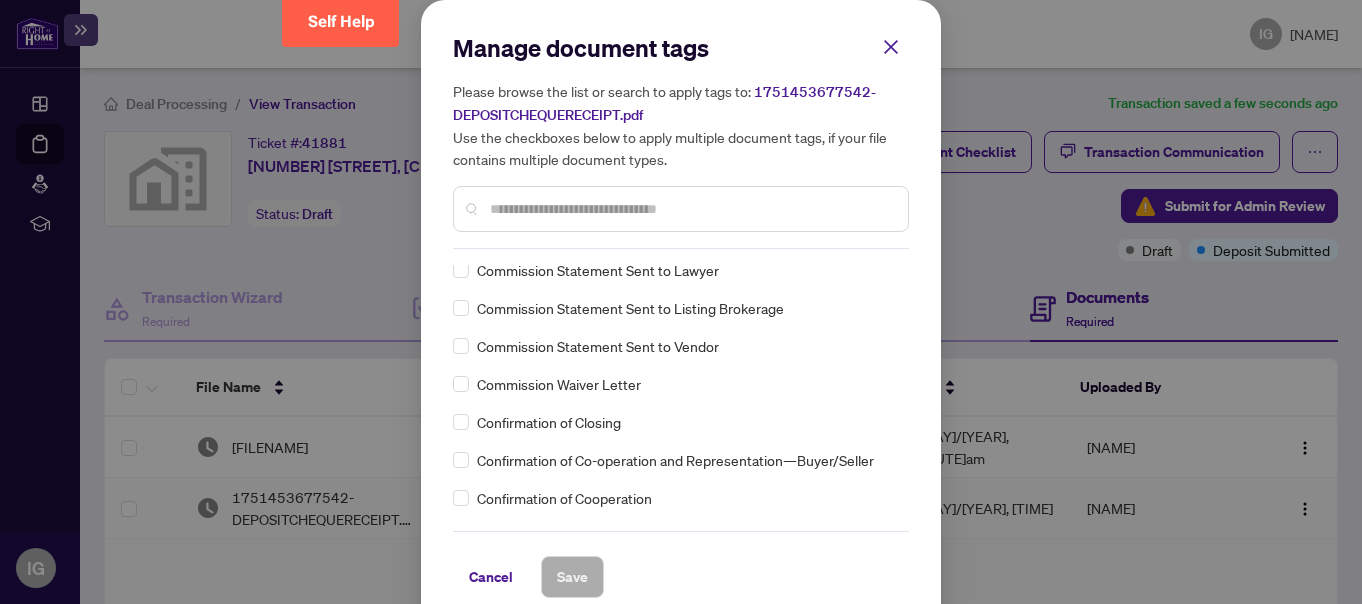 scroll, scrollTop: 1000, scrollLeft: 0, axis: vertical 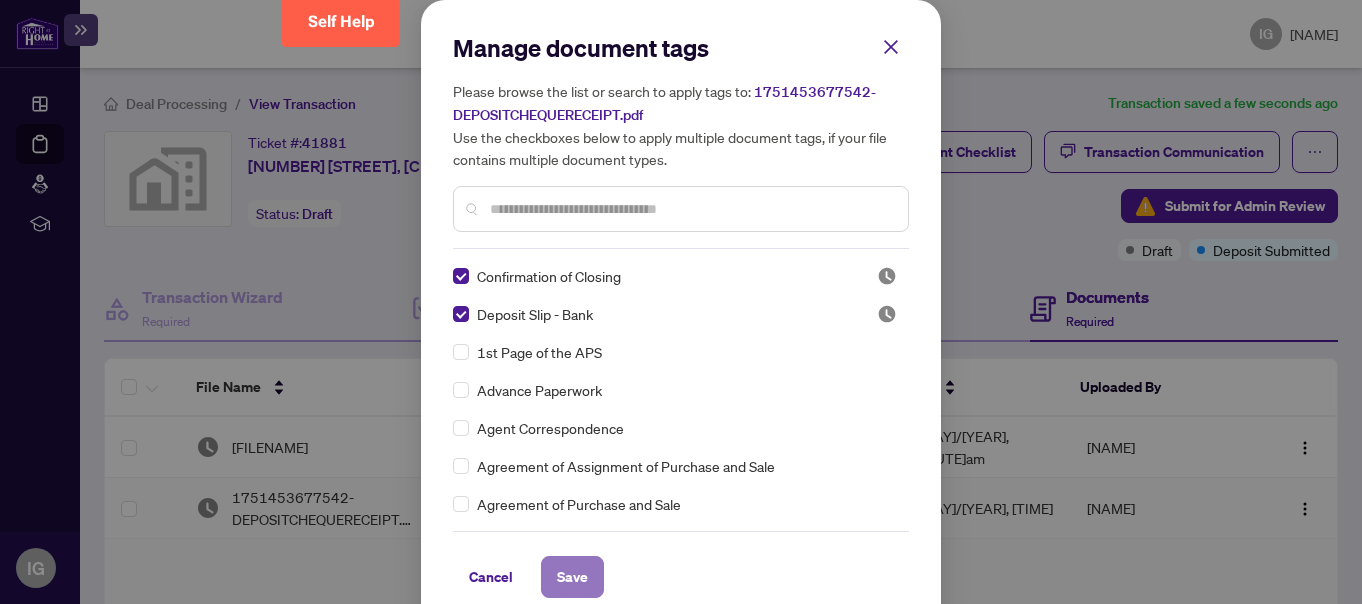 click on "Save" at bounding box center (0, 0) 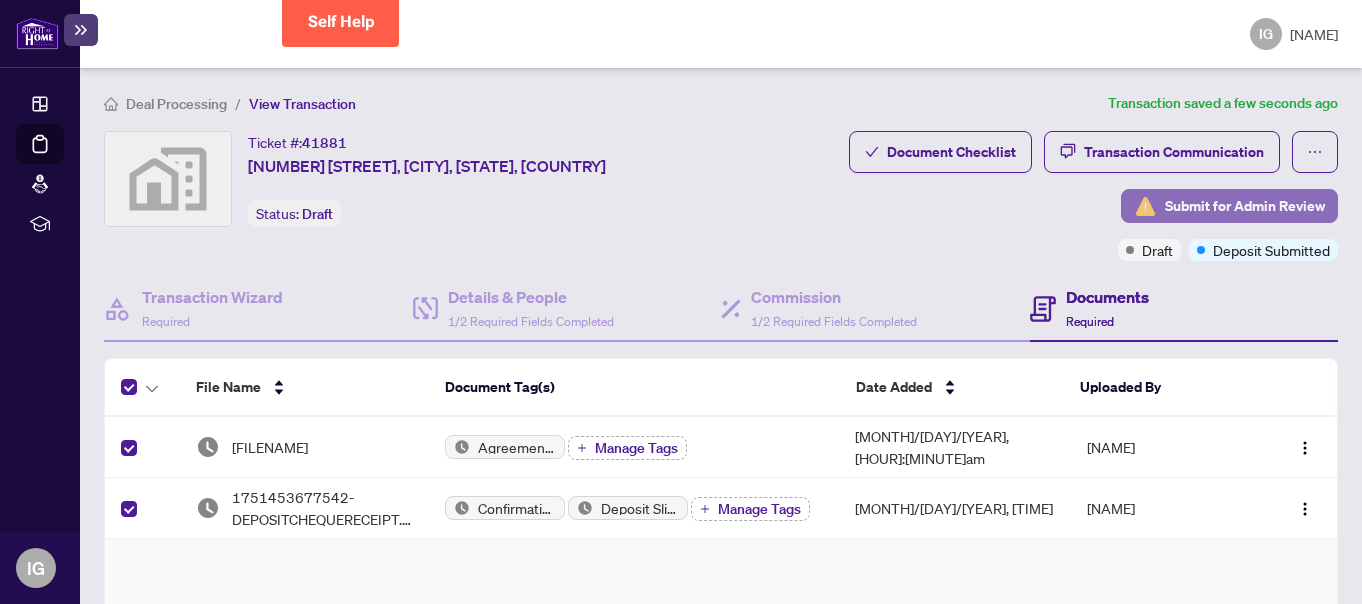 click on "Submit for Admin Review" at bounding box center [1245, 206] 